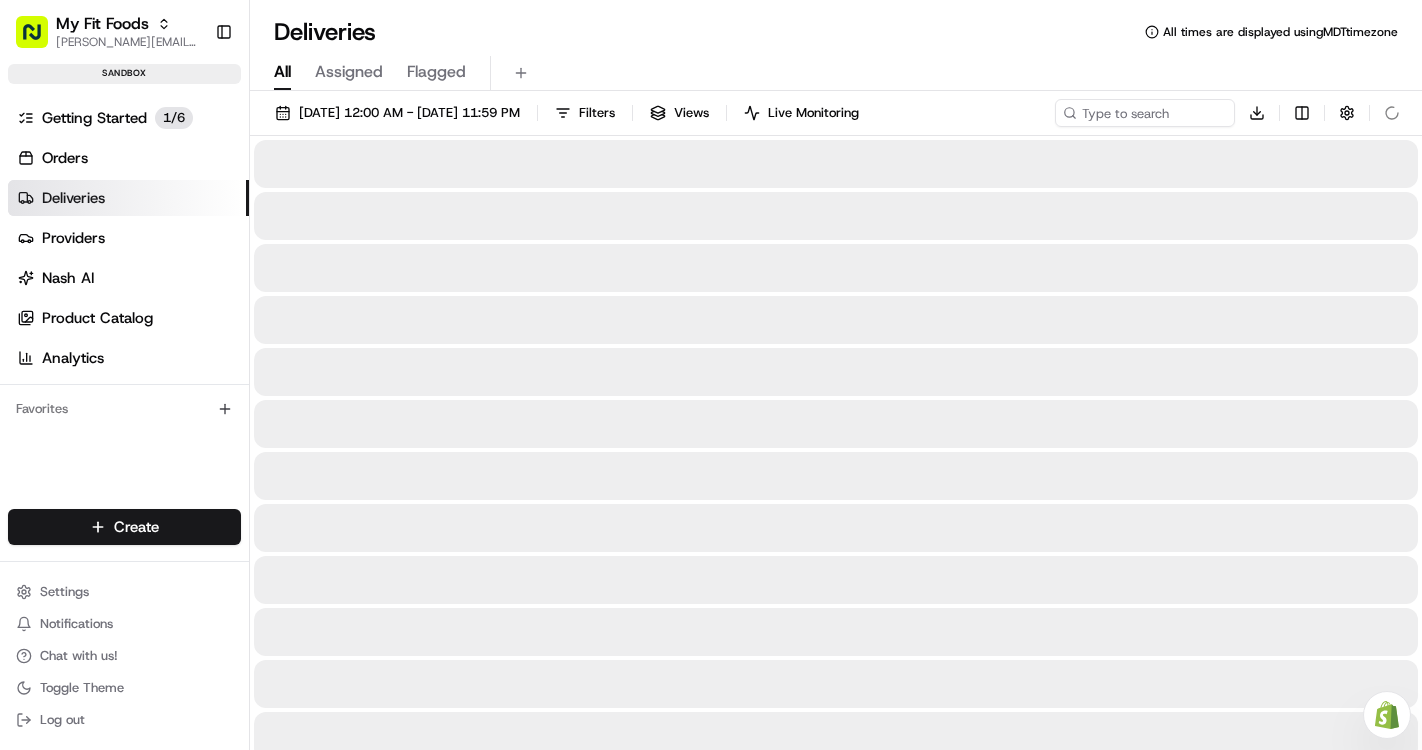 scroll, scrollTop: 0, scrollLeft: 0, axis: both 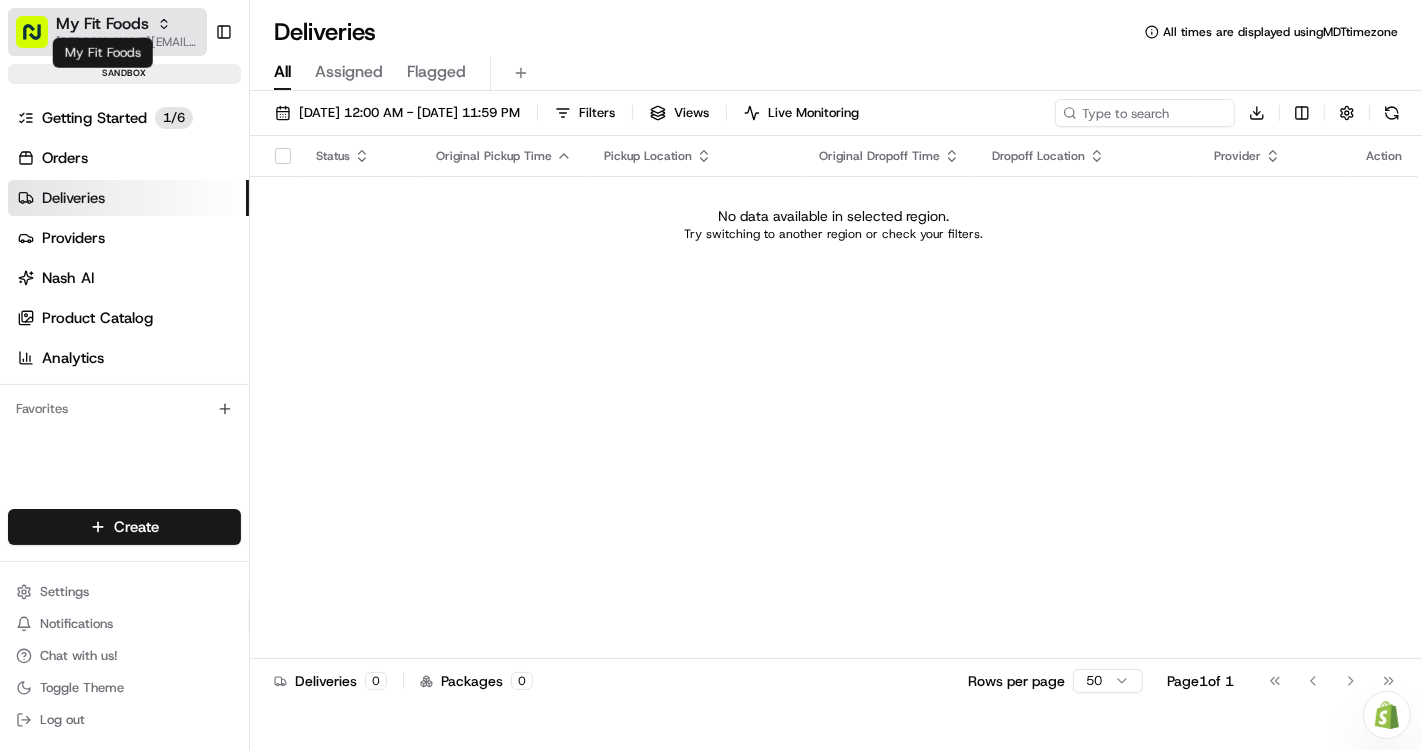 click on "My Fit Foods" at bounding box center [102, 24] 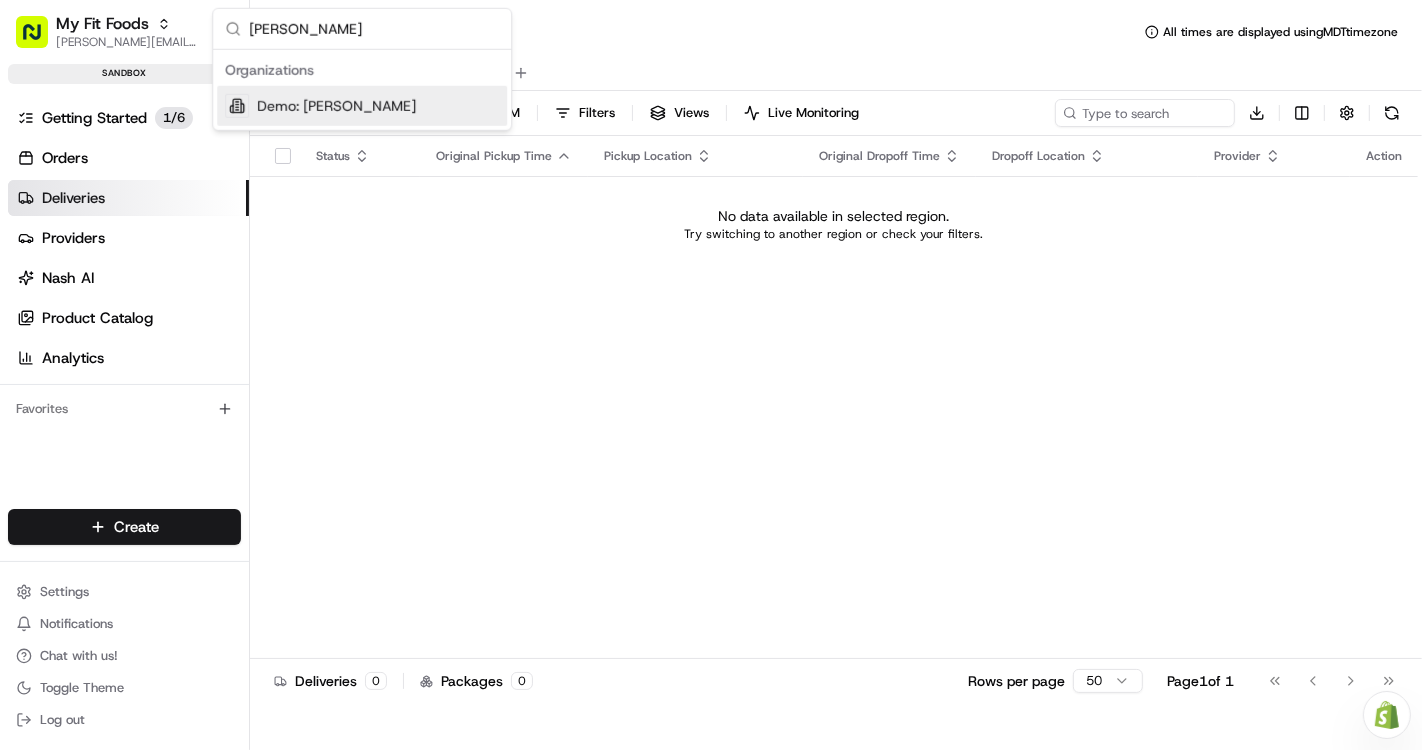 type on "benny" 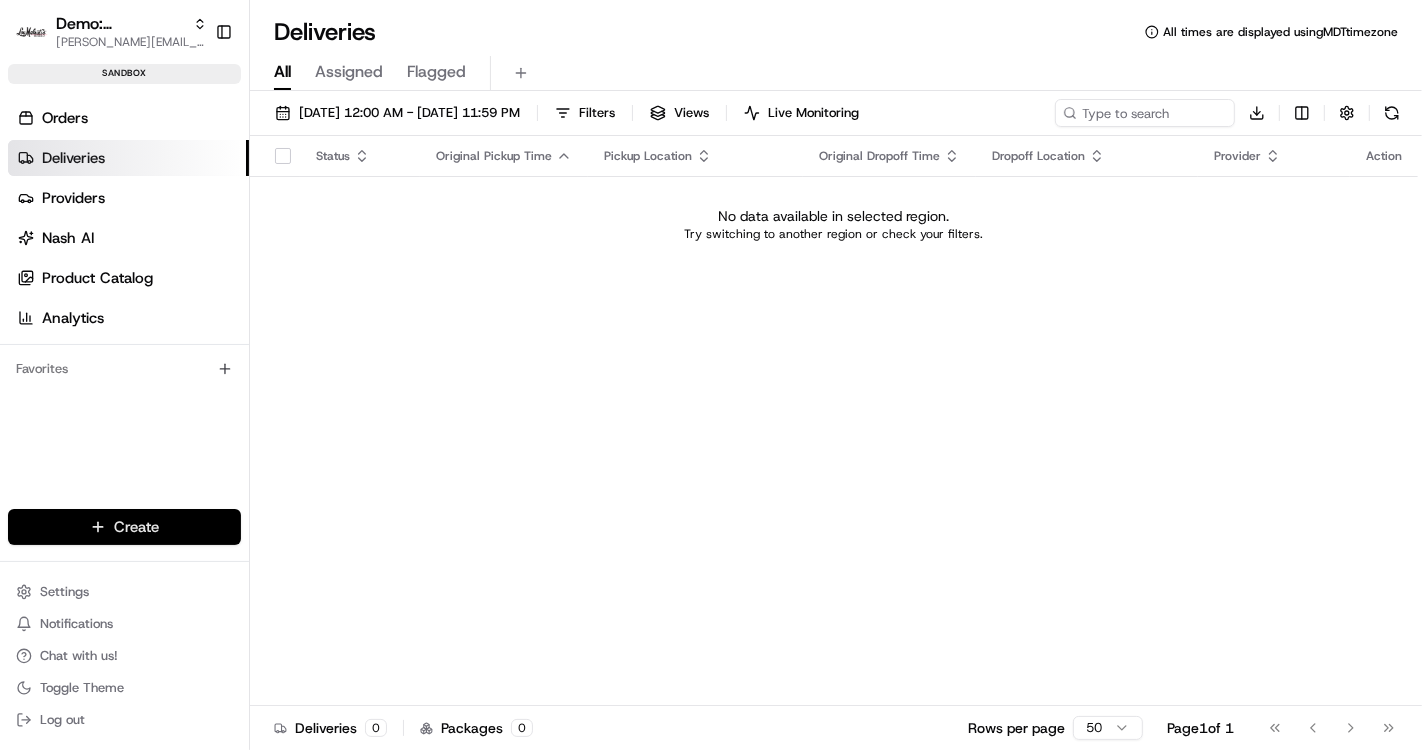 click on "Demo: Benny benny@usenash.com Toggle Sidebar sandbox Orders Deliveries Providers Nash AI Product Catalog Analytics Favorites Main Menu Members & Organization Organization Users Roles Preferences Customization Portal Tracking Orchestration Automations Dispatch Strategy Optimization Strategy Shipping Labels Manifest Locations Pickup Locations Dropoff Locations Zones Shifts Delivery Windows AI Support Call Agent Billing Billing Refund Requests Invoice Reconciliation Integrations Notification Triggers Webhooks API Keys Request Logs Other Feature Flags Create Settings Notifications Chat with us! Toggle Theme Log out Deliveries All times are displayed using  MDT  timezone All Assigned Flagged 07/15/2025 12:00 AM - 07/15/2025 11:59 PM Filters Views Live Monitoring Download Status Original Pickup Time Pickup Location Original Dropoff Time Dropoff Location Provider Action No data available in selected region. Try switching to another region or check your filters. Deliveries 0 Packages 0 Rows per page 1" at bounding box center [711, 375] 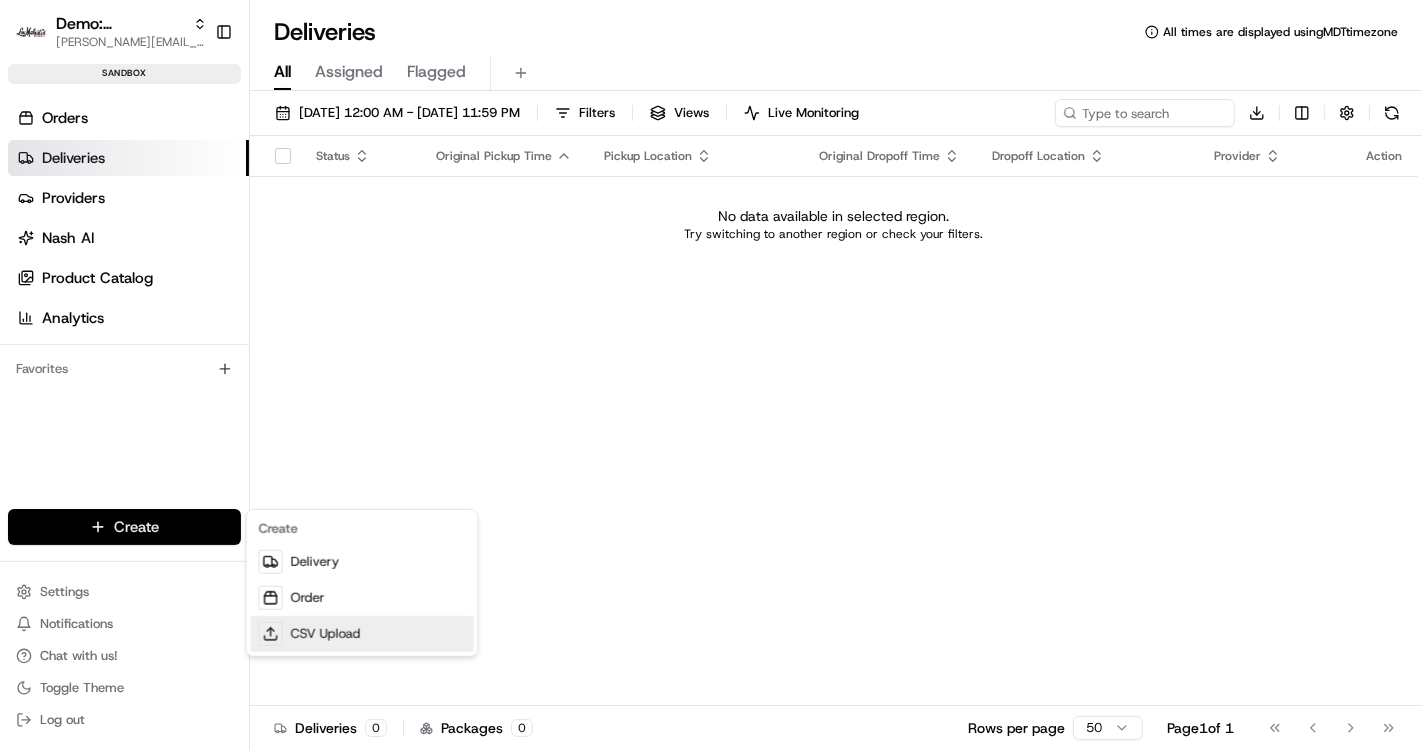 click on "CSV Upload" at bounding box center [362, 634] 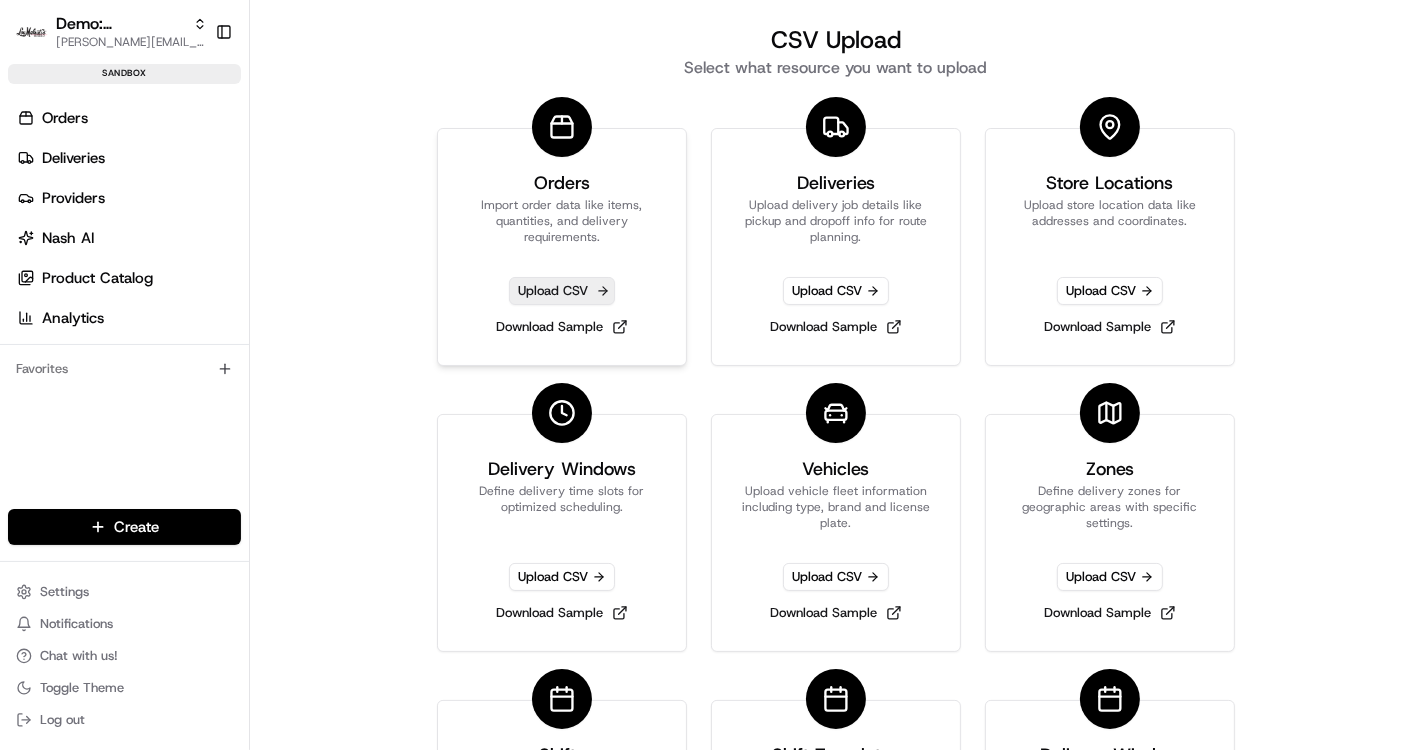 click on "Upload CSV" at bounding box center [562, 291] 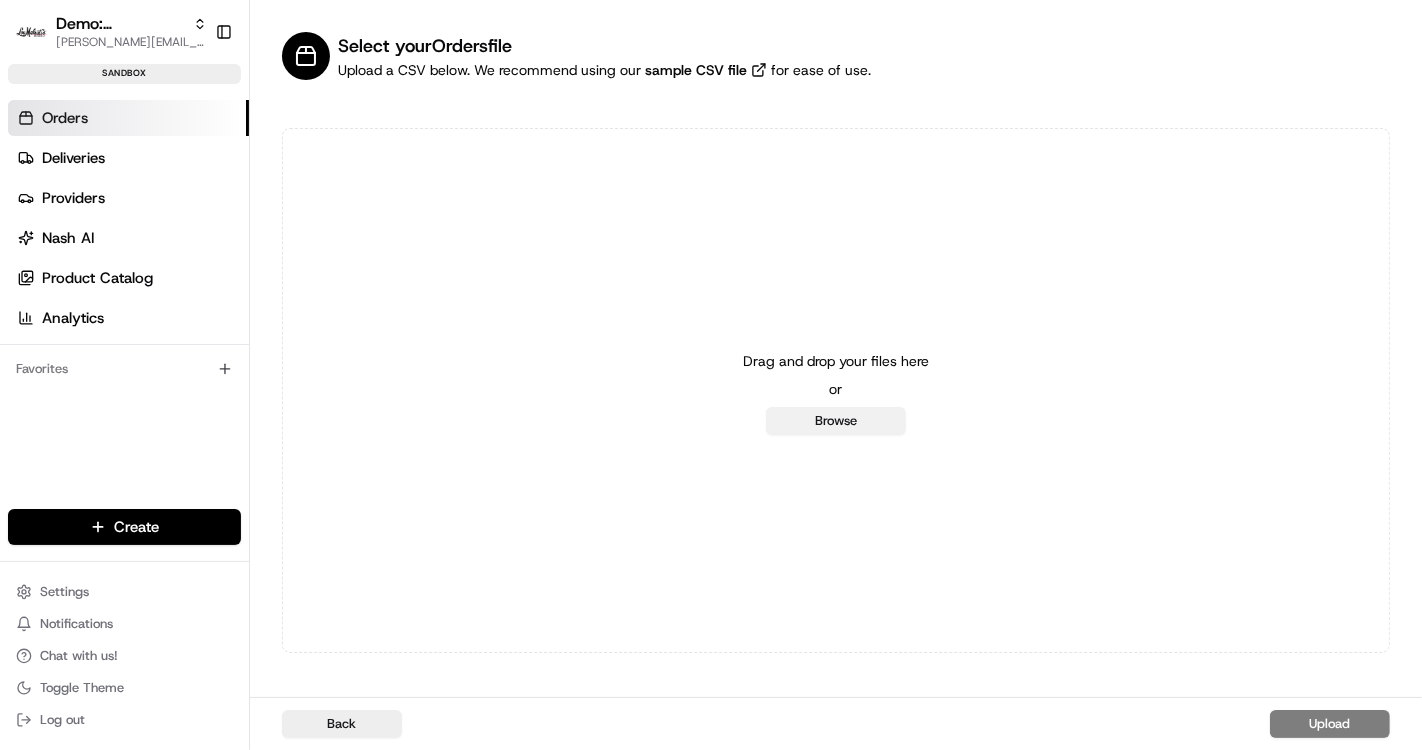 click on "Browse" at bounding box center [836, 421] 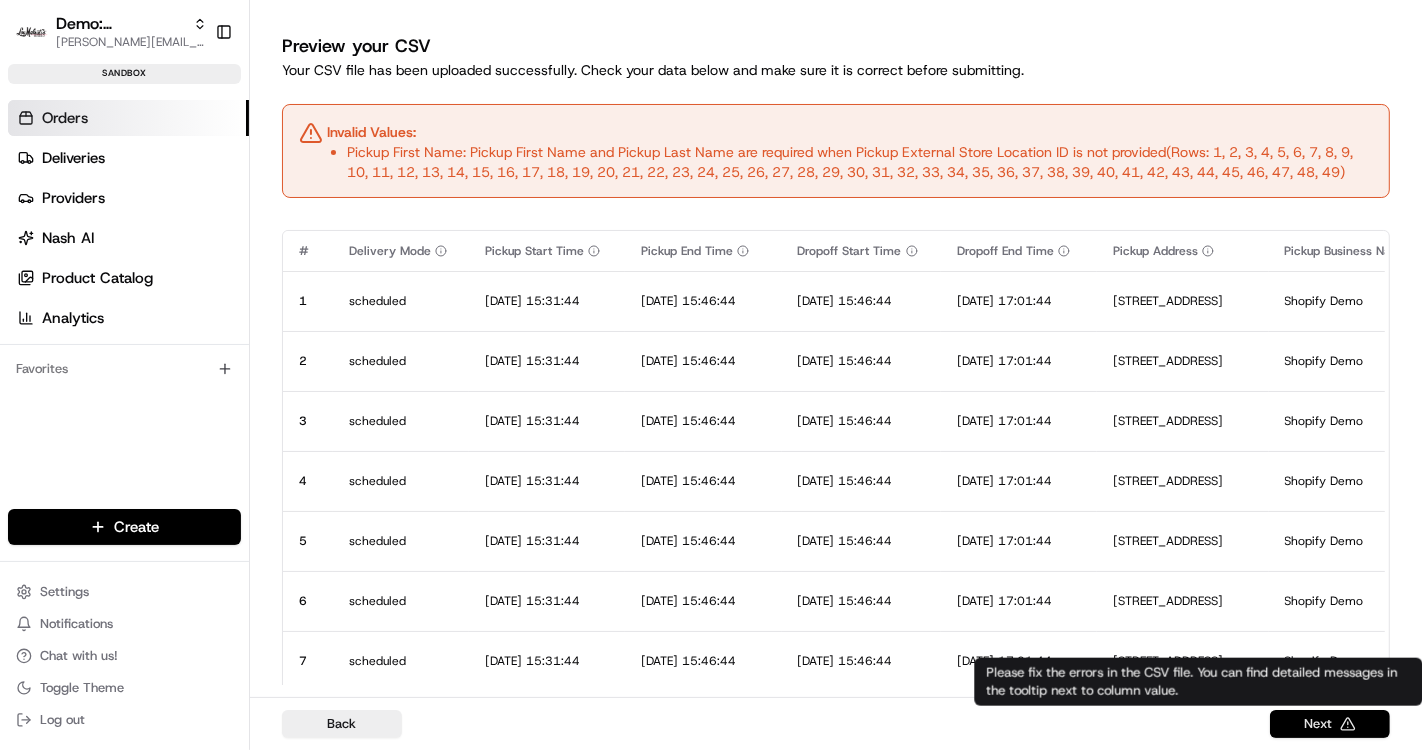 click on "Next" at bounding box center (1330, 724) 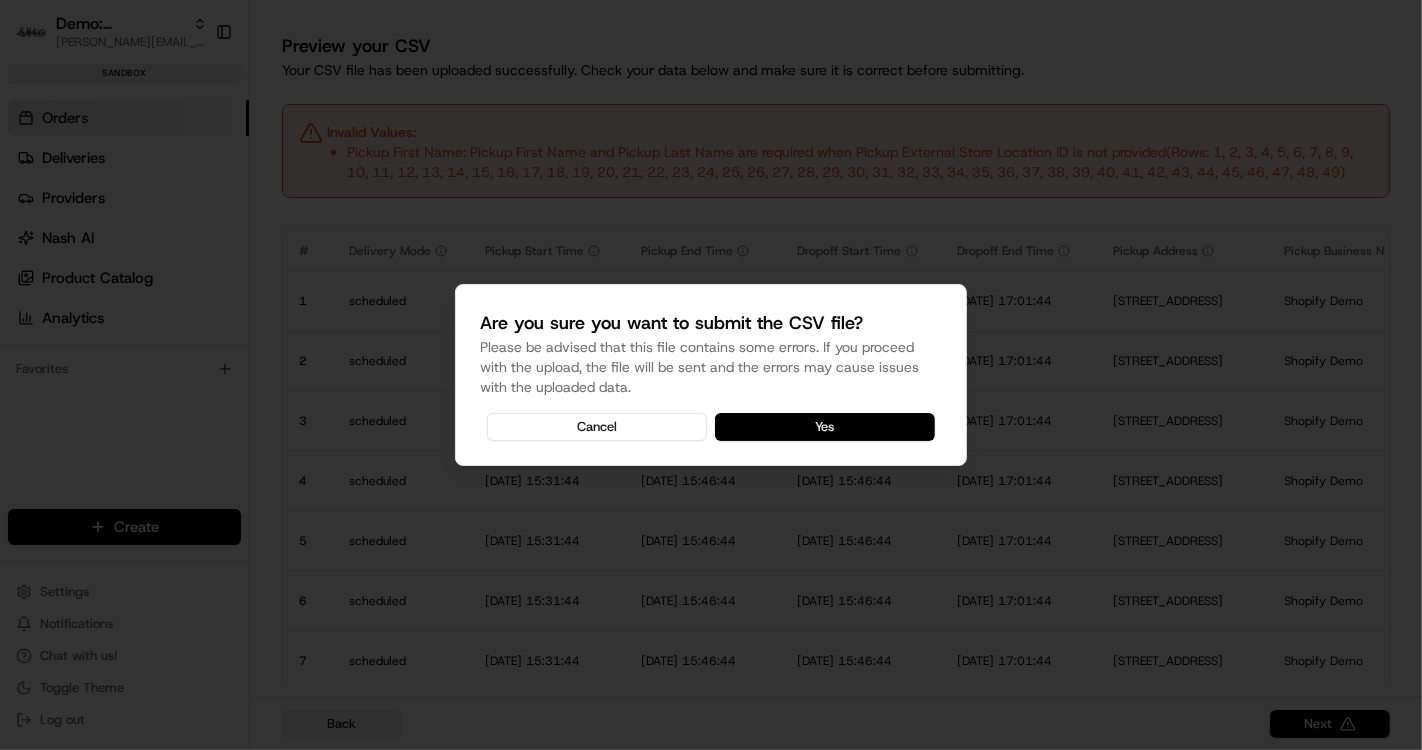 click on "Yes" at bounding box center (825, 427) 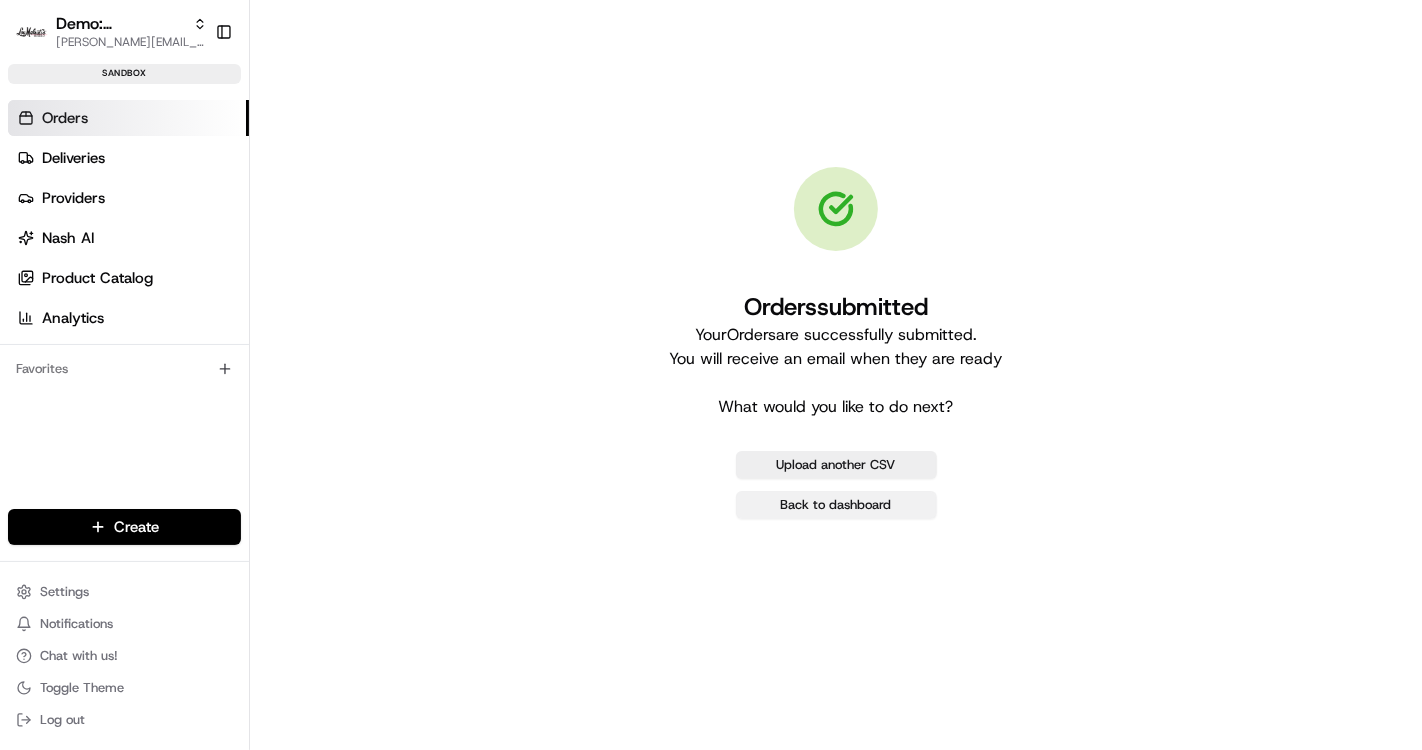click on "Back to dashboard" at bounding box center (836, 505) 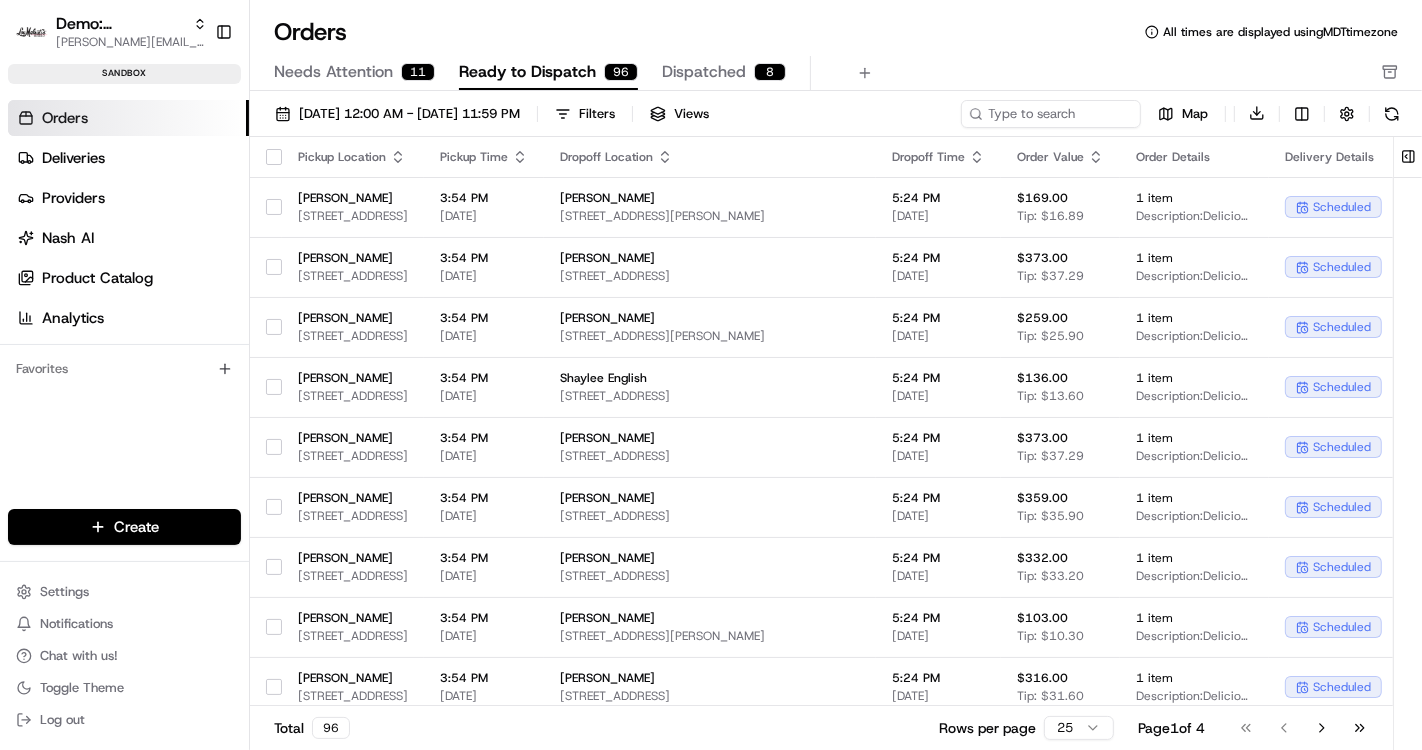 click at bounding box center (274, 157) 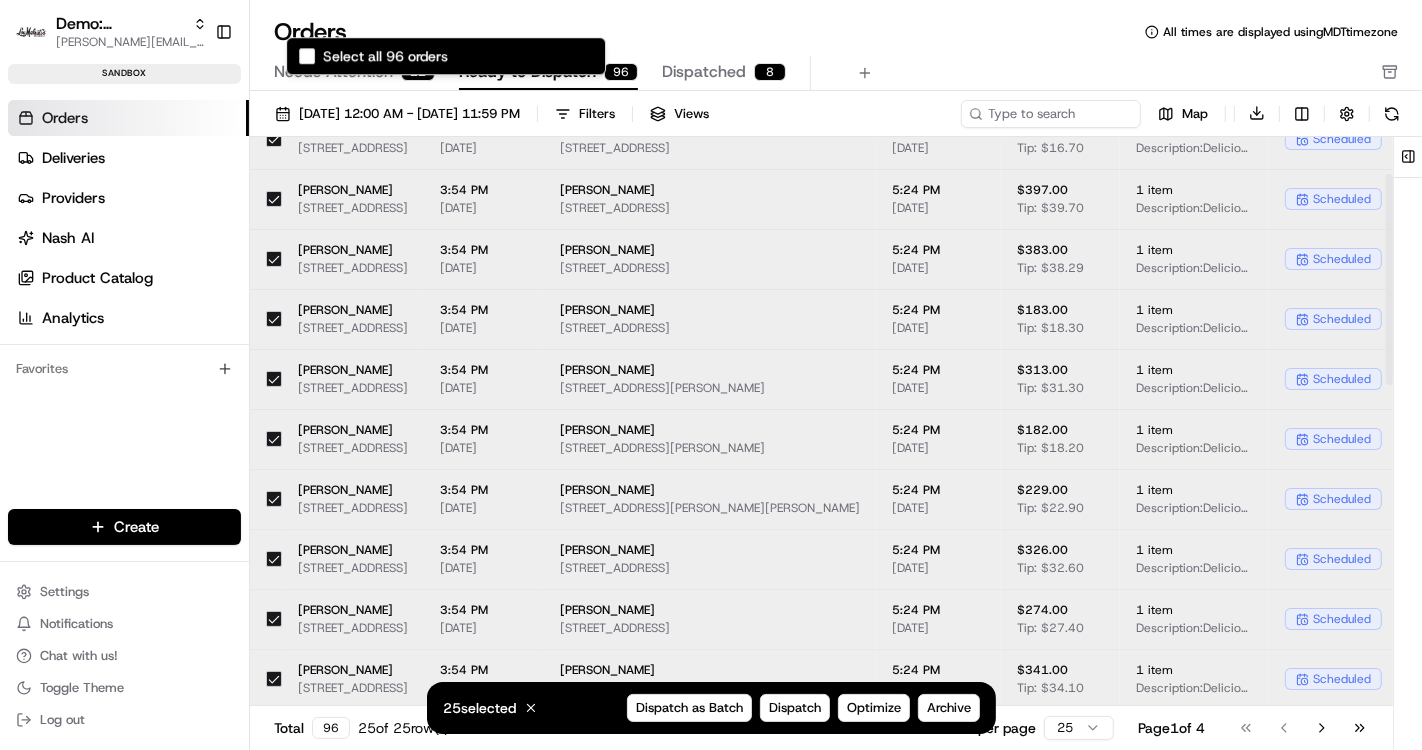 scroll, scrollTop: 970, scrollLeft: 0, axis: vertical 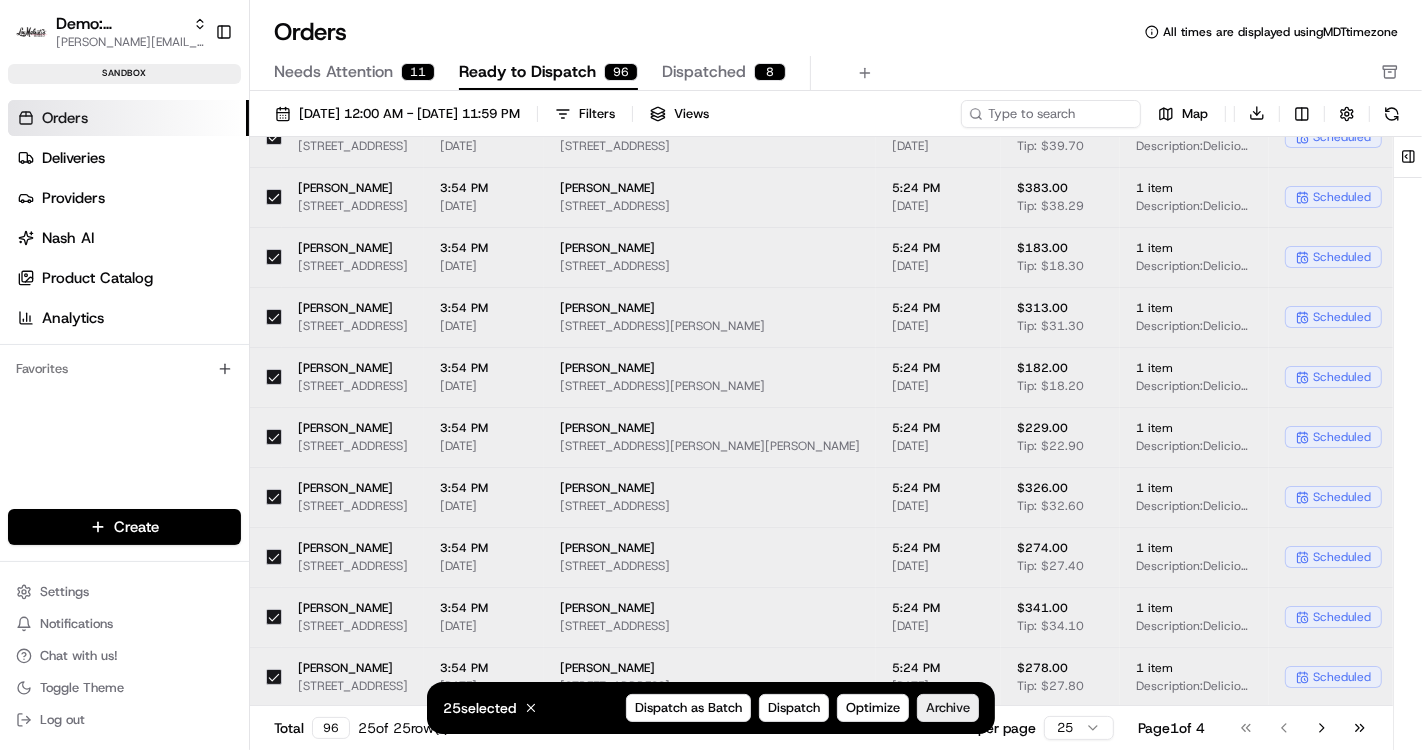 click on "Archive" at bounding box center (948, 708) 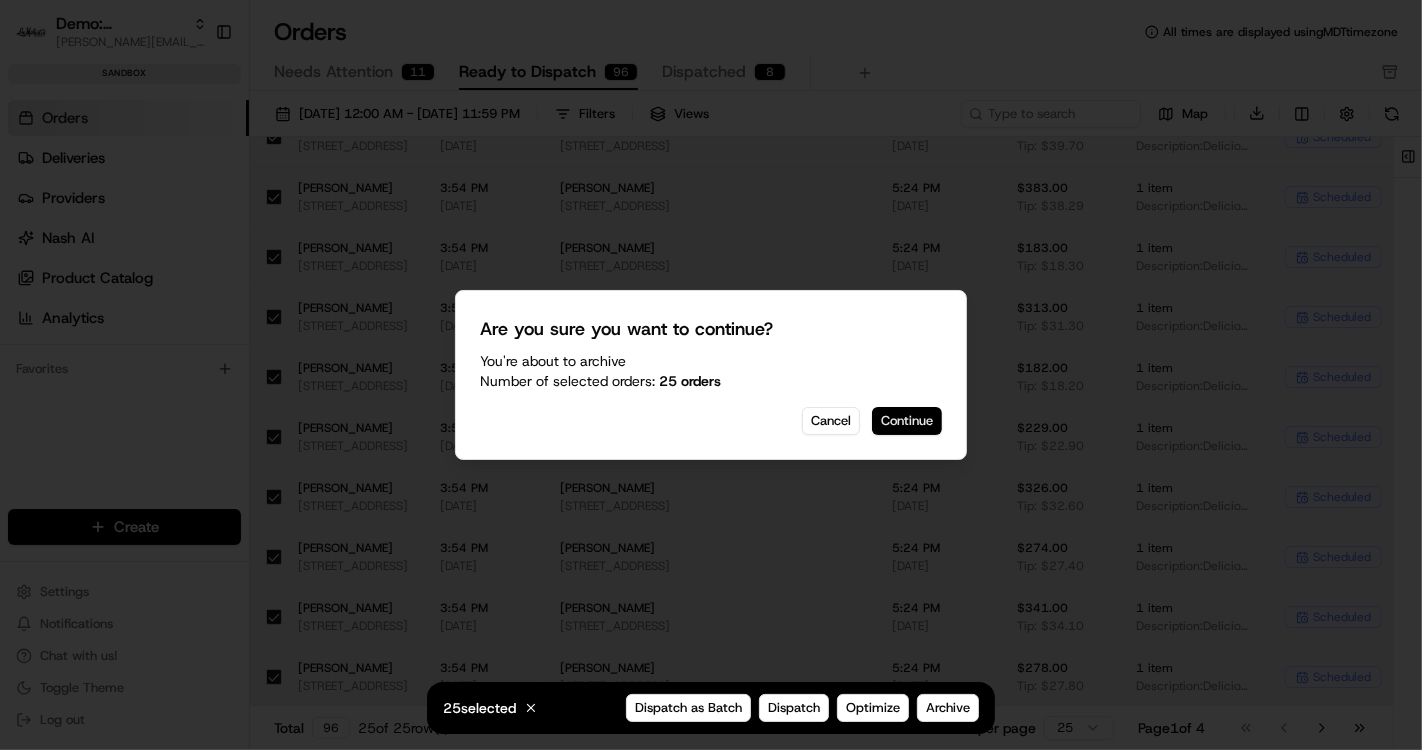 click on "Continue" at bounding box center (907, 421) 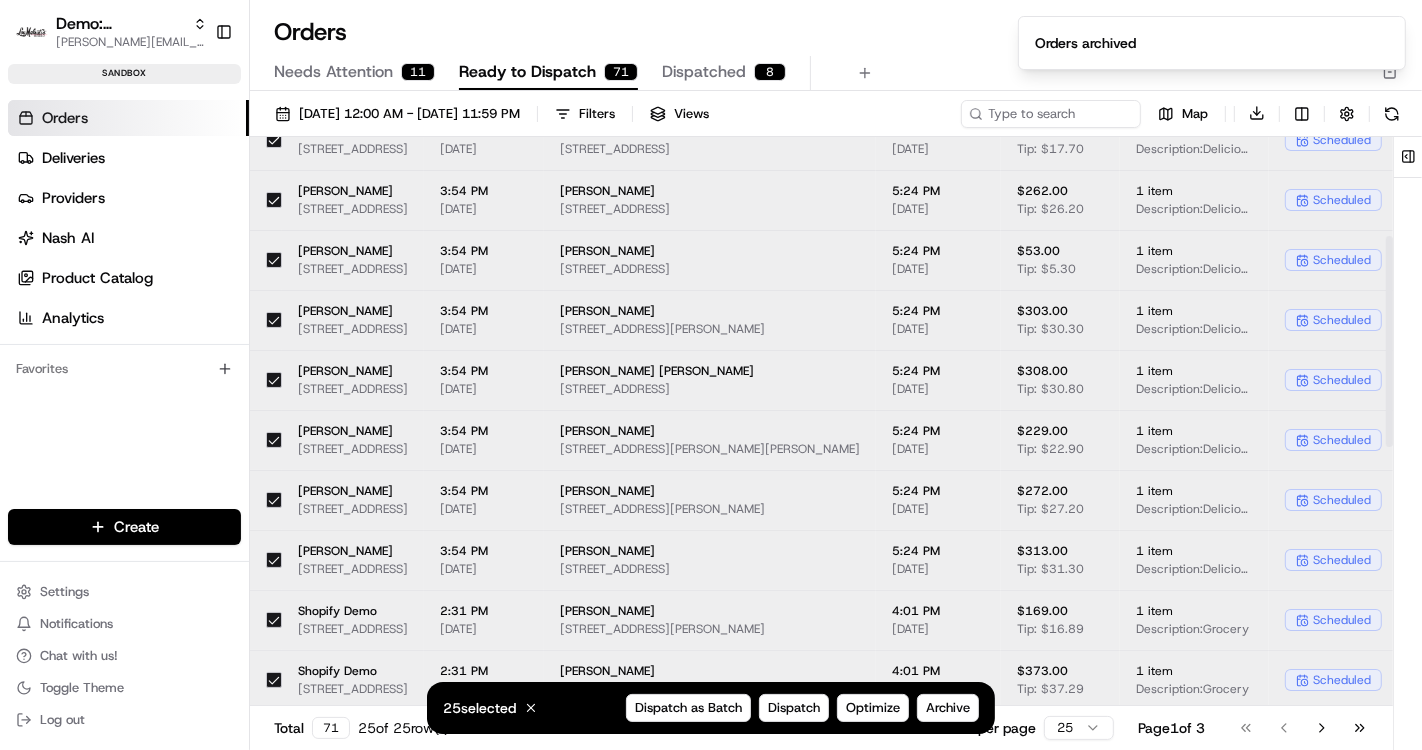 scroll, scrollTop: 970, scrollLeft: 0, axis: vertical 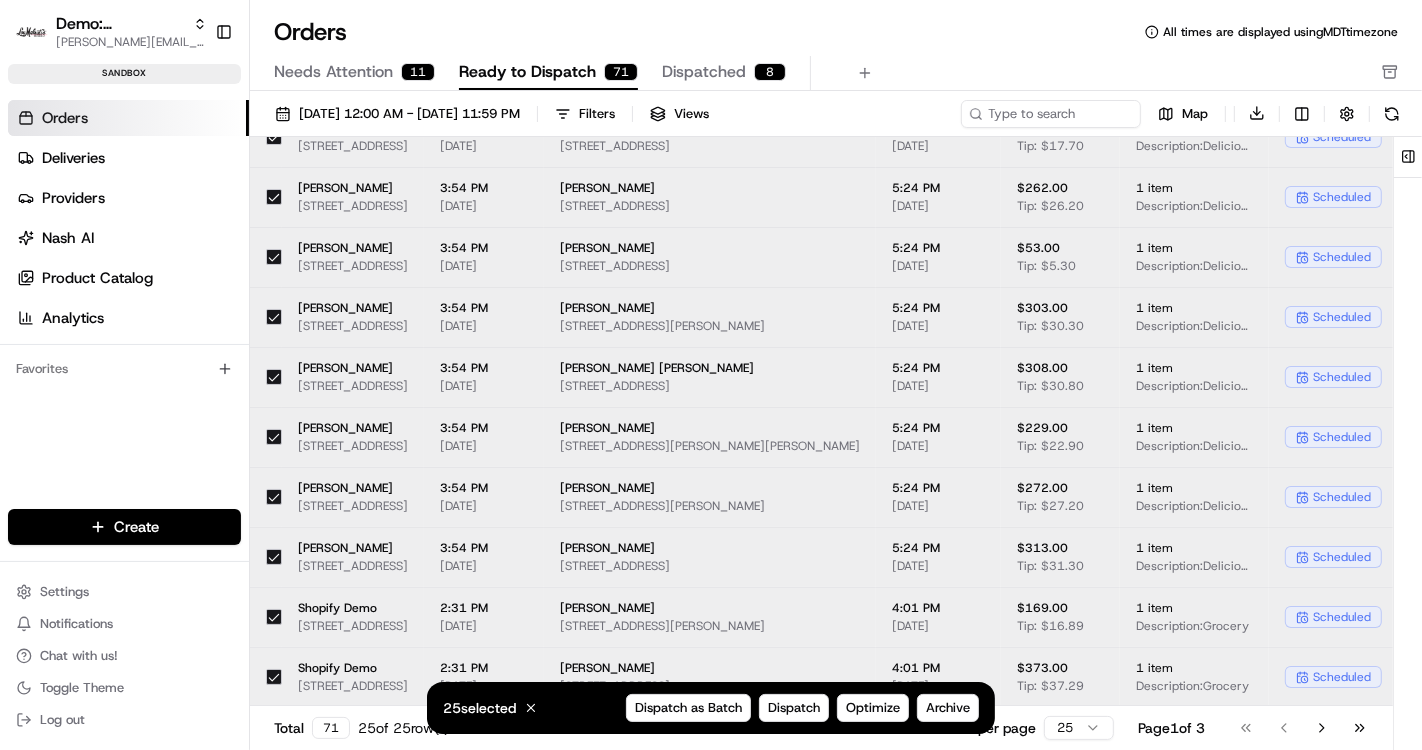 click at bounding box center [274, 617] 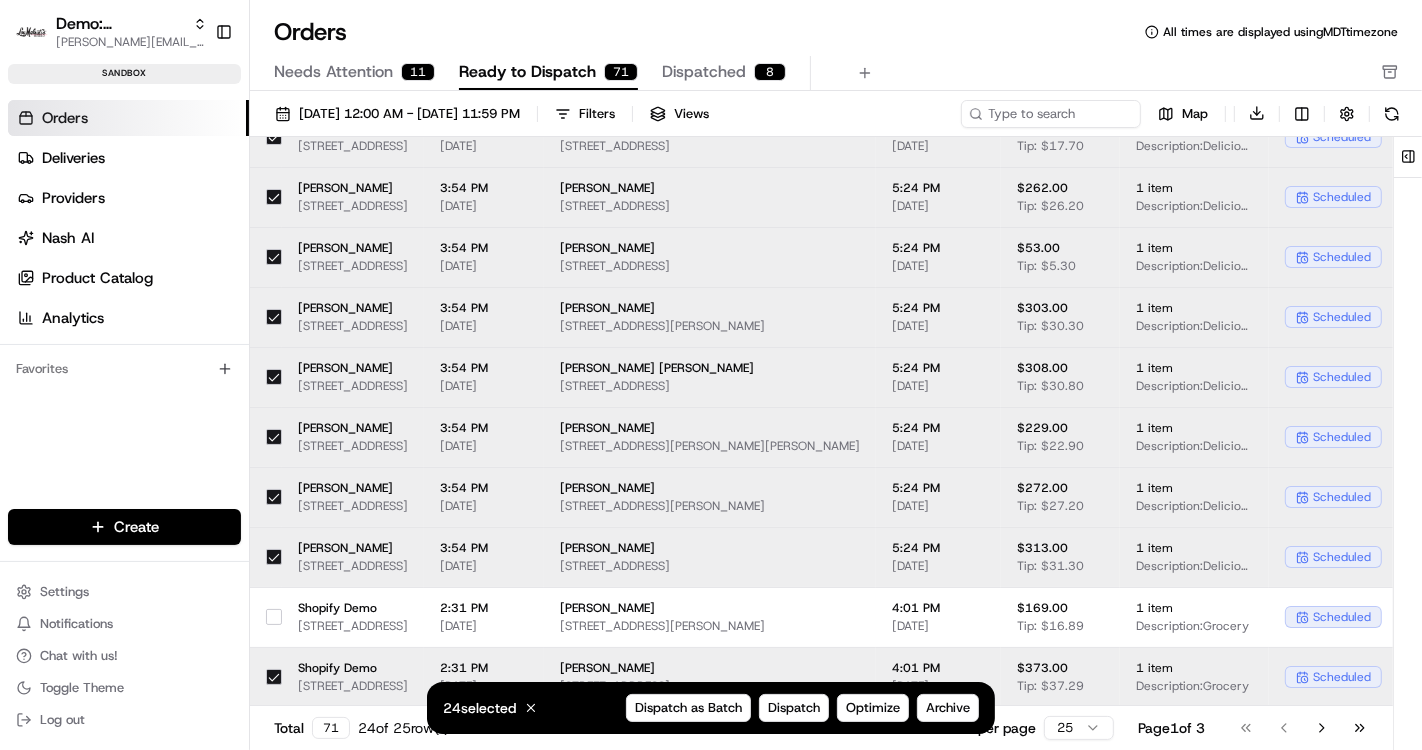 click at bounding box center (274, 677) 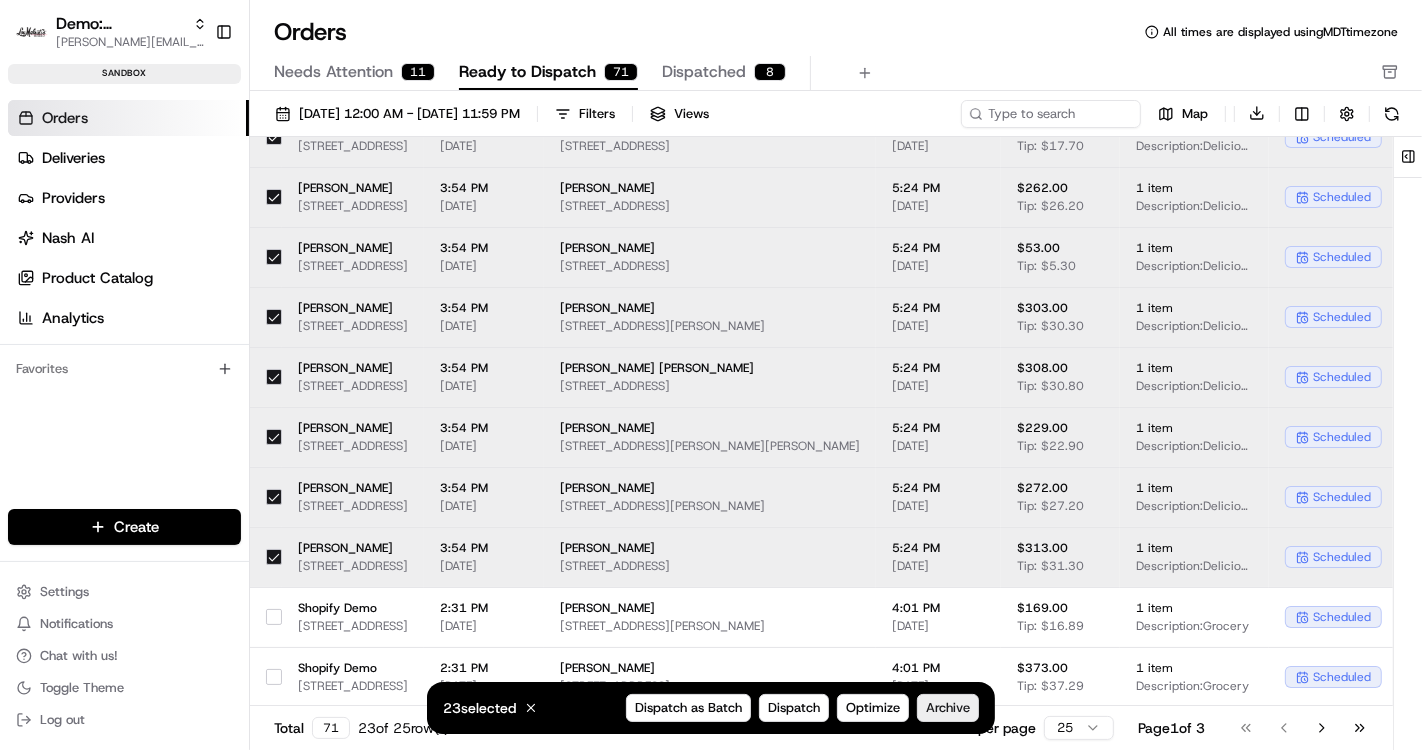 click on "Archive" at bounding box center [948, 708] 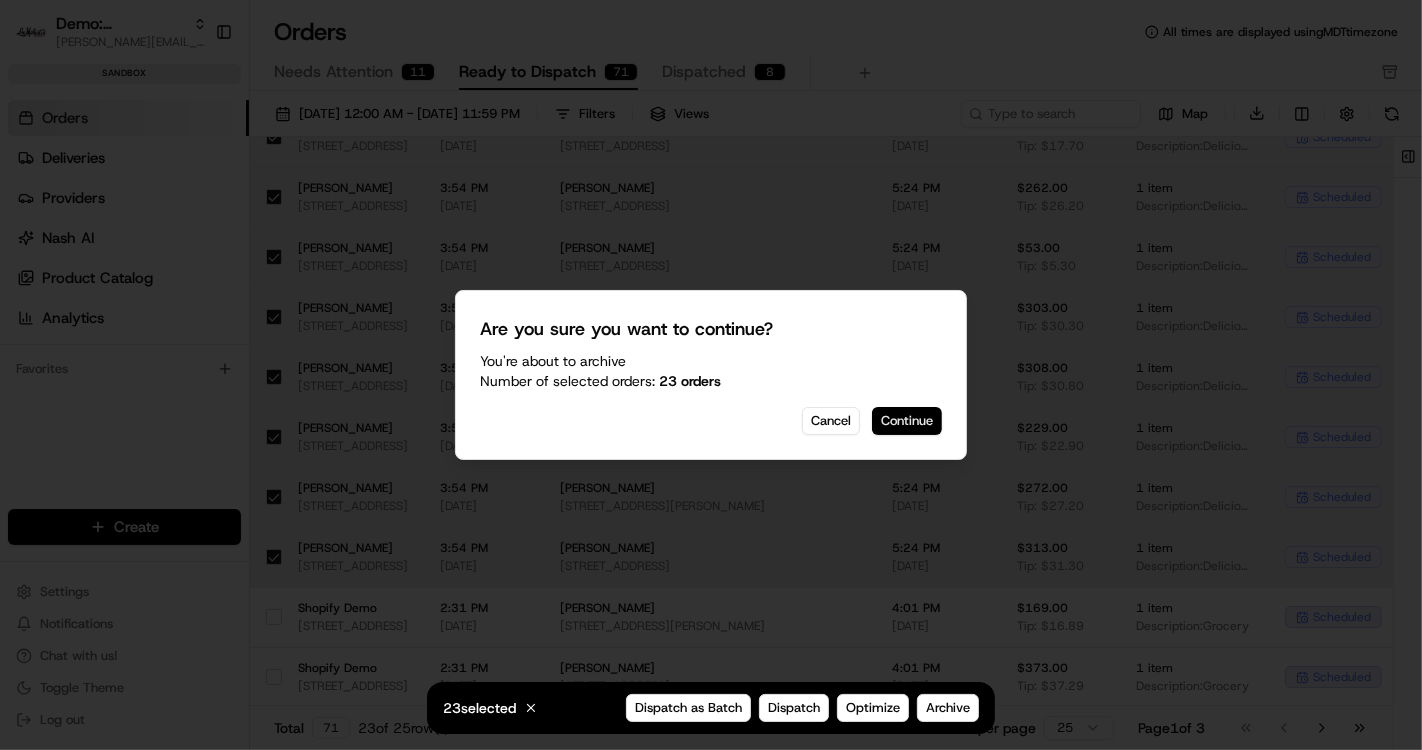 click on "Continue" at bounding box center (907, 421) 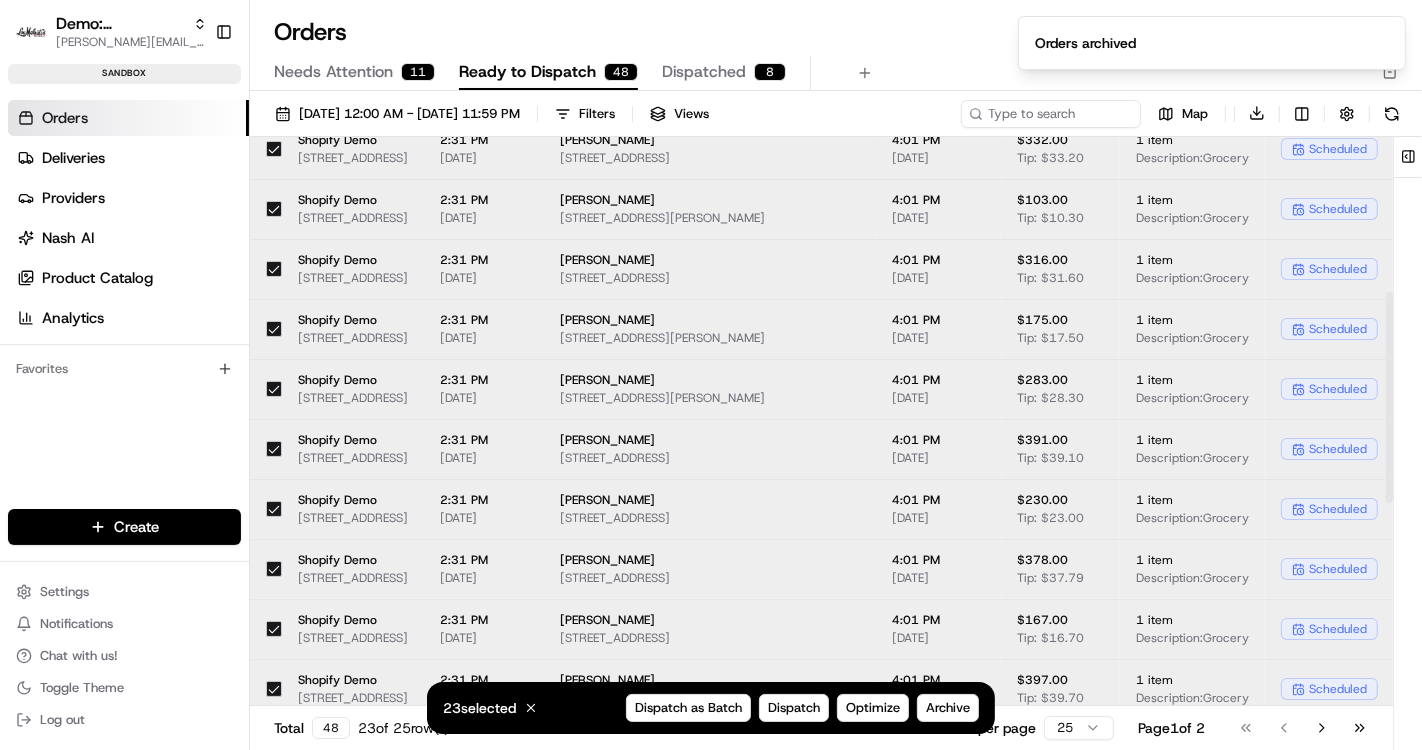 scroll, scrollTop: 970, scrollLeft: 0, axis: vertical 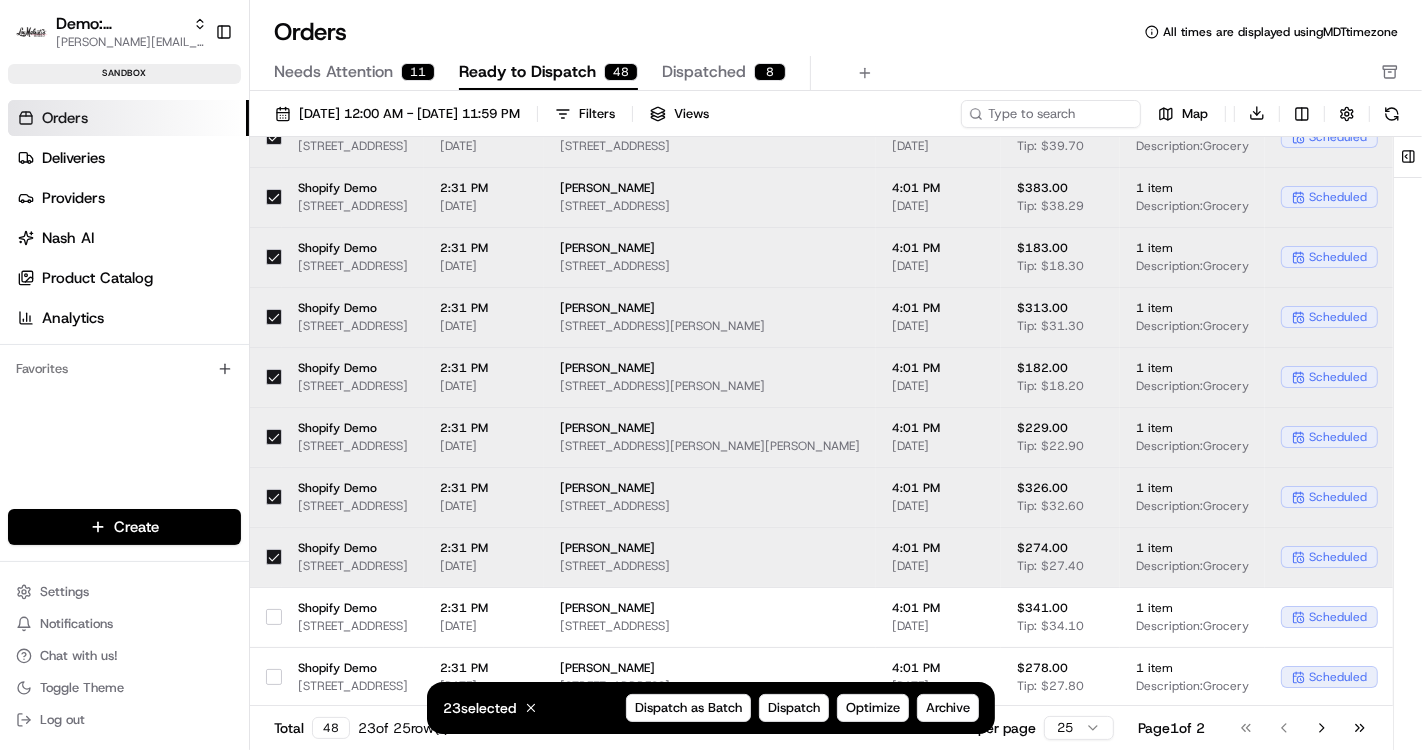 click on "Needs Attention" at bounding box center (333, 72) 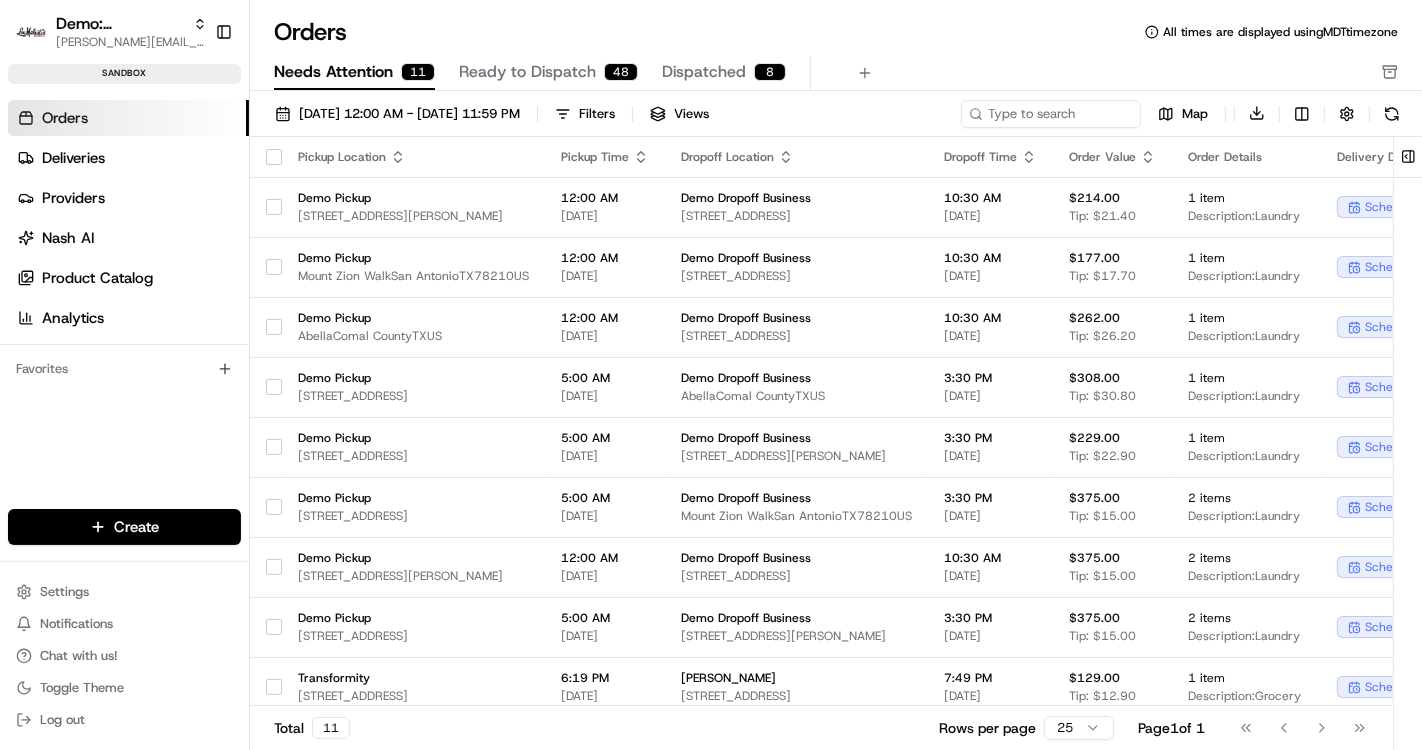 click at bounding box center [266, 157] 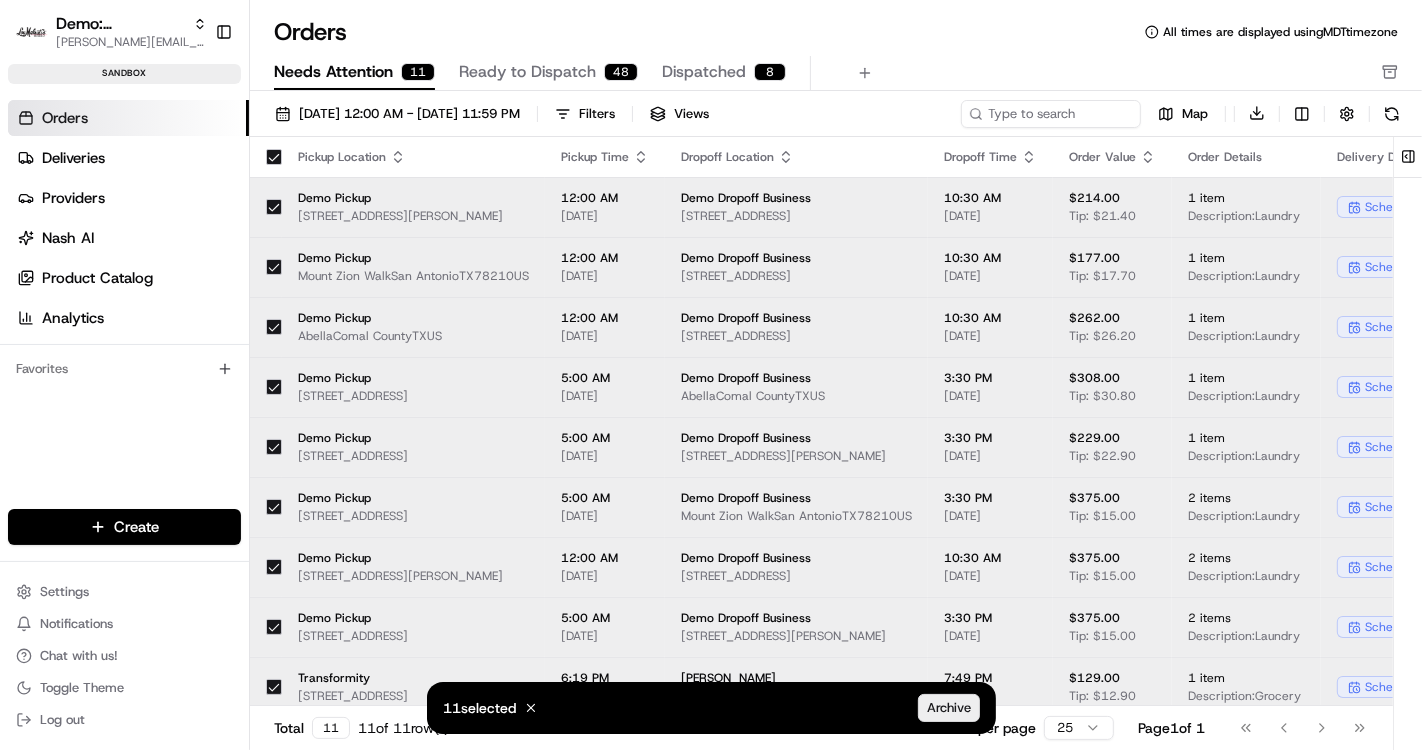 click on "Archive" at bounding box center [948, 708] 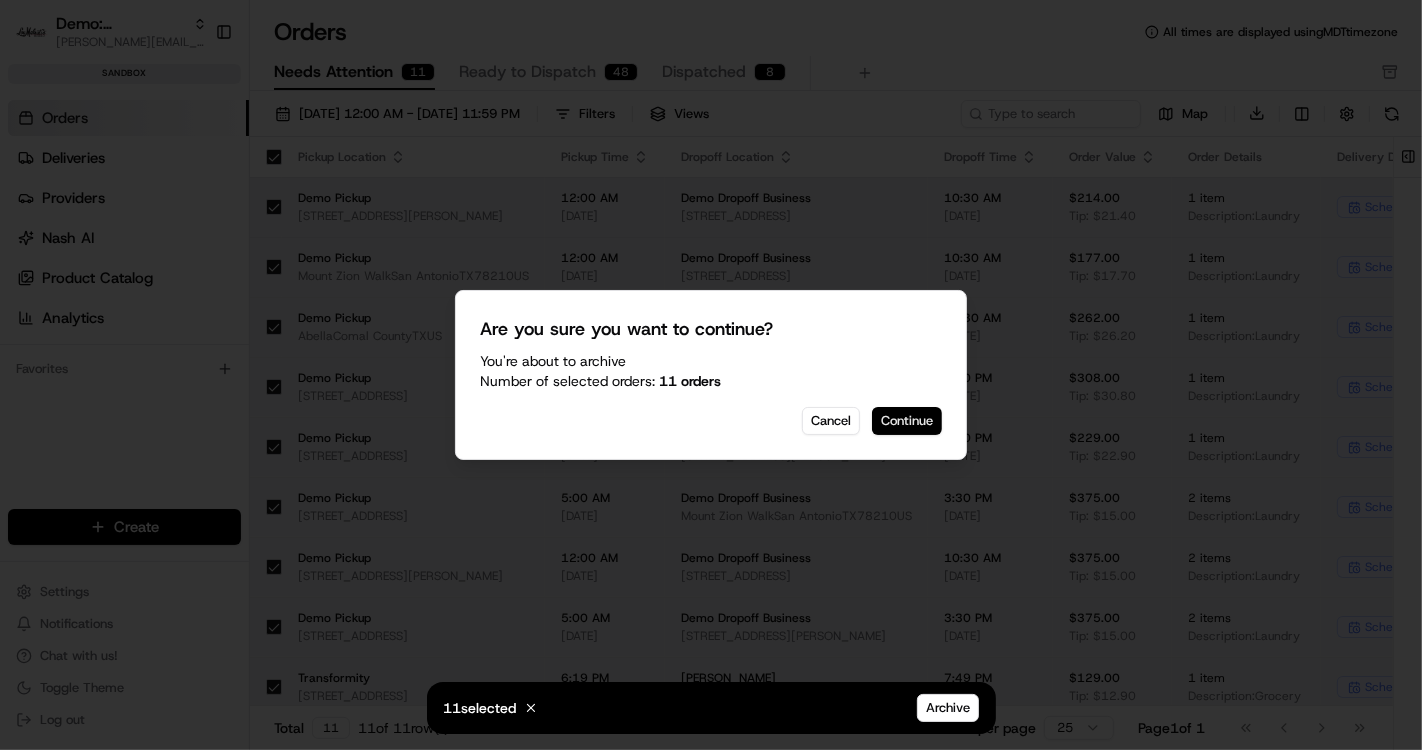 click on "Continue" at bounding box center (907, 421) 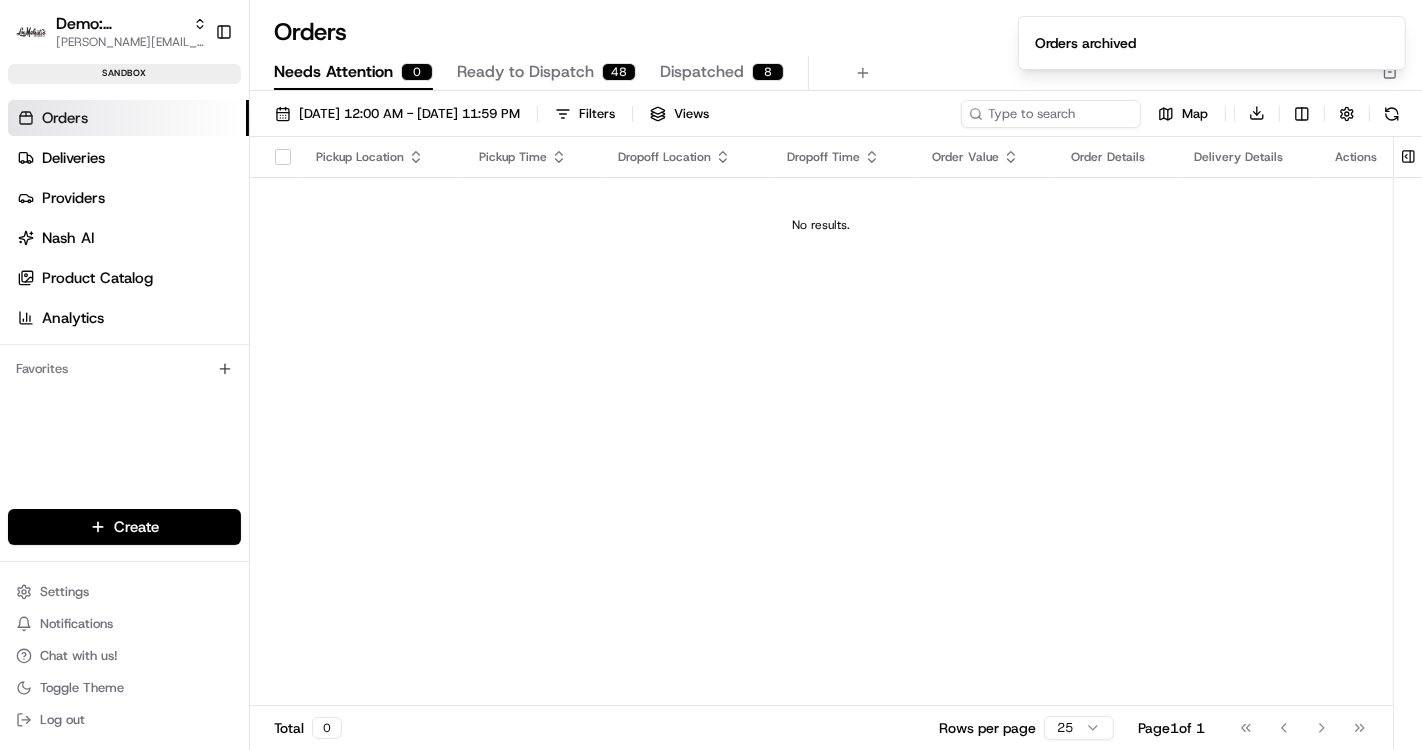 click on "Ready to Dispatch" at bounding box center (525, 72) 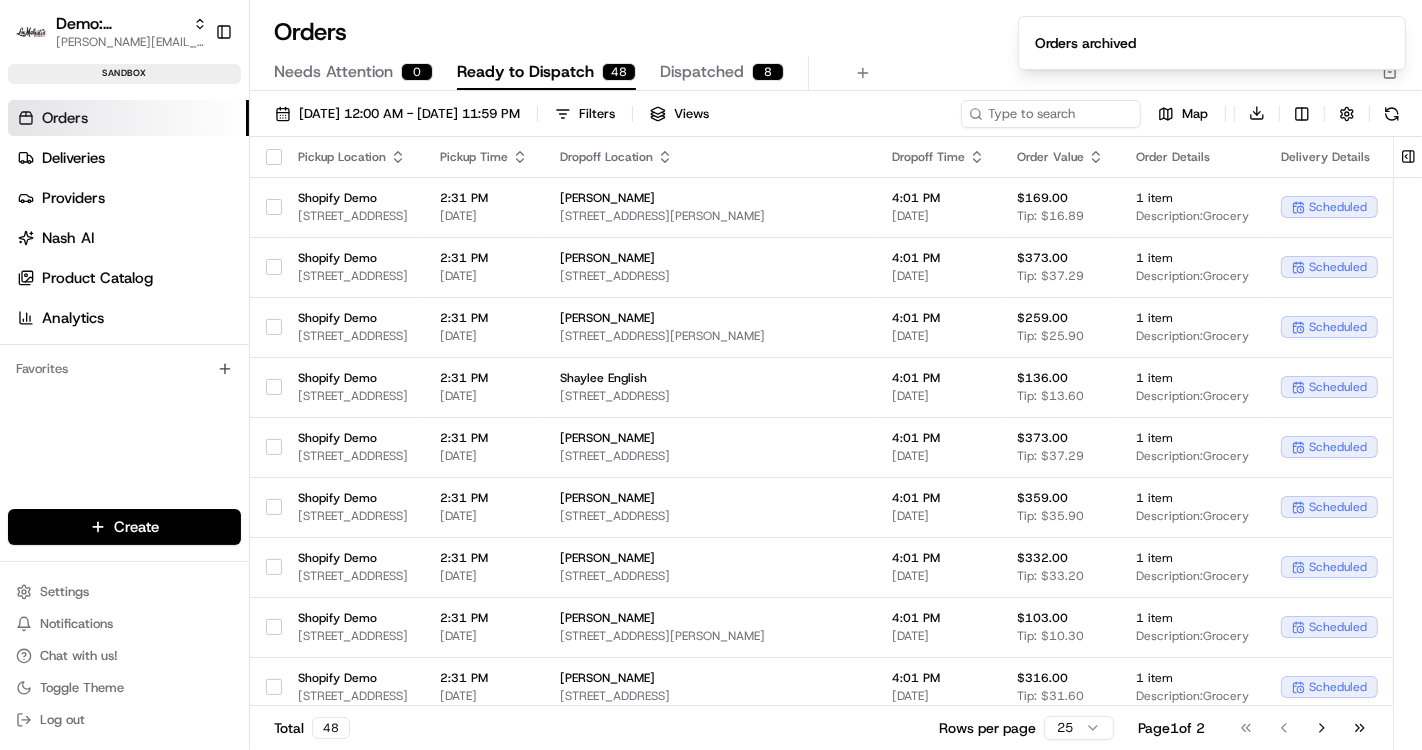 click at bounding box center [274, 157] 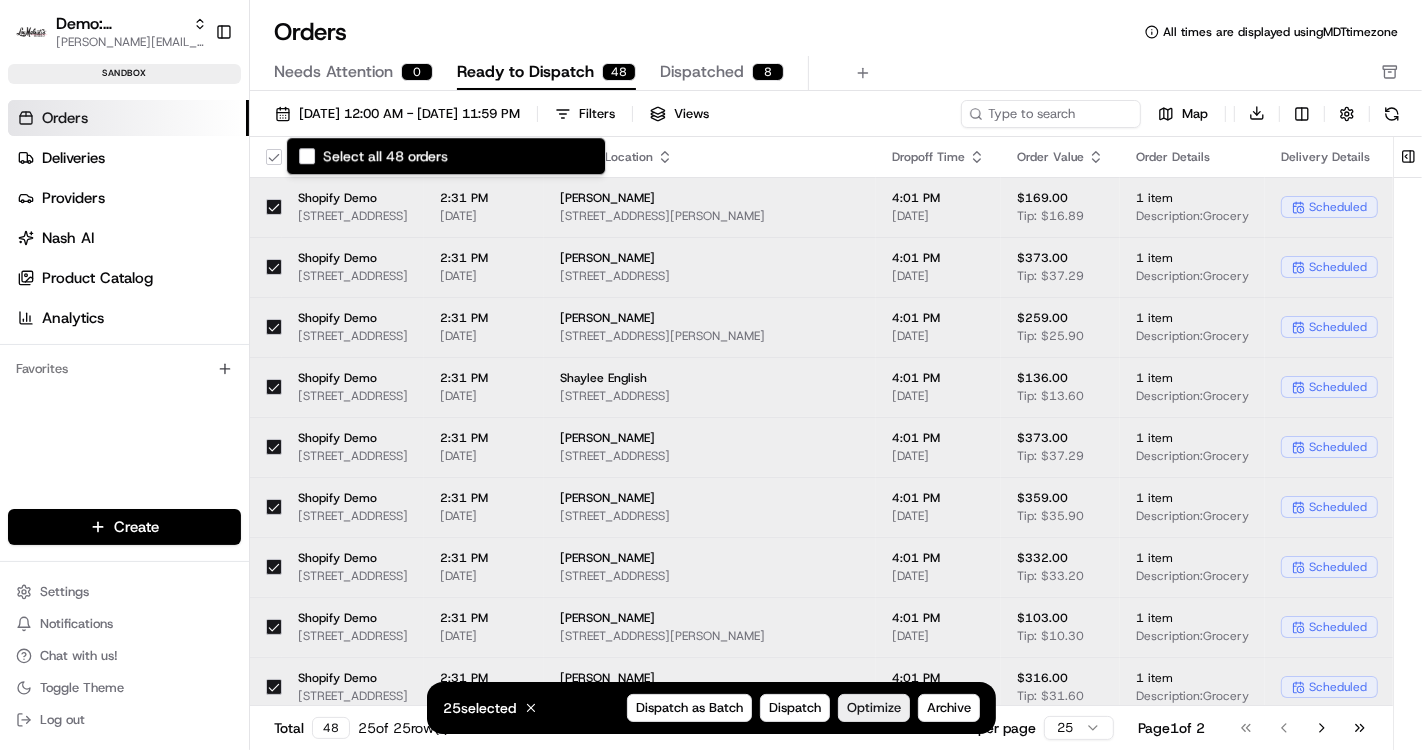 click on "Optimize" at bounding box center (873, 708) 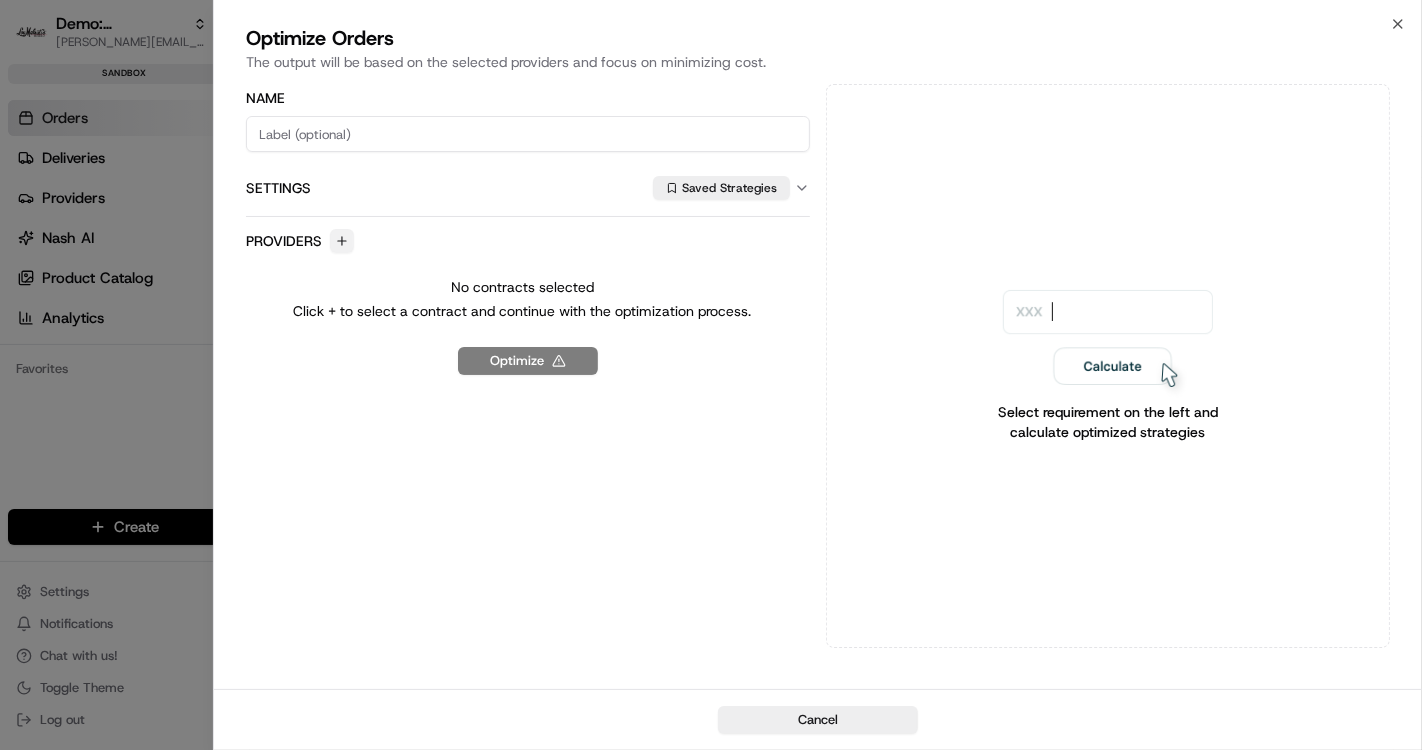 click at bounding box center (342, 241) 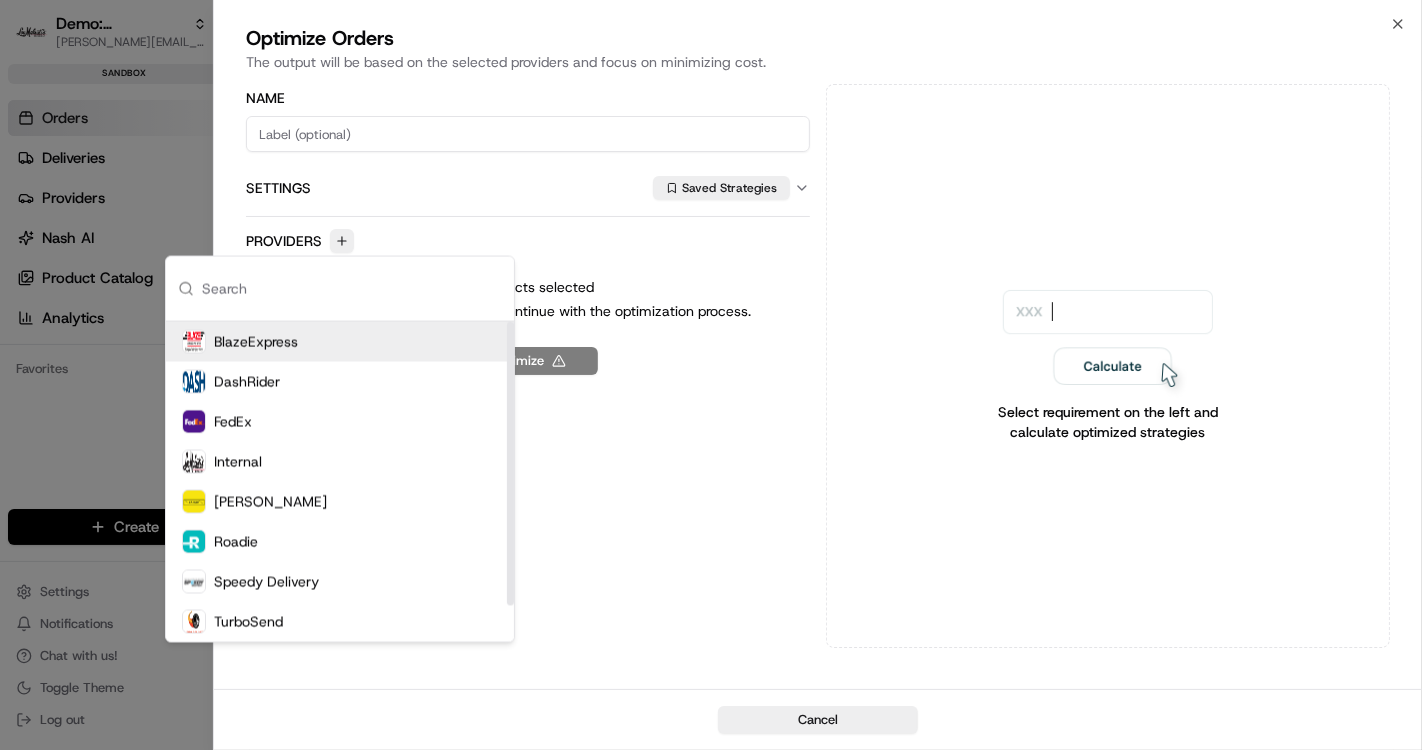 click on "BlazeExpress" at bounding box center [340, 342] 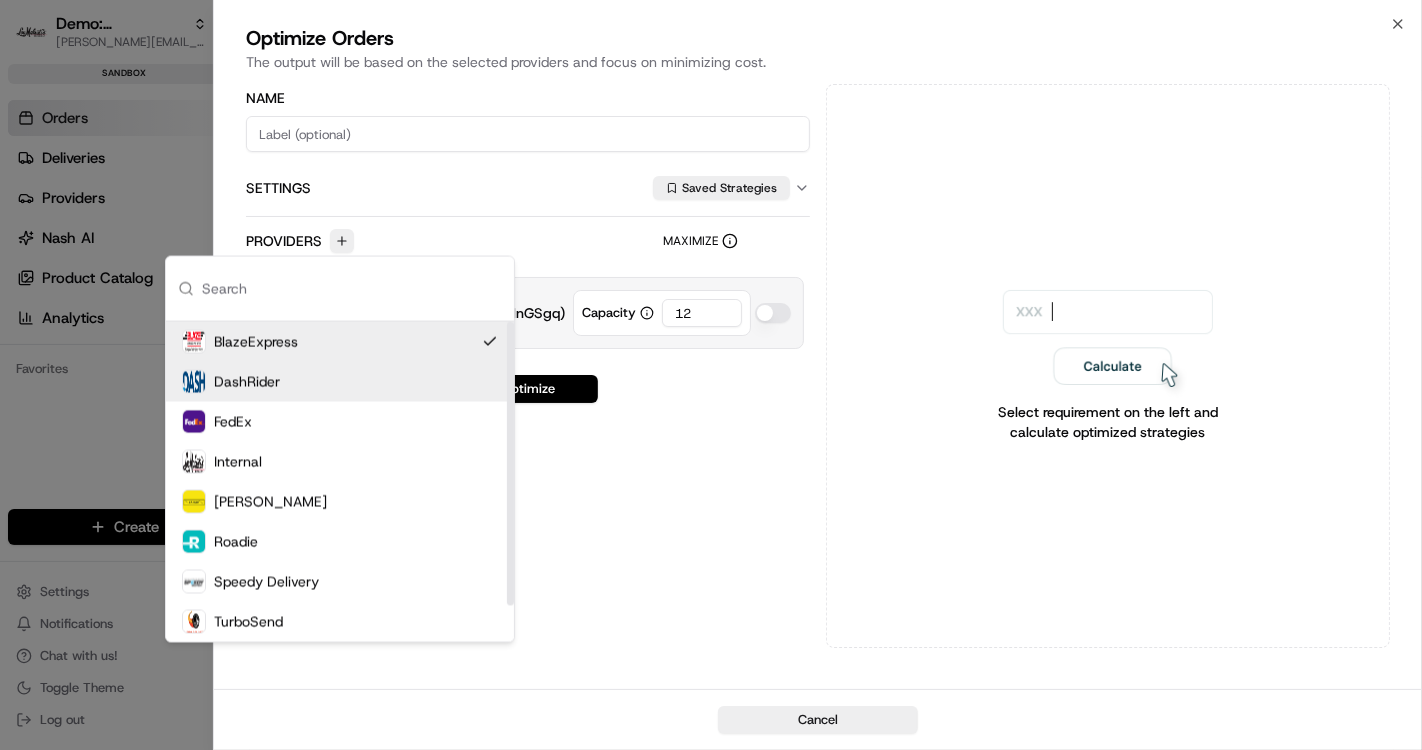 click on "DashRider" at bounding box center [340, 382] 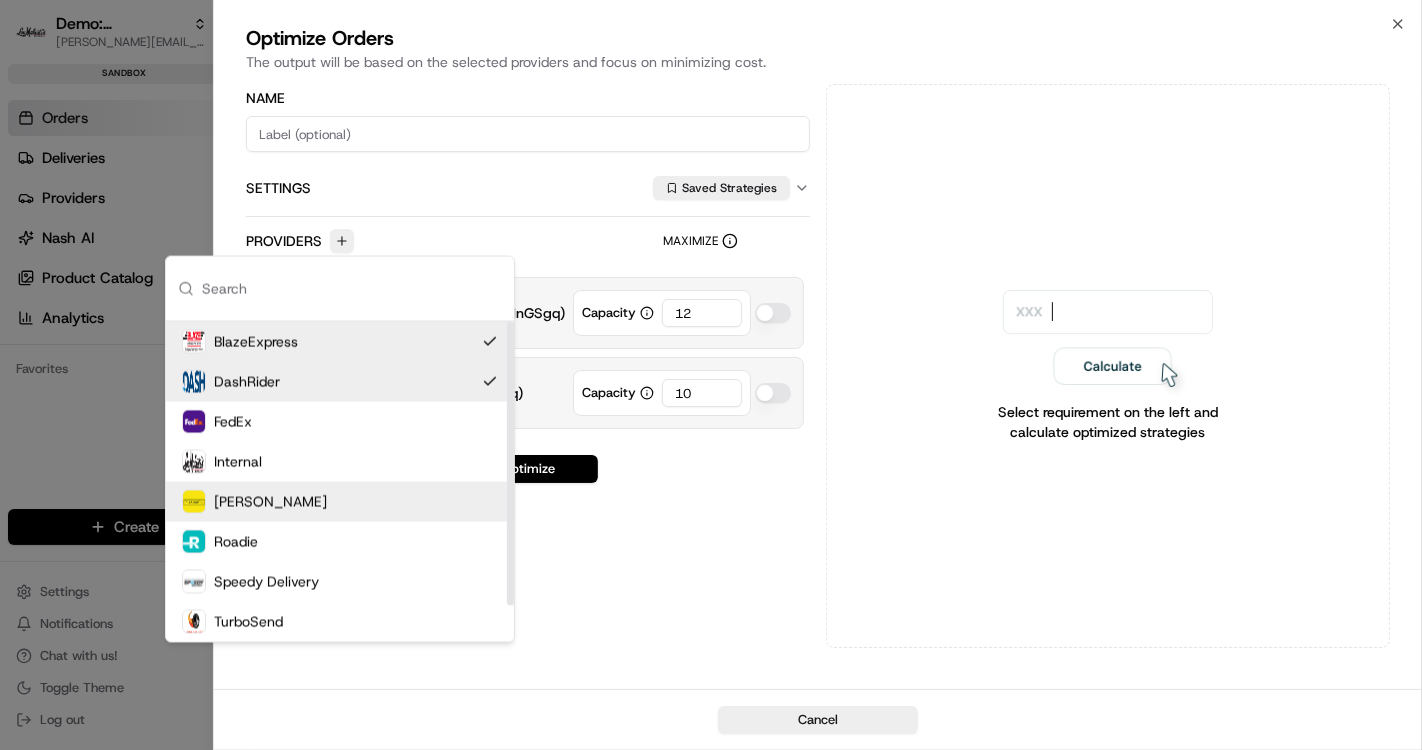 click on "Name Settings  Saved Strategies Providers Maximize BlazeExpress  ( blazeexpress_org_MnGSgq ) Capacity 12 DashRider  ( dashrider_org_MnGSgq ) Capacity 10 Optimize" at bounding box center [528, 366] 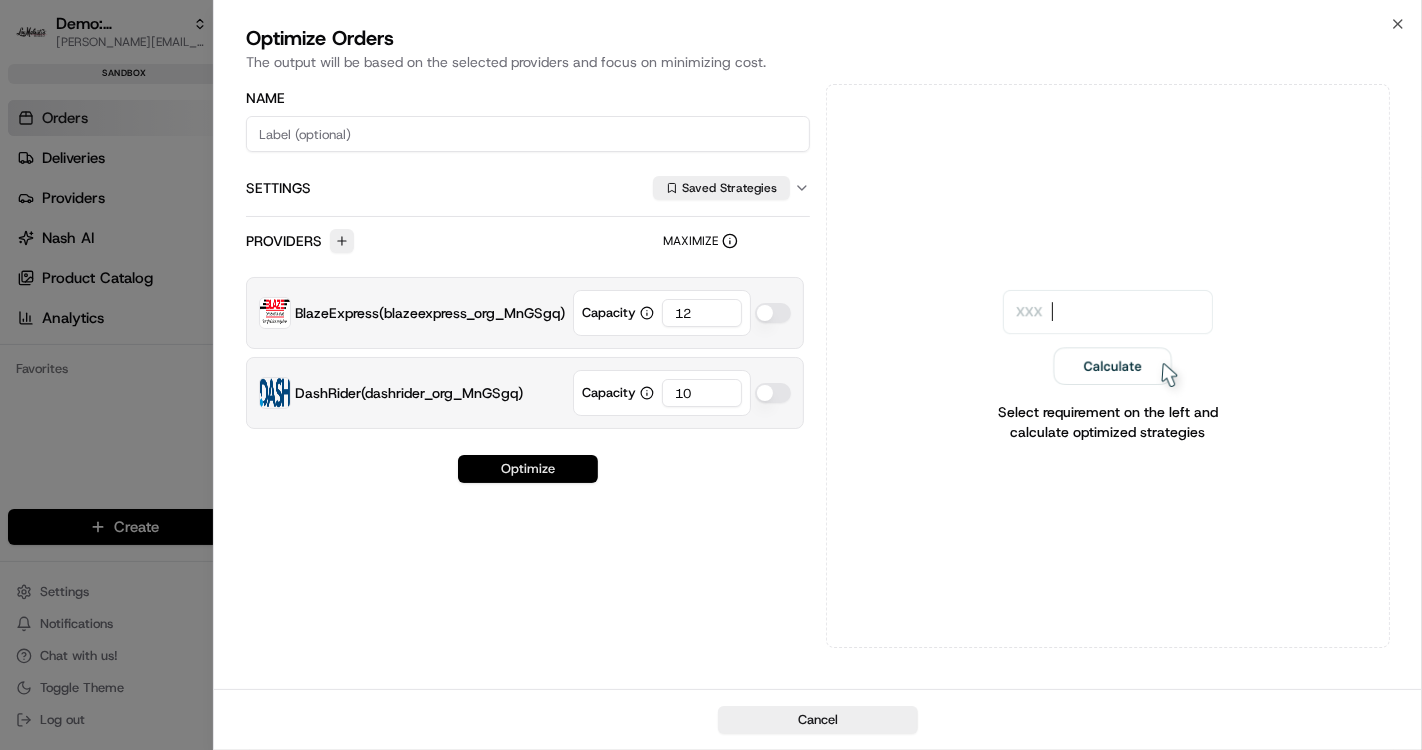 click on "Optimize" at bounding box center [528, 469] 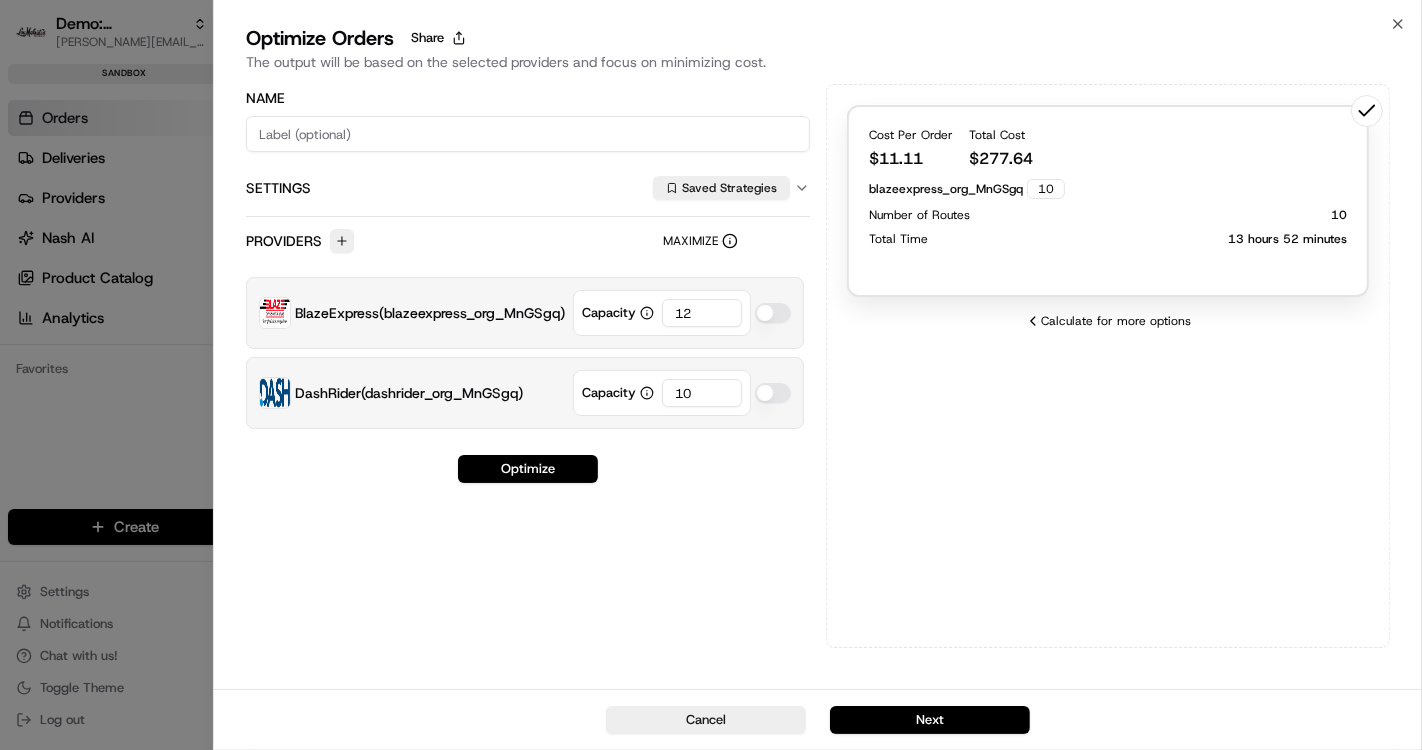 click on "Orders Deliveries Providers Nash AI Product Catalog Analytics Favorites" at bounding box center (124, 322) 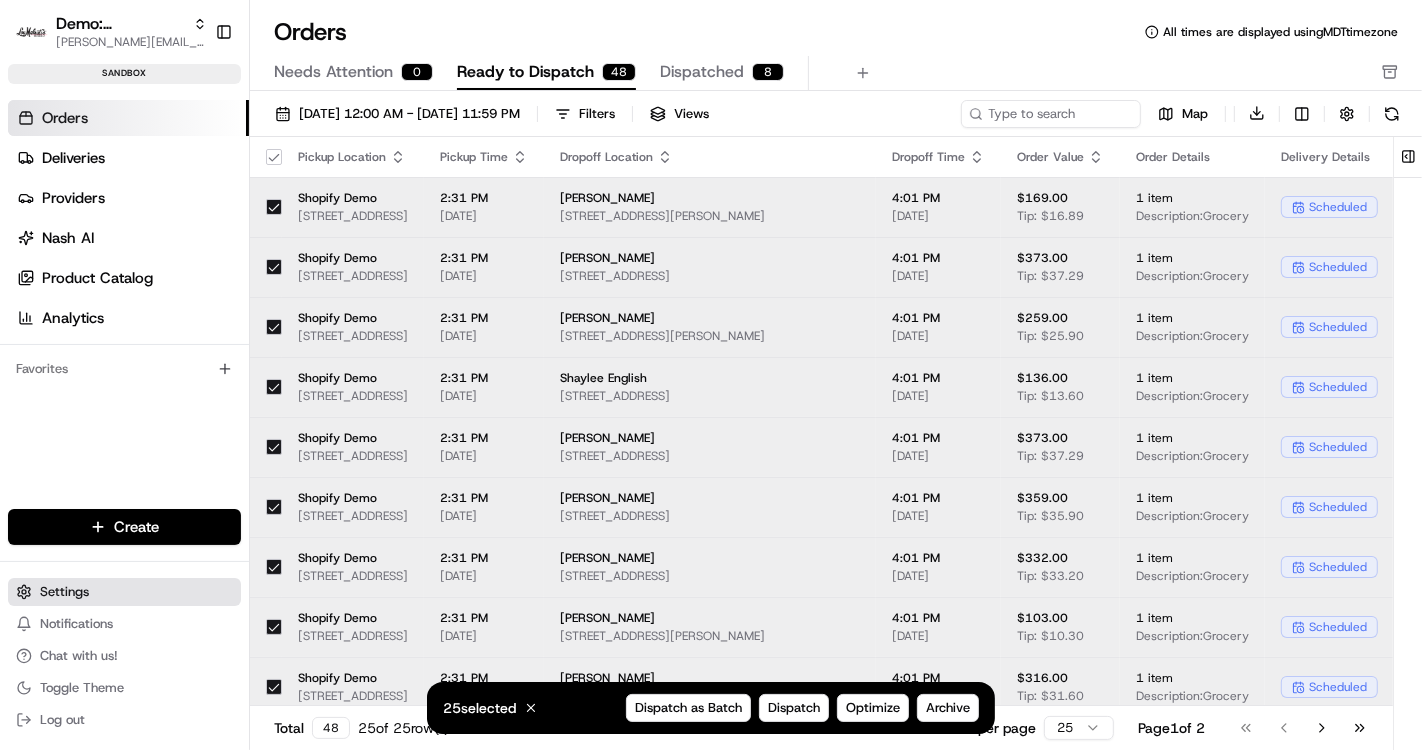 click on "Settings" at bounding box center [64, 592] 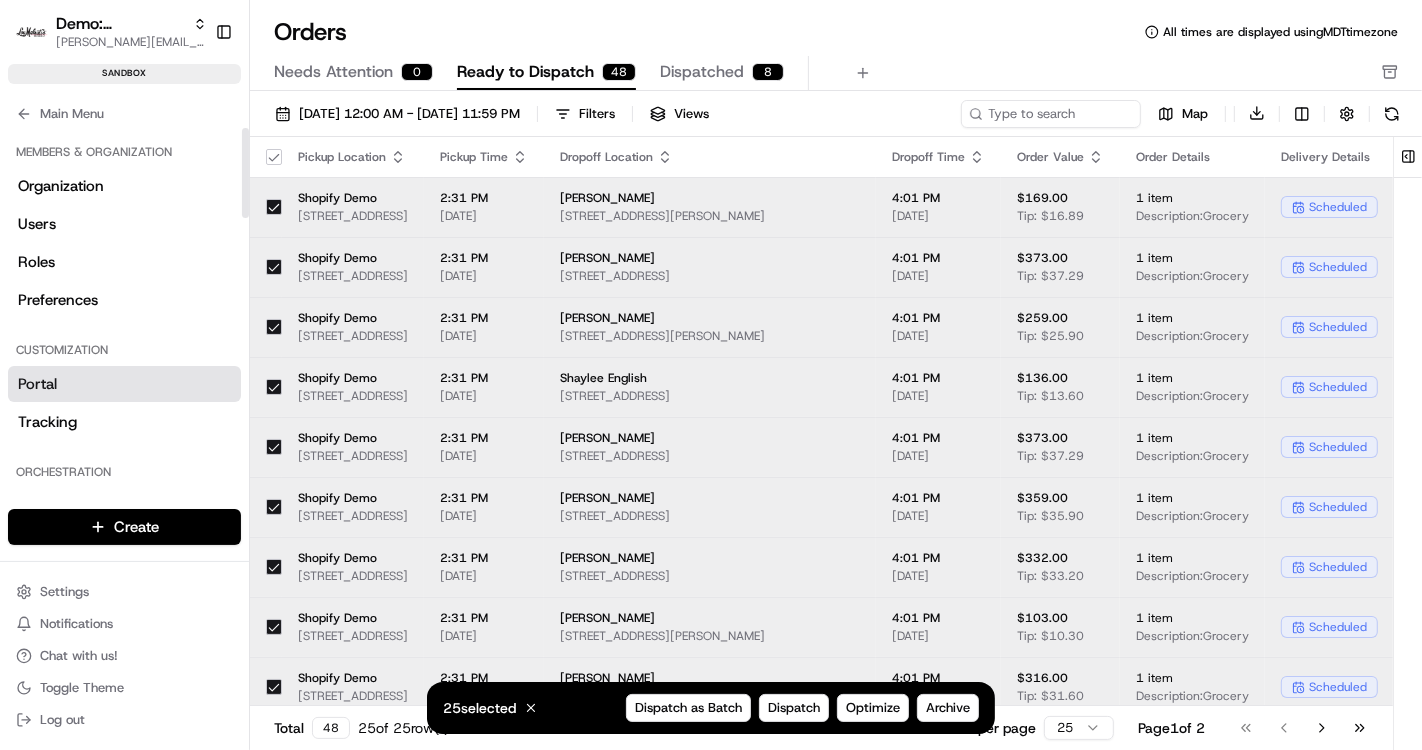 click on "Portal" at bounding box center [124, 384] 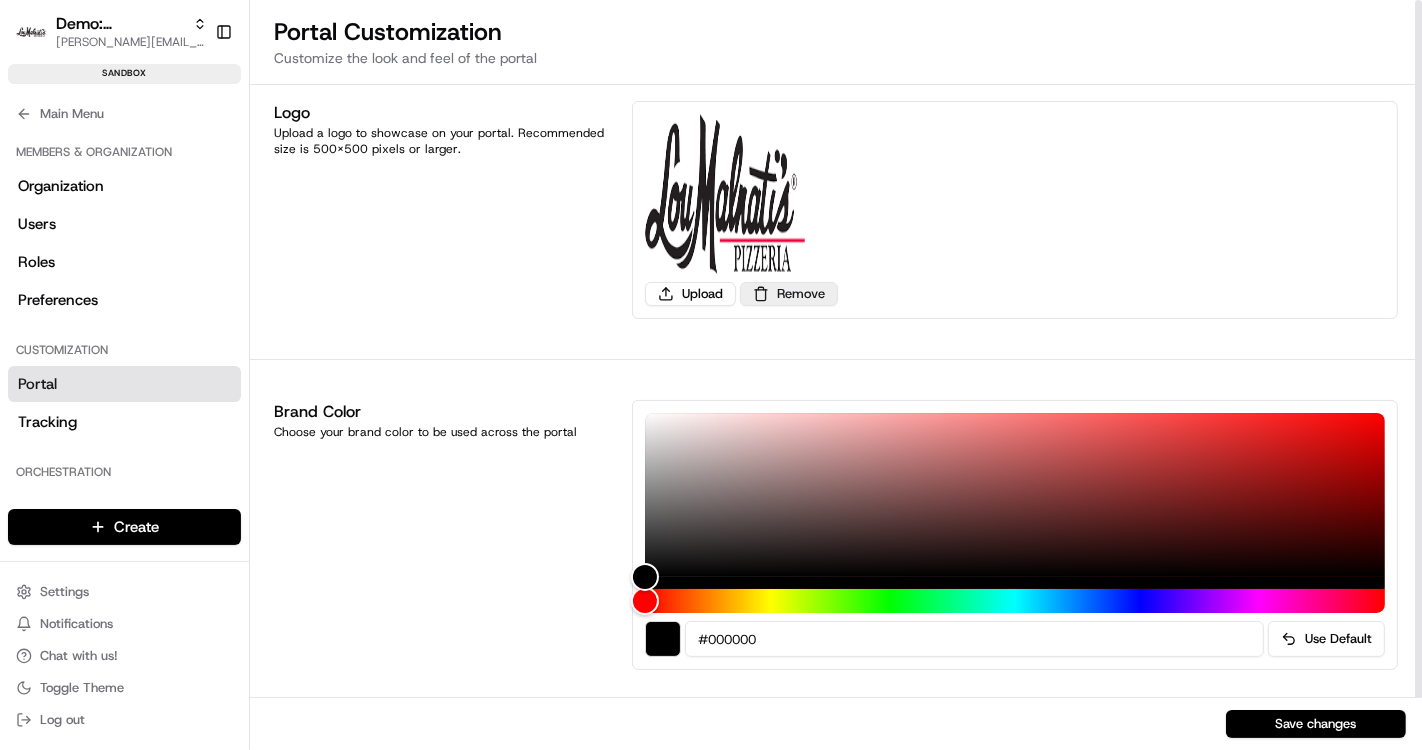 click on "Remove" at bounding box center [789, 294] 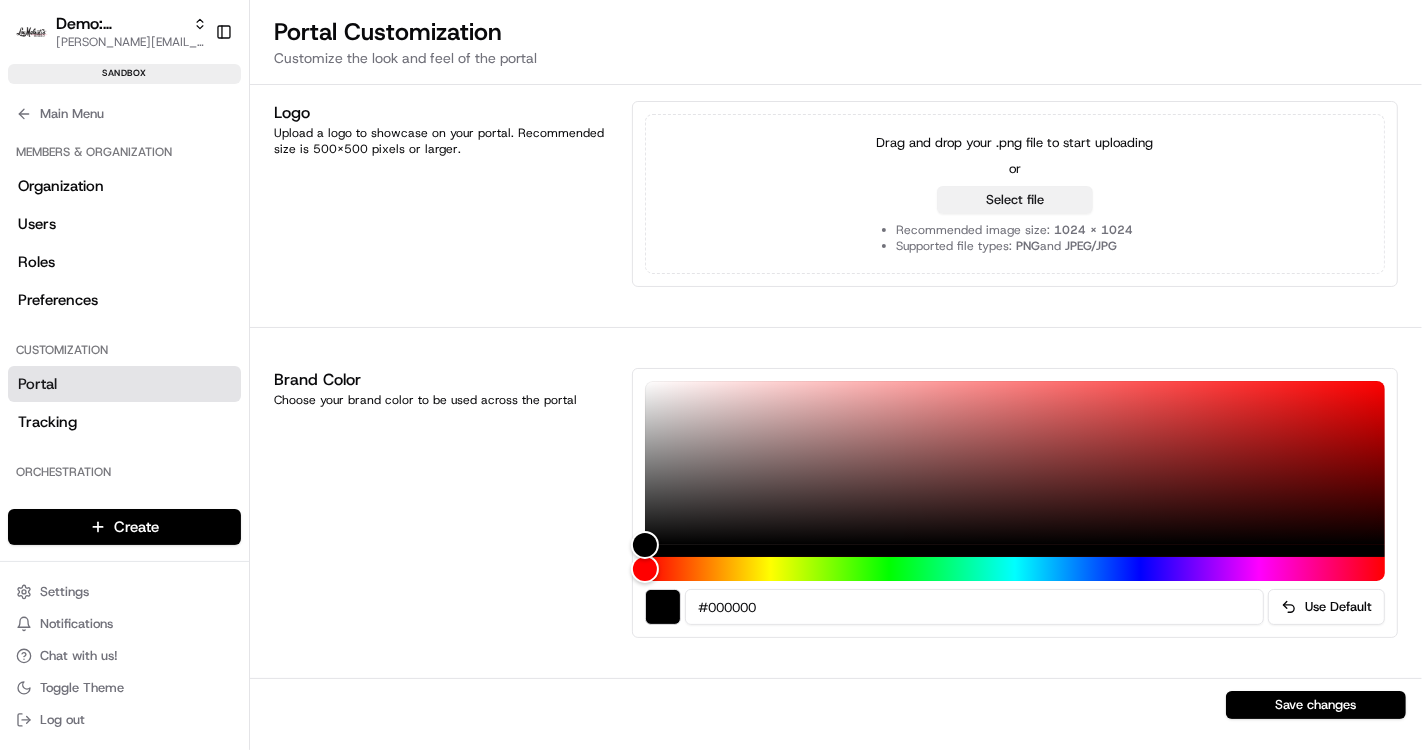 click on "Select file" at bounding box center (1015, 200) 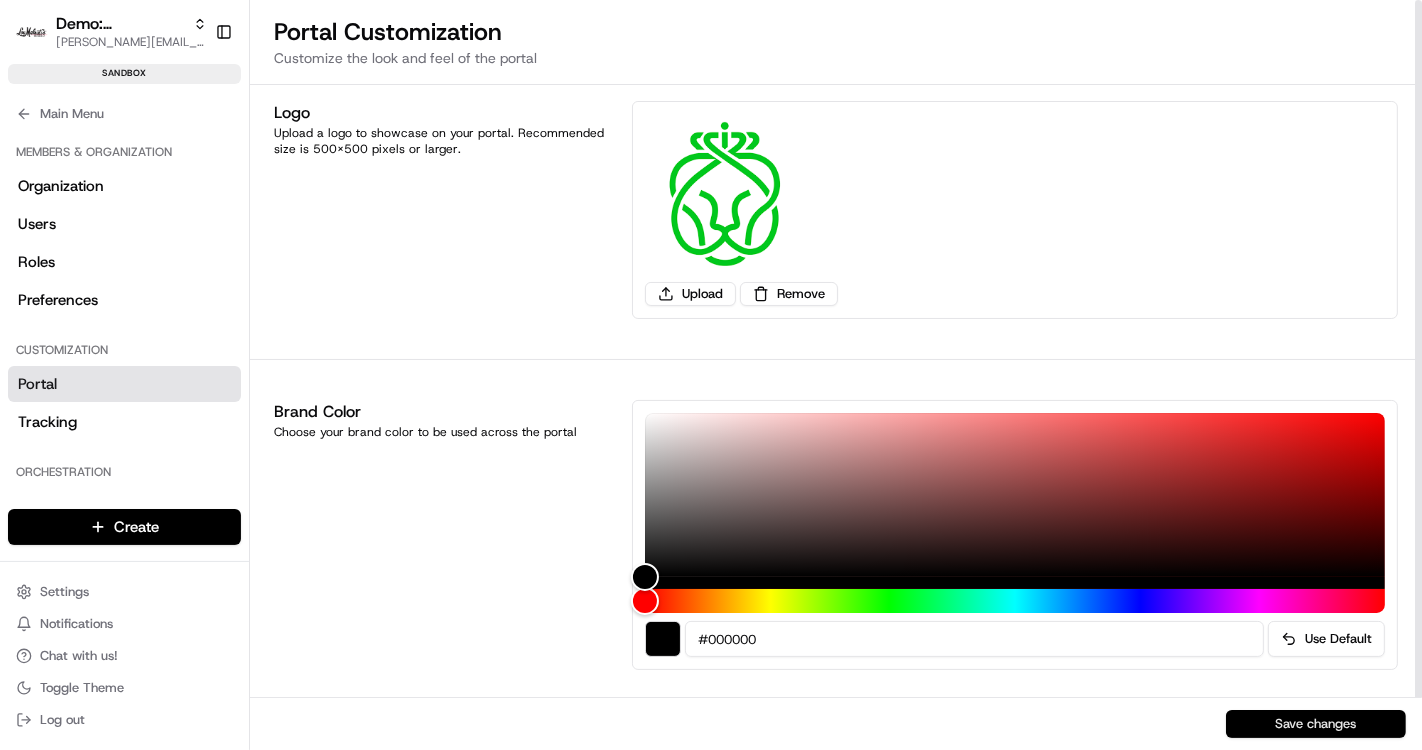 click on "Save changes" at bounding box center (1316, 724) 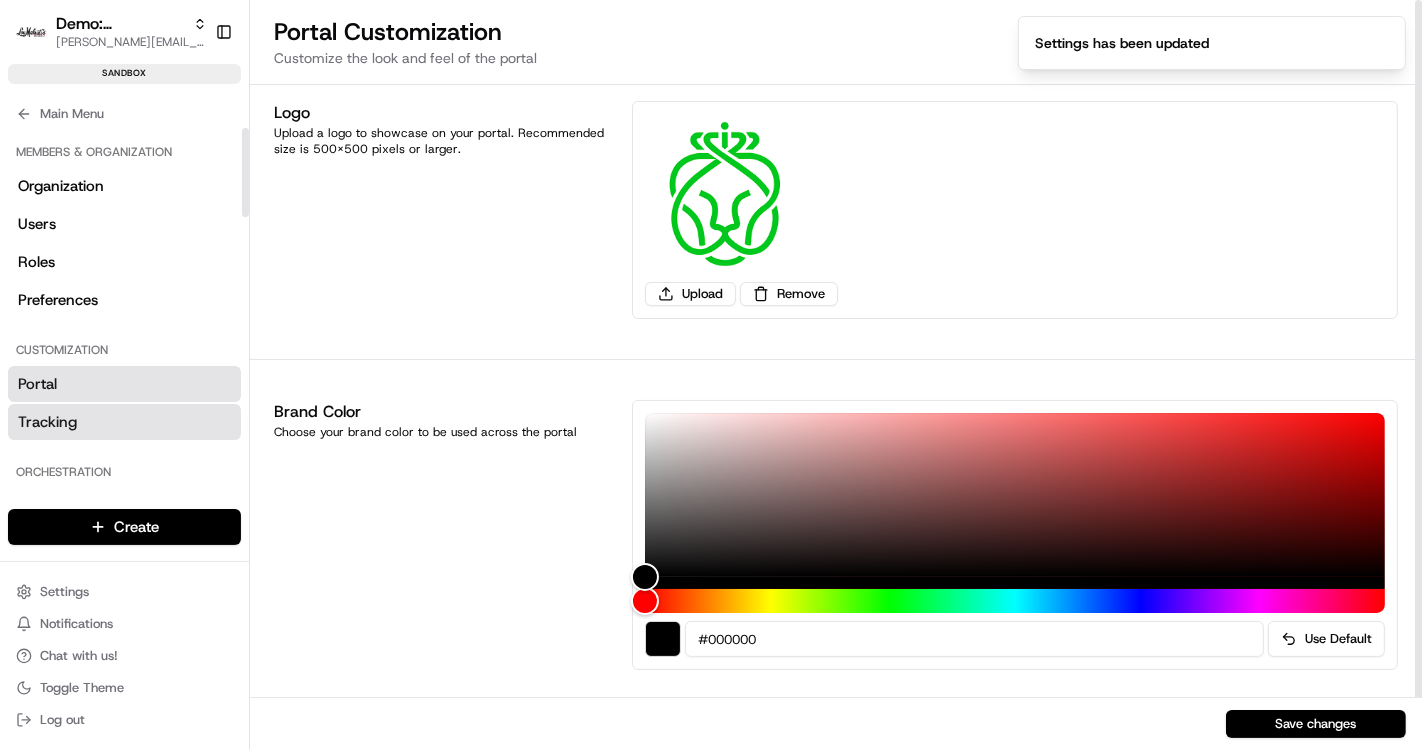 click on "Tracking" at bounding box center (124, 422) 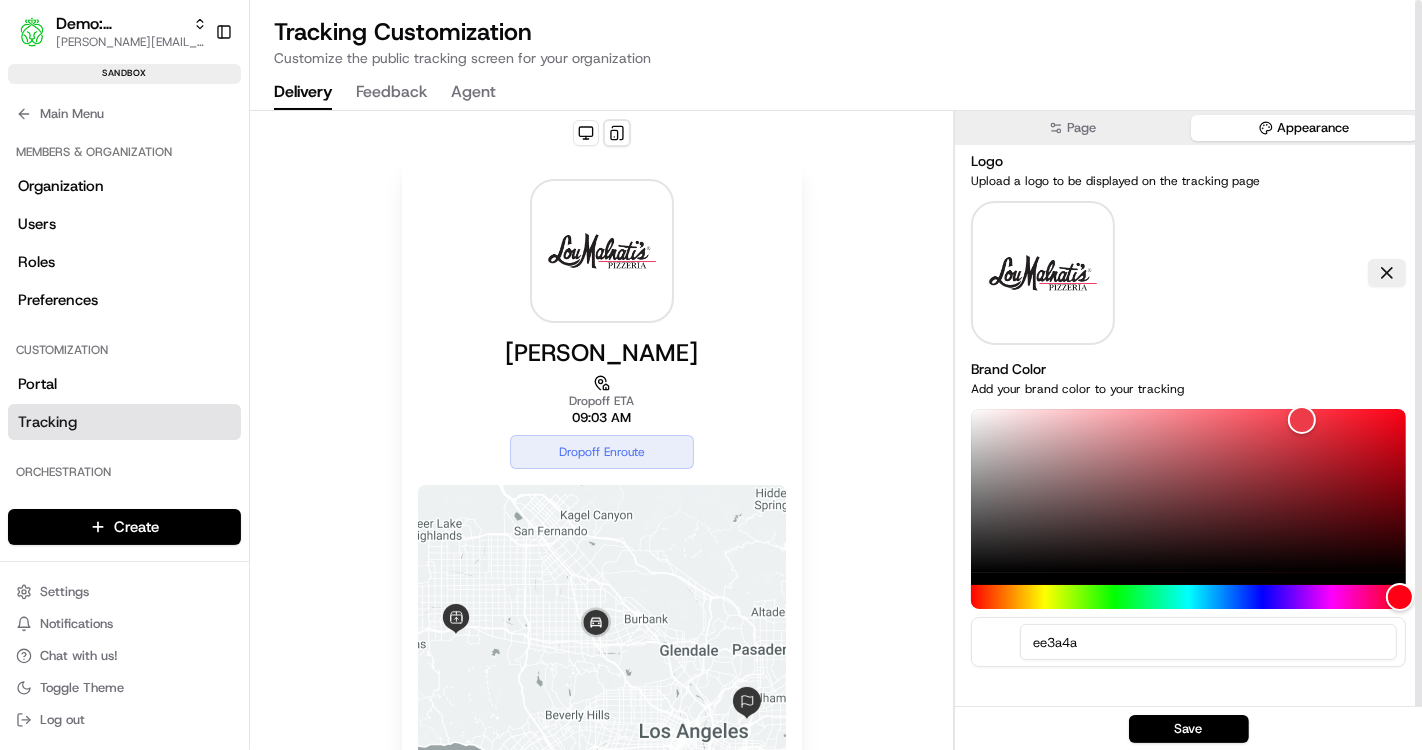 click on "Appearance" at bounding box center (1304, 128) 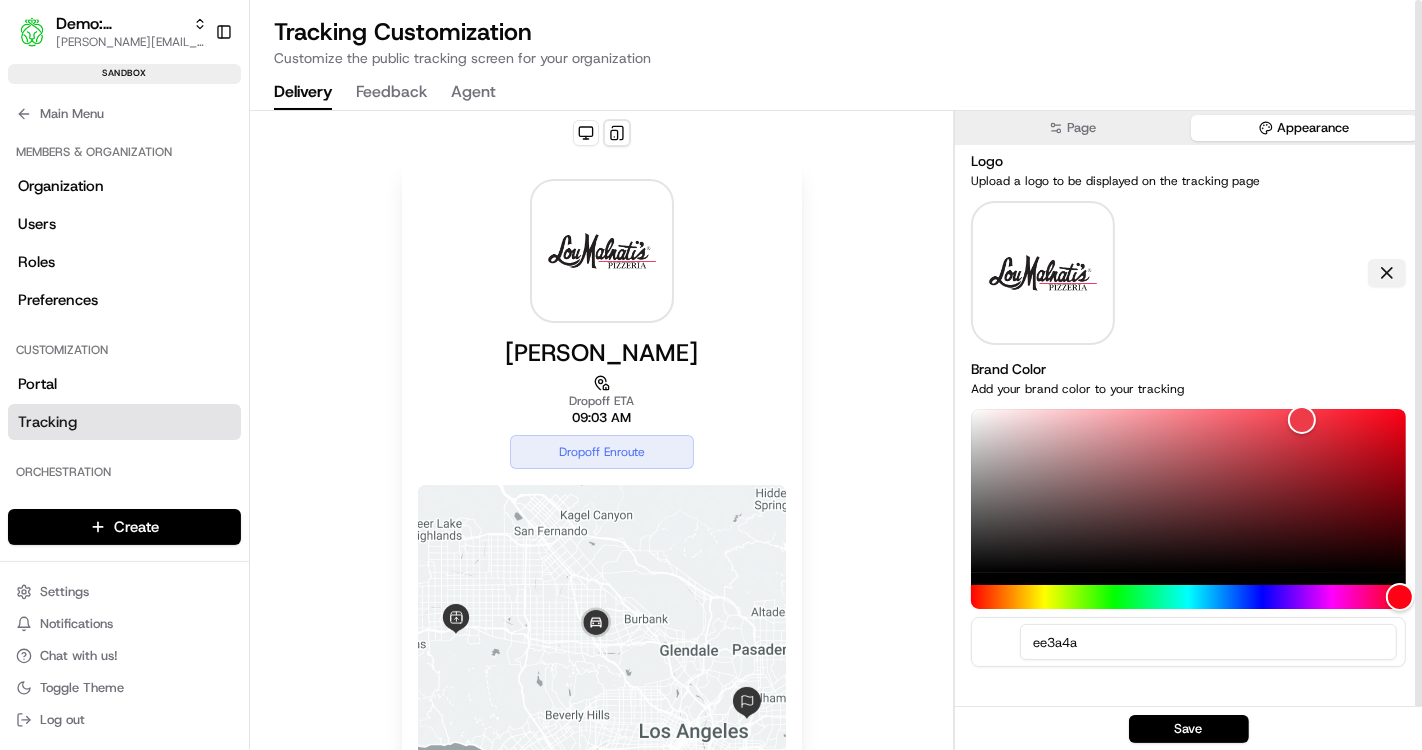 click at bounding box center [1387, 273] 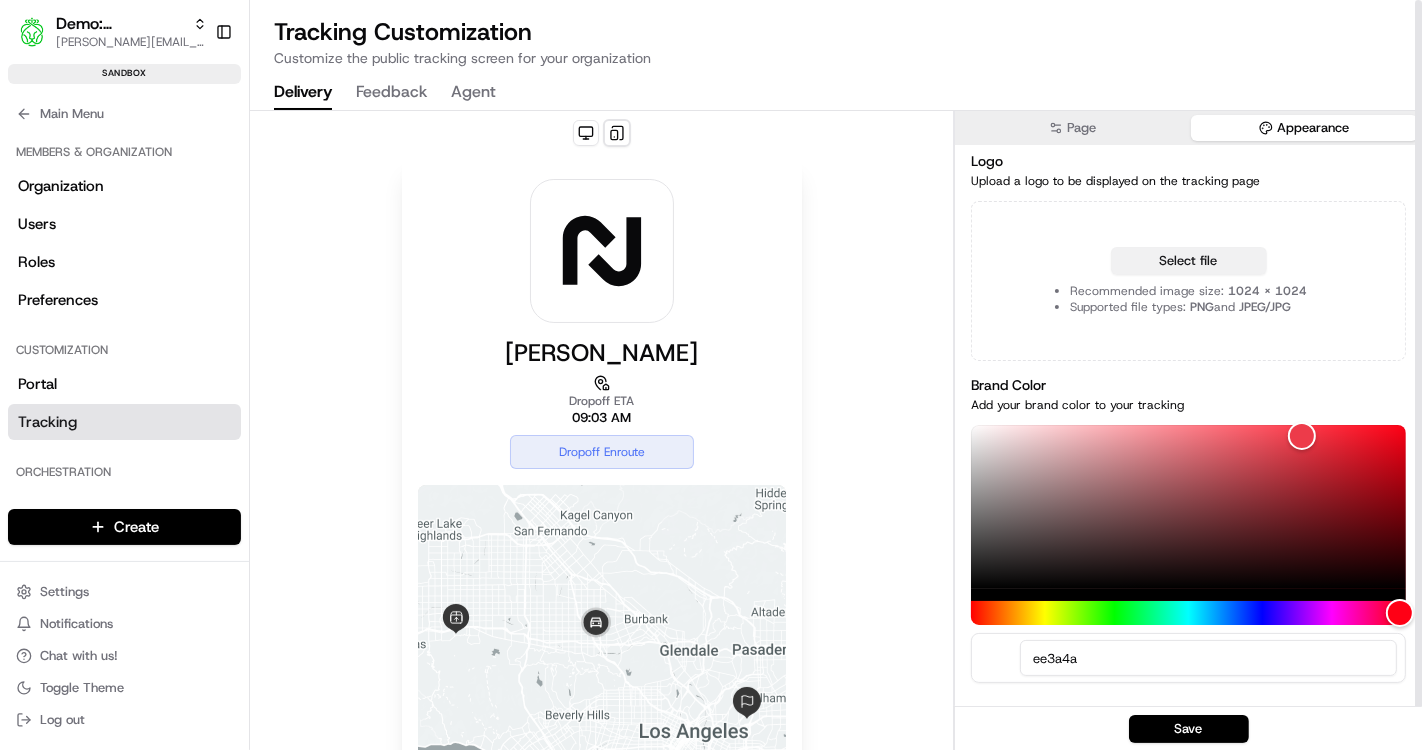 click on "Select file" at bounding box center [1189, 261] 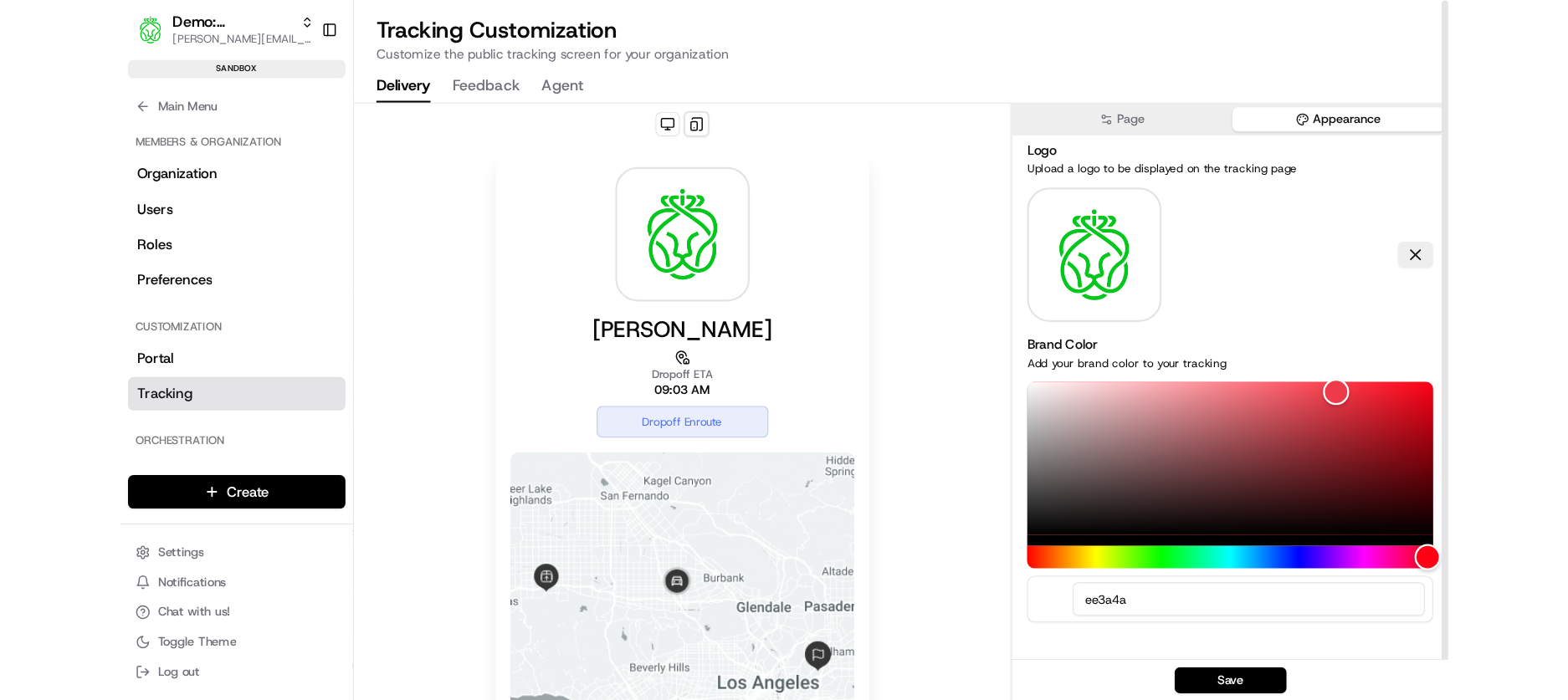 scroll, scrollTop: 0, scrollLeft: 0, axis: both 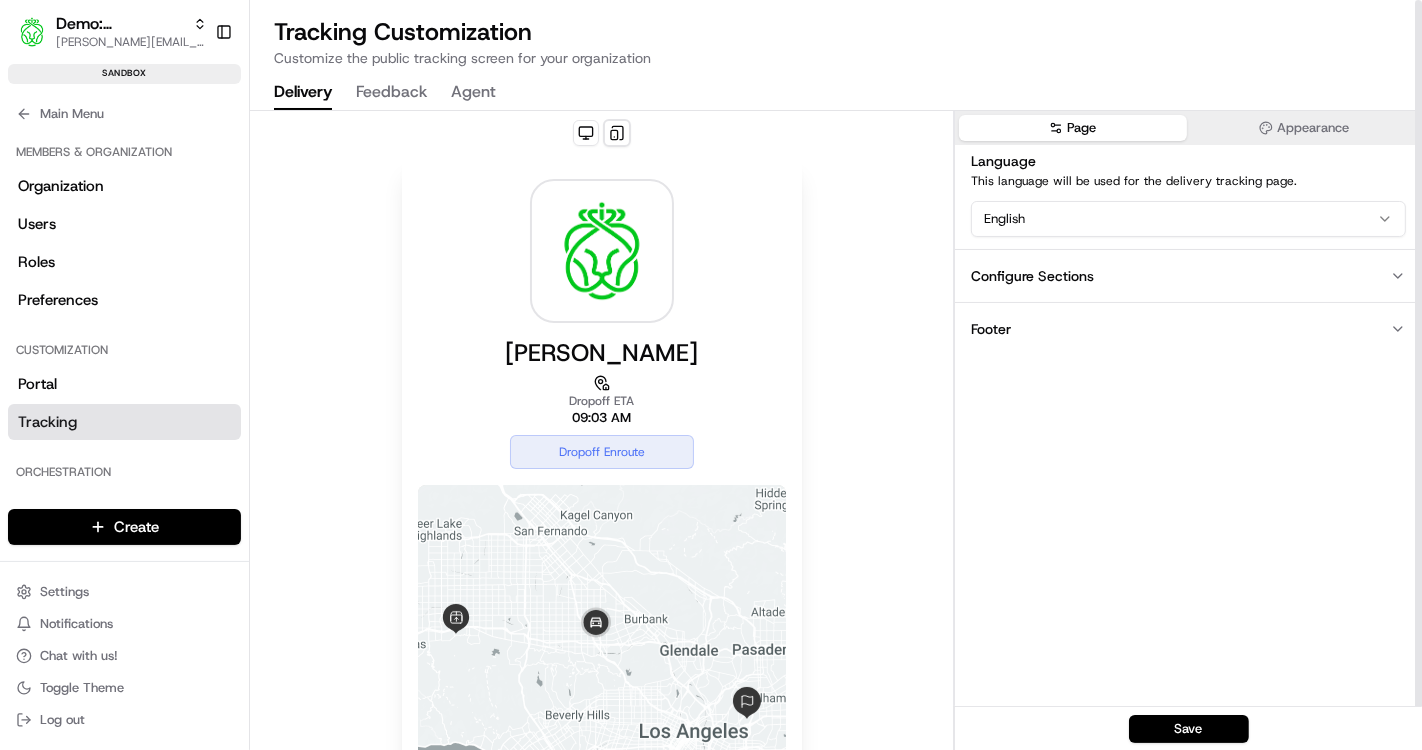 click on "Page" at bounding box center (1072, 128) 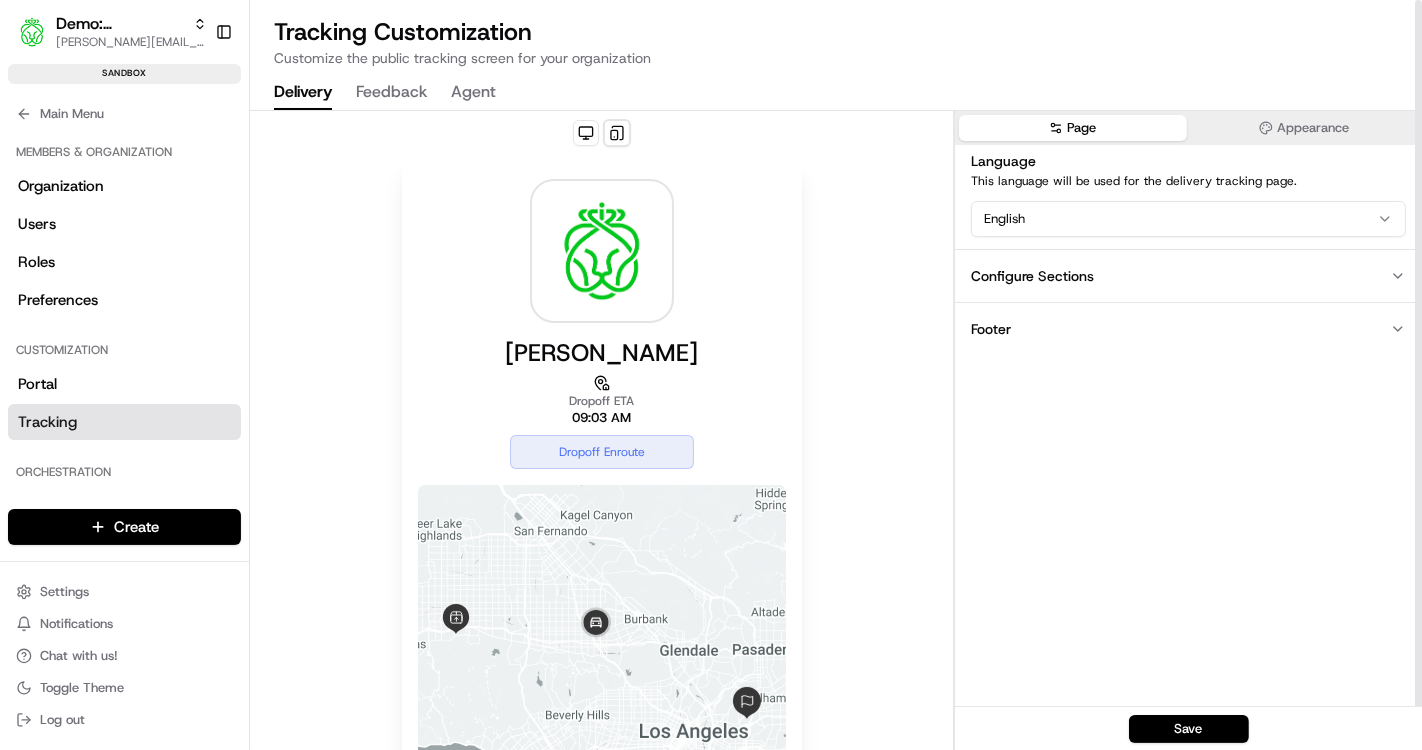 click on "Footer" at bounding box center [1188, 328] 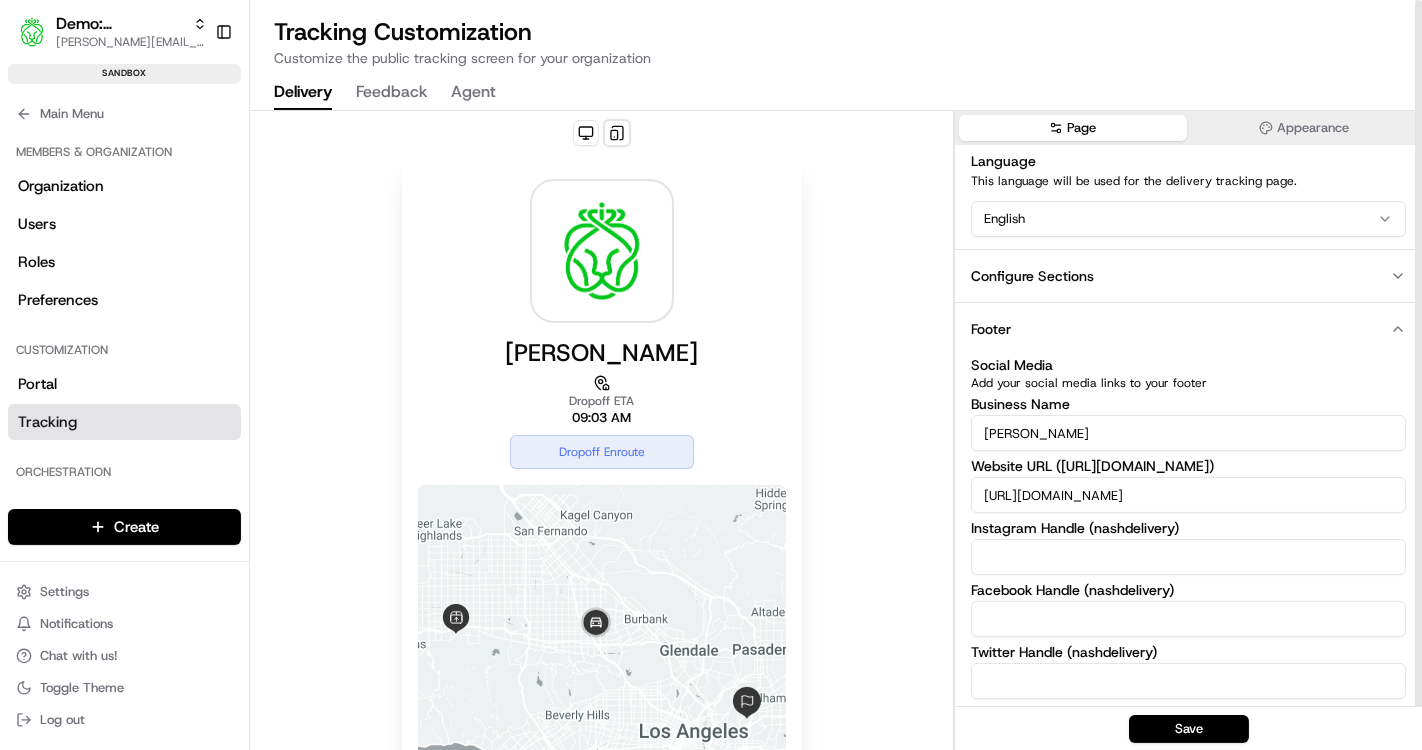 click on "Lou Malnati's" at bounding box center (1188, 433) 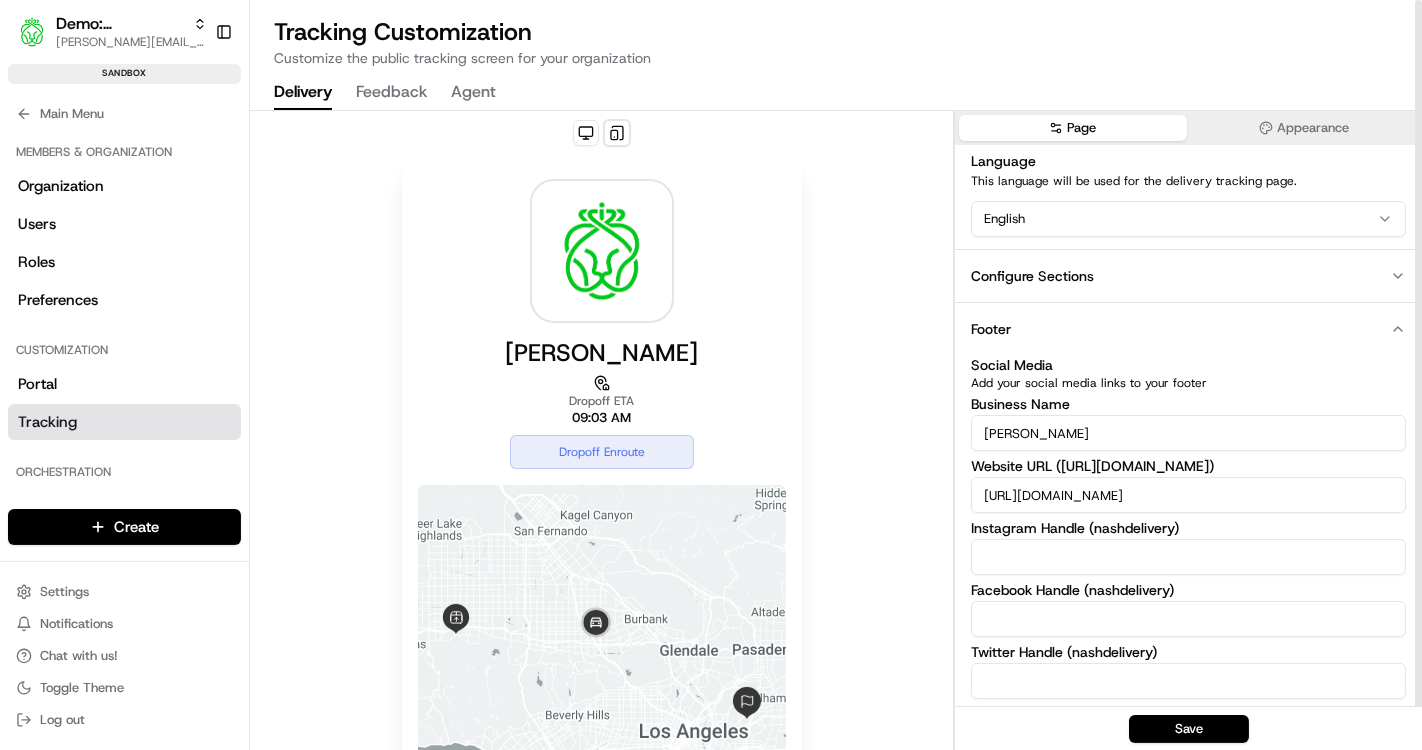 type on "[PERSON_NAME]" 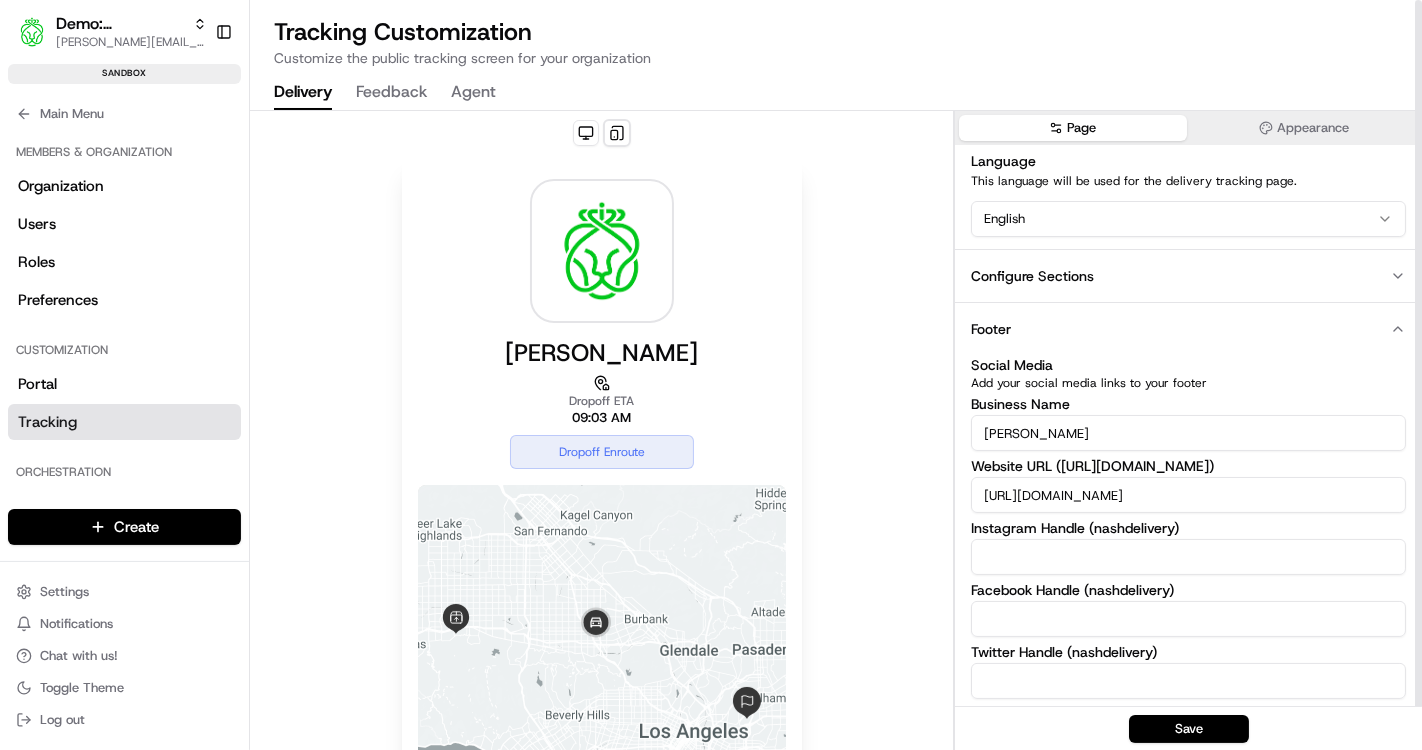 click on "https://www.loumalnatis.com" at bounding box center [1188, 495] 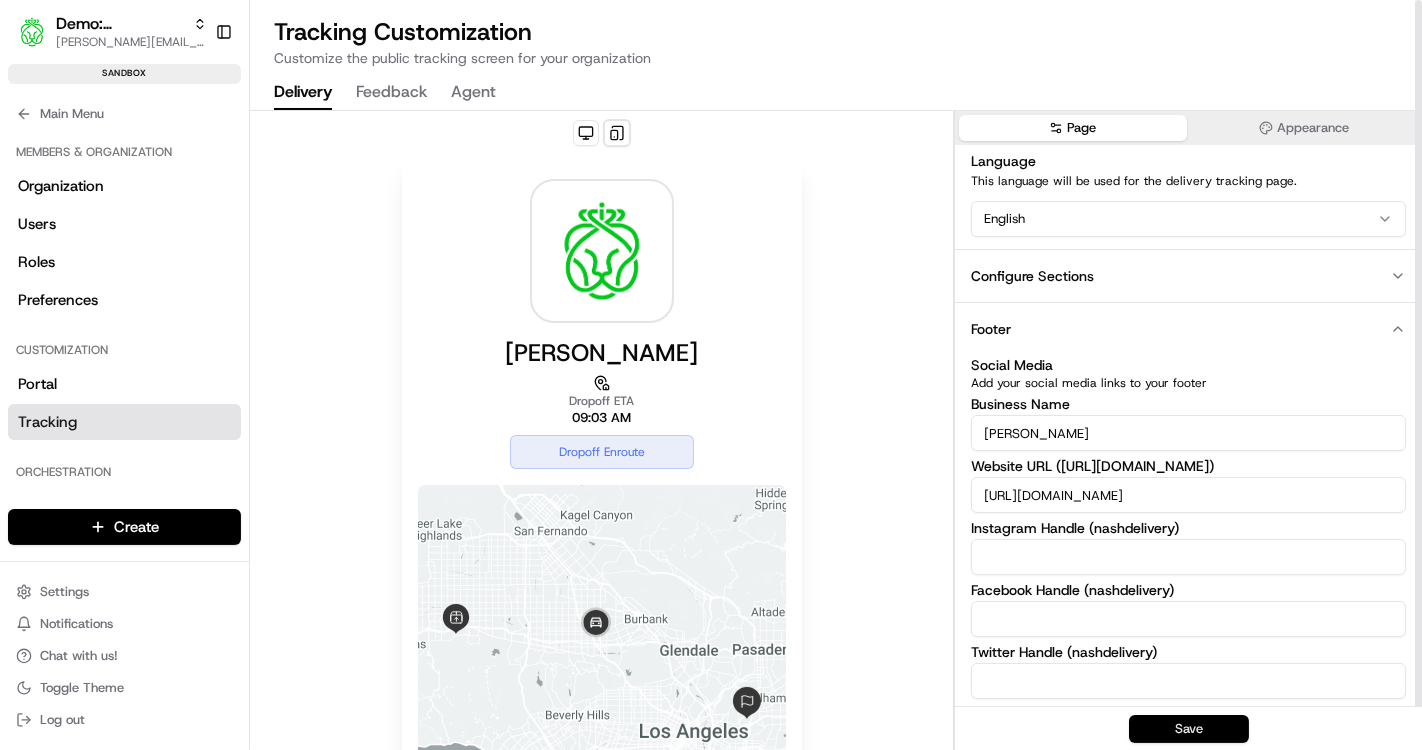 type on "https://www.aholddelhaize.com" 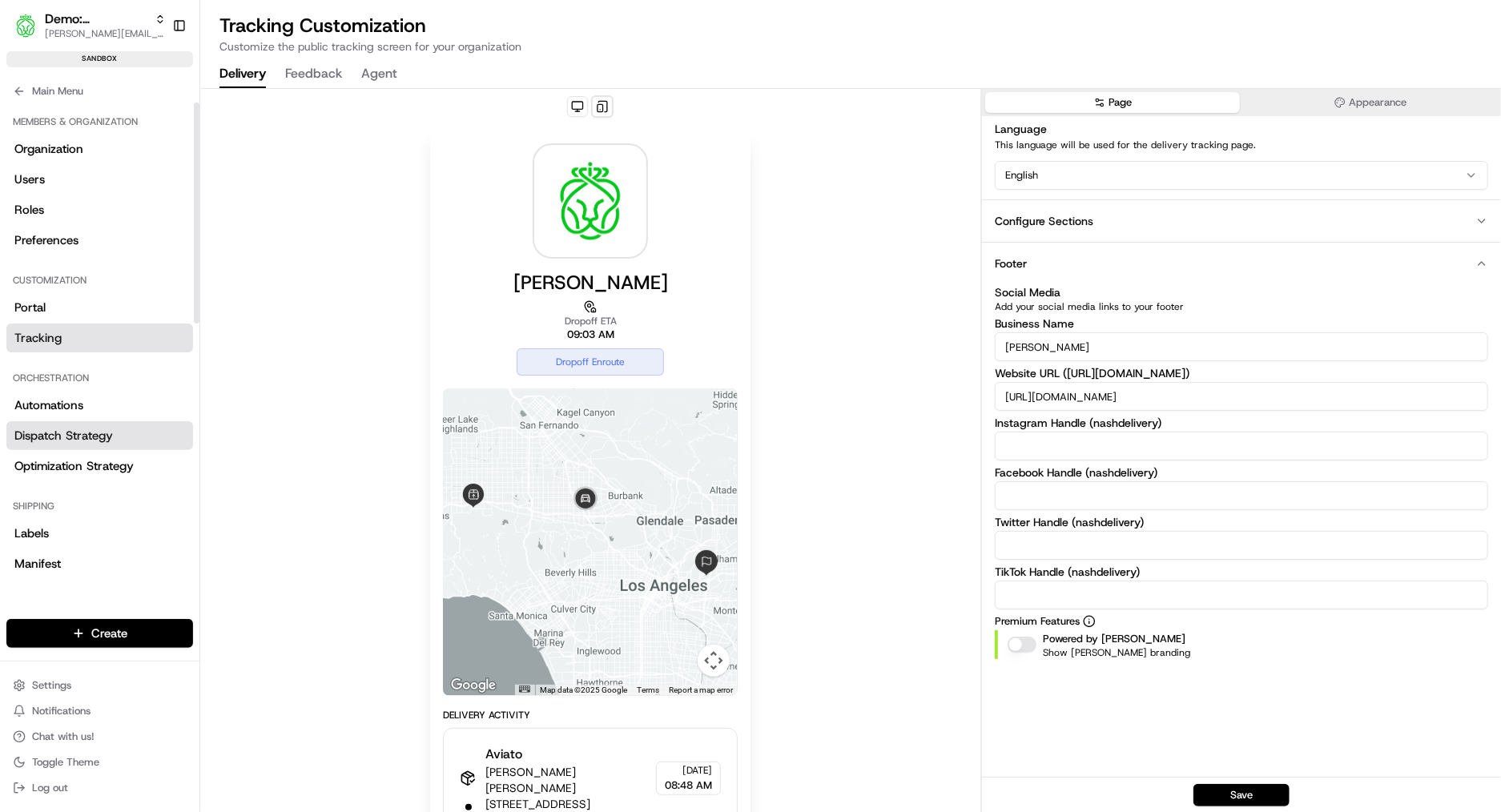 click on "Dispatch Strategy" at bounding box center (63, 436) 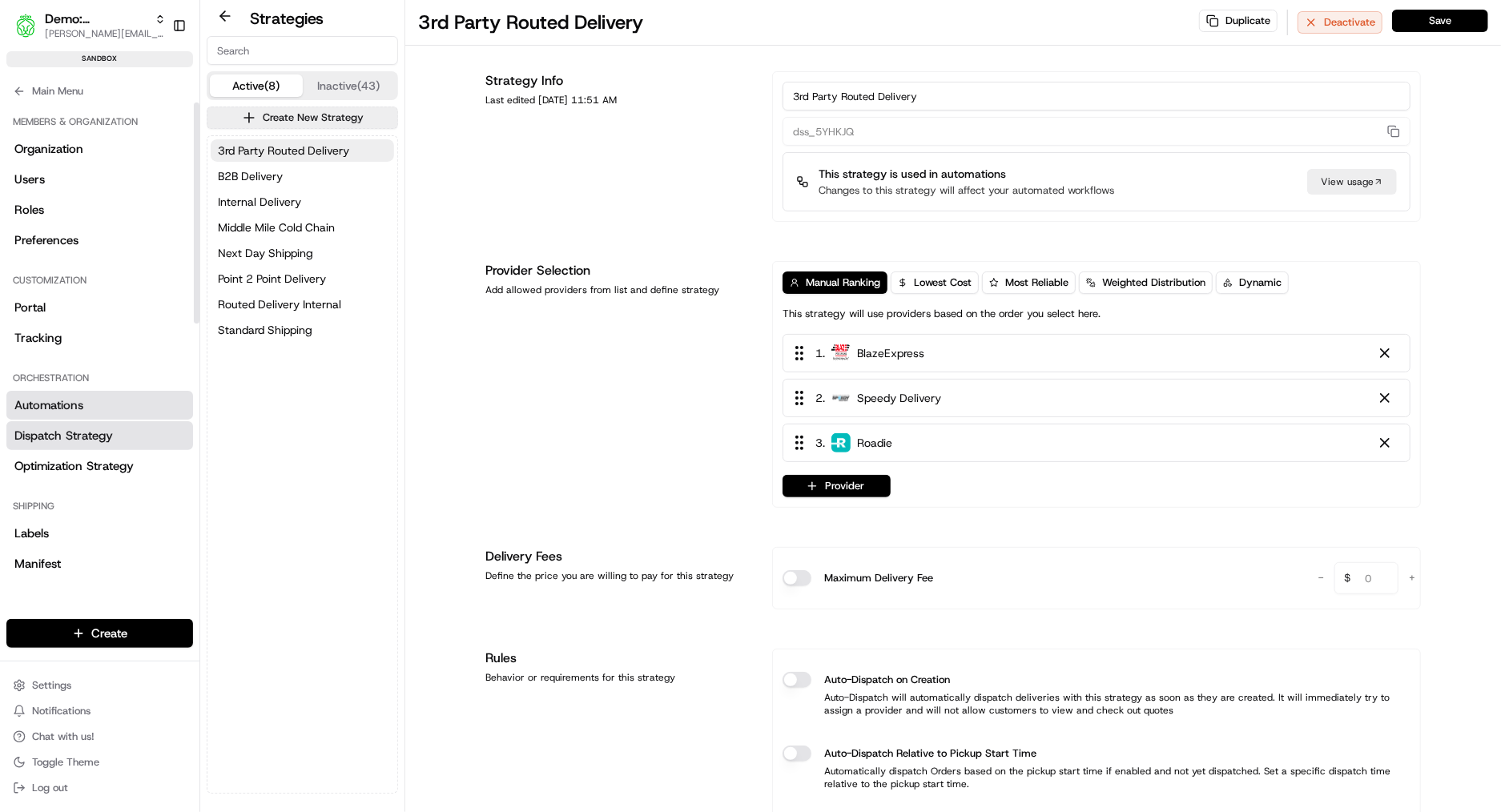 click on "Automations" at bounding box center [49, 405] 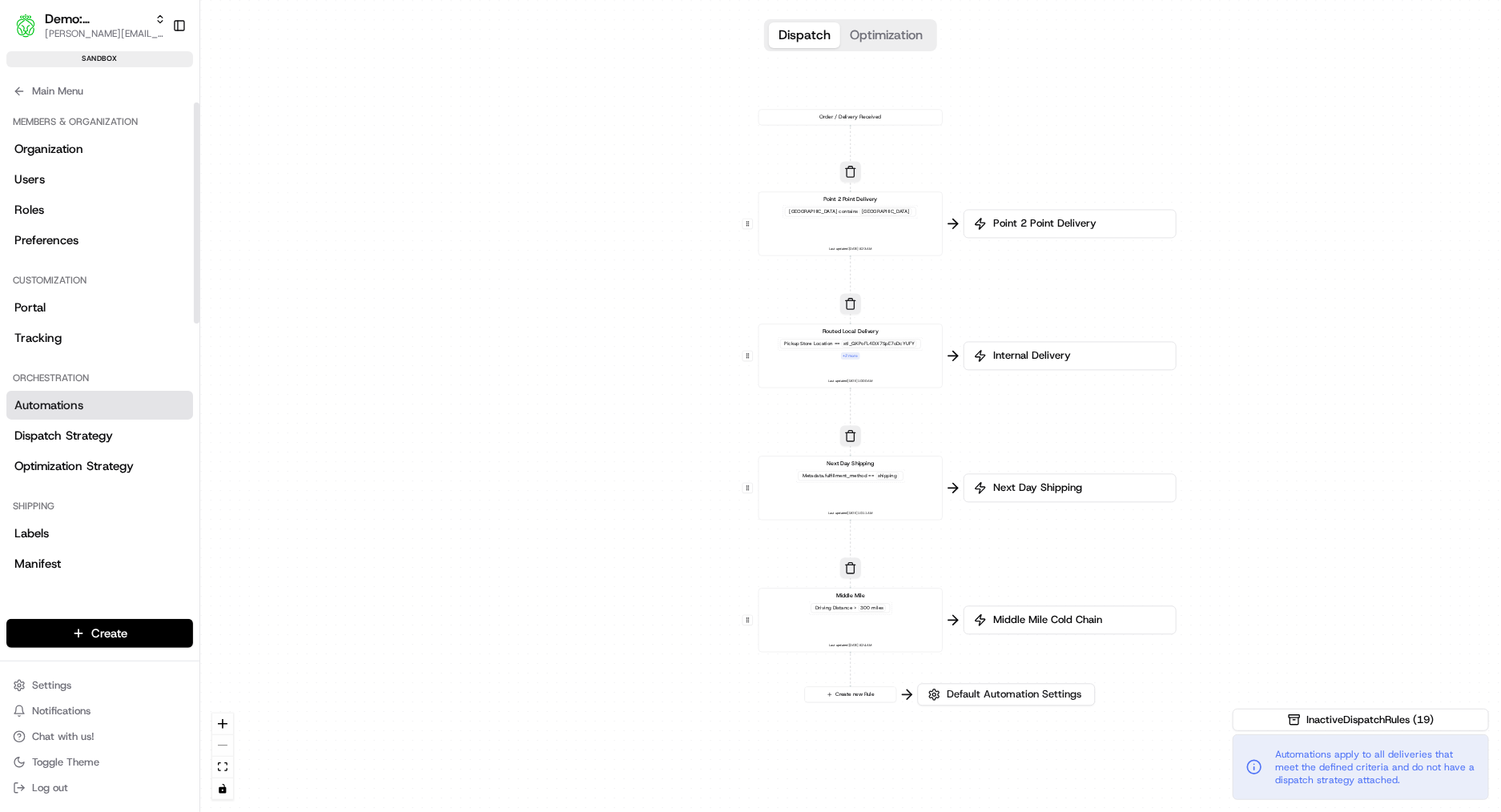 click on "0 0 0 0 0 Order / Delivery Received Point 2 Point Delivery Pickup City contains Portland   Last updated:  07/08/2025 8:23 AM Routed Local Delivery Pickup Store Location == stl_QKPoFL4EtX7SpE7oDcYUFY   + 2  more Last updated:  07/11/2025 10:00 AM Next Day Shipping Metadata .fulfillment_method == shipping   Last updated:  06/17/2025 10:11 AM Middle Mile Driving Distance > 300   miles Last updated:  07/08/2025 8:24 AM  Create new Rule" at bounding box center (851, 406) 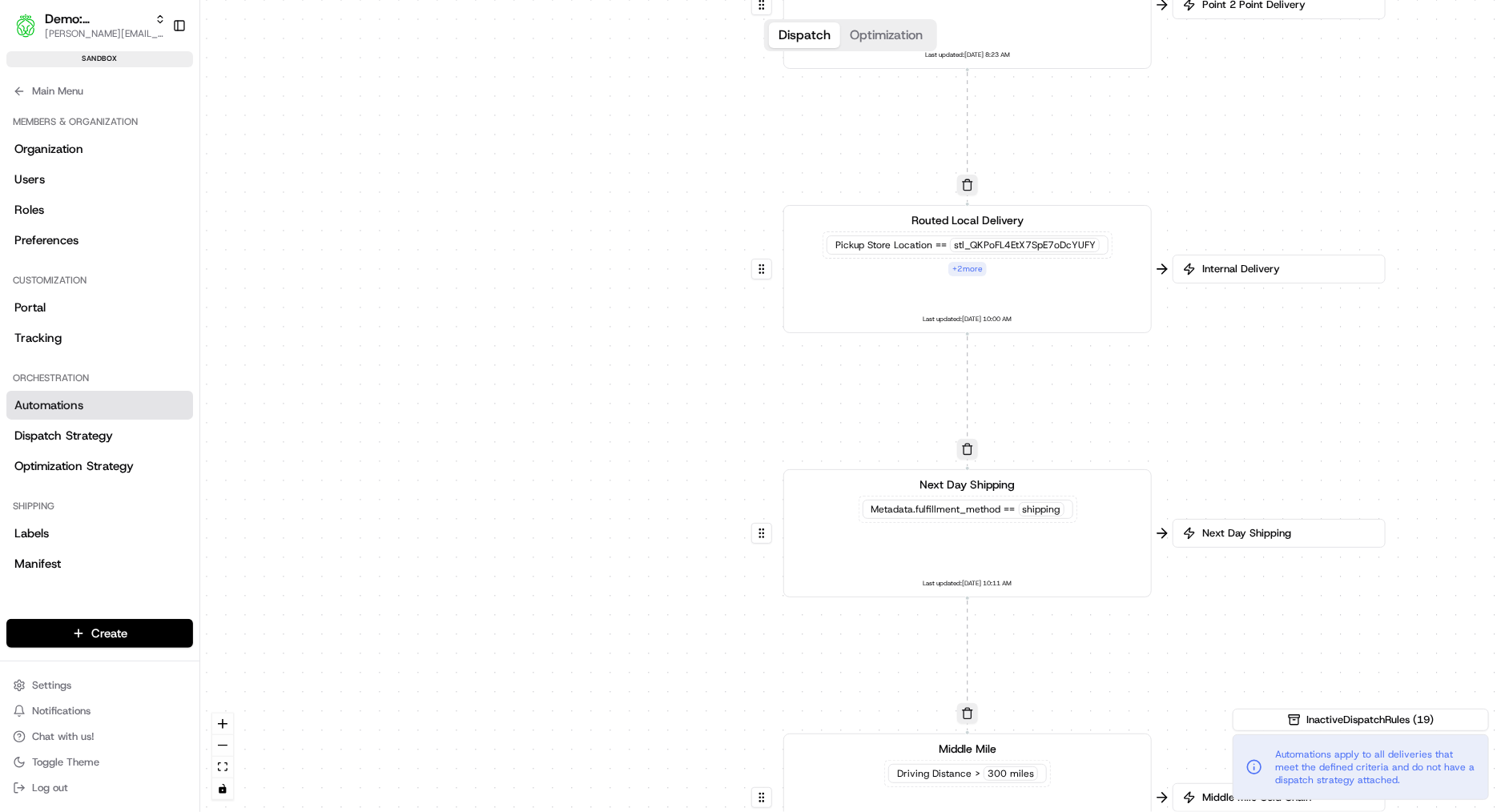 drag, startPoint x: 586, startPoint y: 412, endPoint x: 425, endPoint y: 370, distance: 166.3881 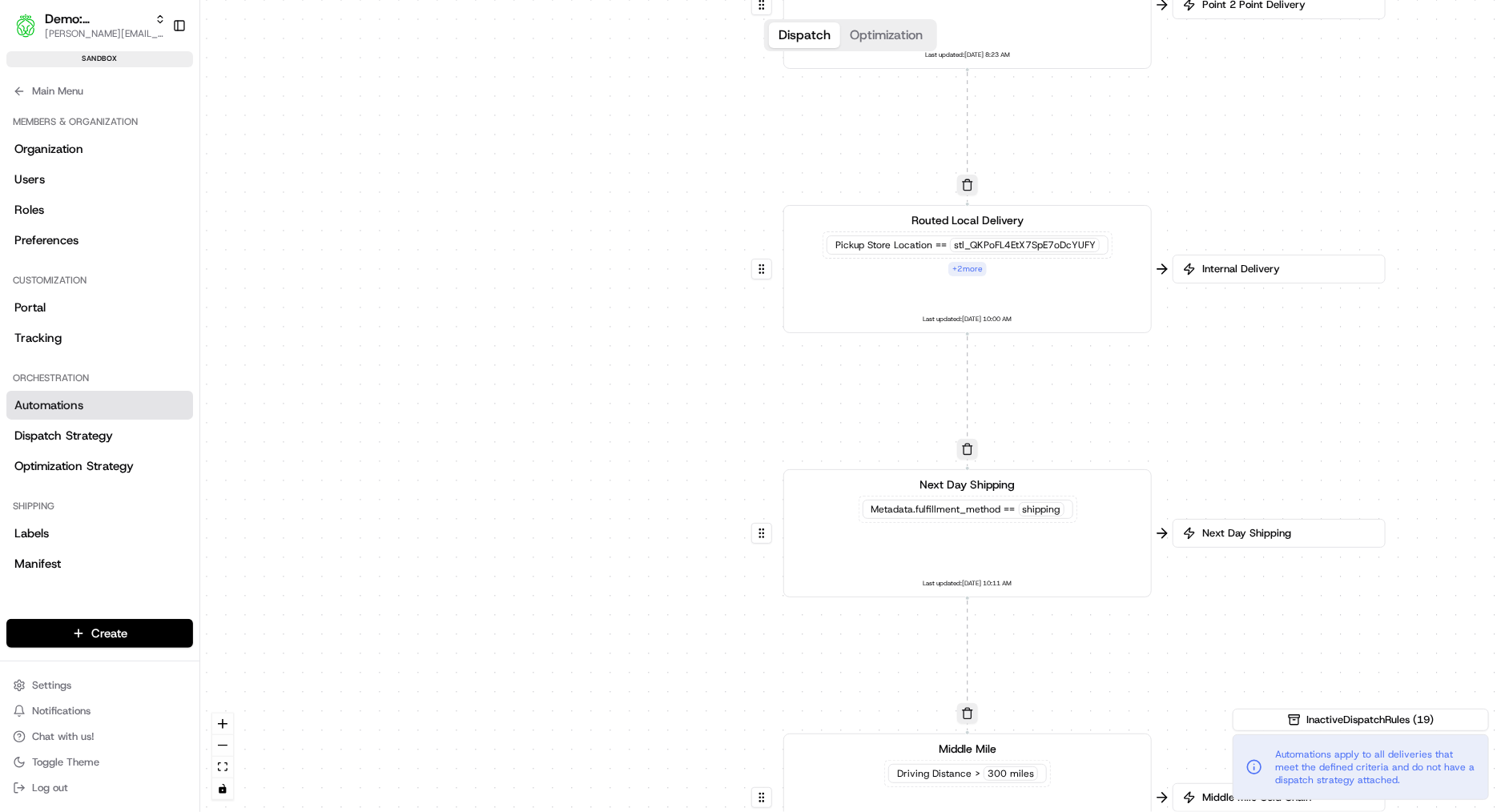 click on "0 0 0 0 0 Order / Delivery Received Point 2 Point Delivery Pickup City contains Portland   Last updated:  07/08/2025 8:23 AM Routed Local Delivery Pickup Store Location == stl_QKPoFL4EtX7SpE7oDcYUFY   + 2  more Last updated:  07/11/2025 10:00 AM Next Day Shipping Metadata .fulfillment_method == shipping   Last updated:  06/17/2025 10:11 AM Middle Mile Driving Distance > 300   miles Last updated:  07/08/2025 8:24 AM  Create new Rule" at bounding box center [851, 406] 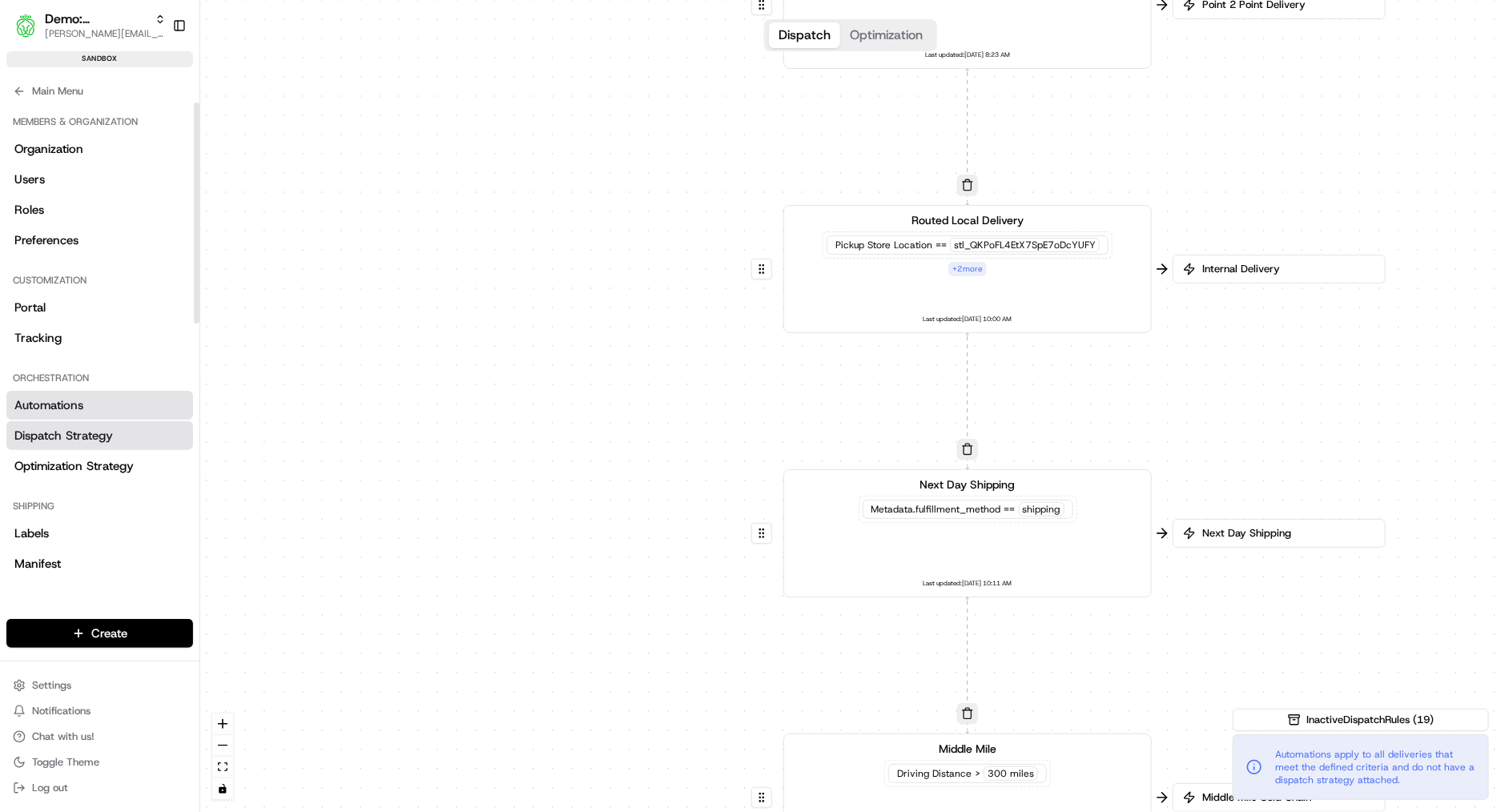 click on "Dispatch Strategy" at bounding box center [63, 436] 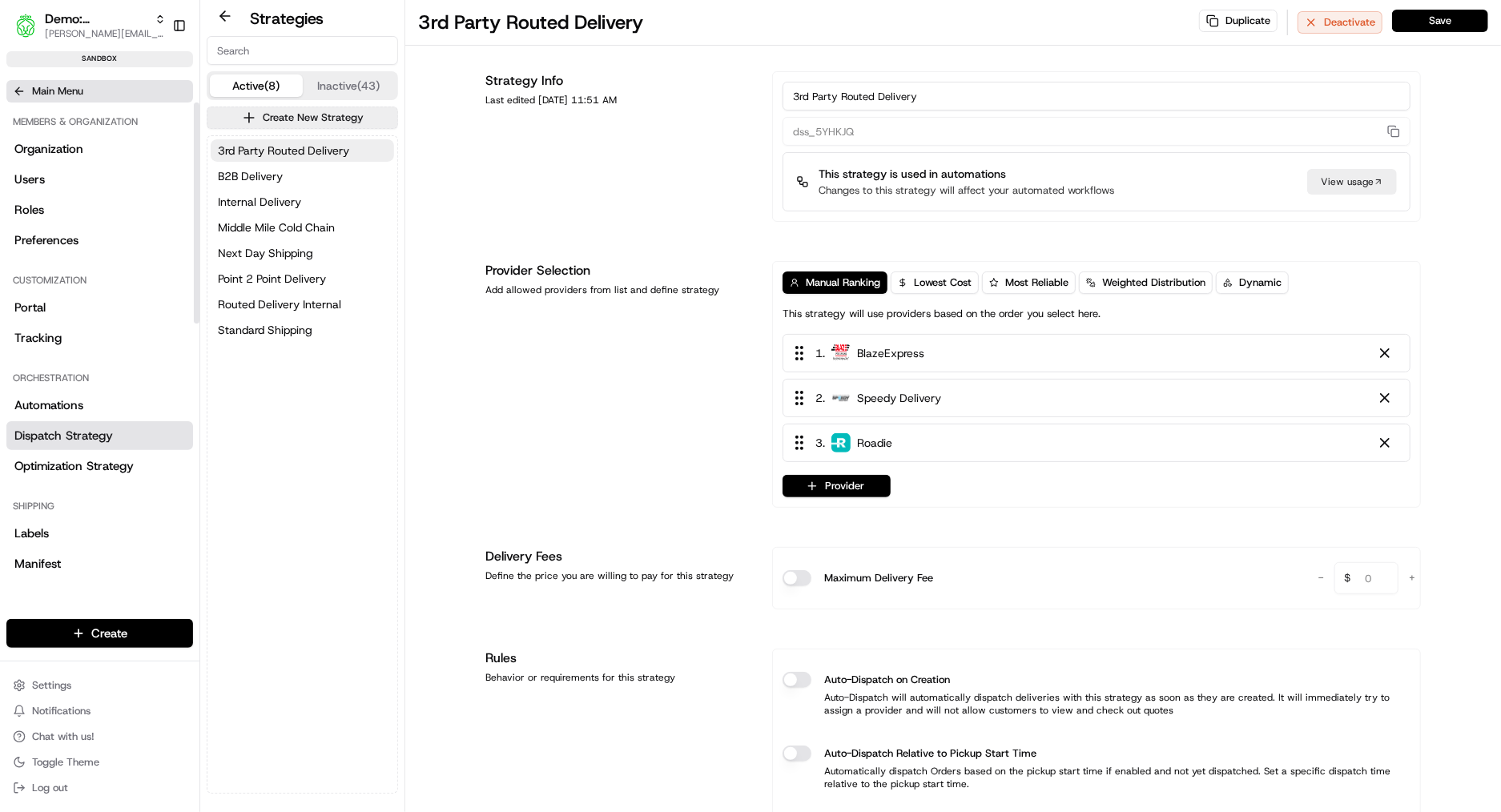 click 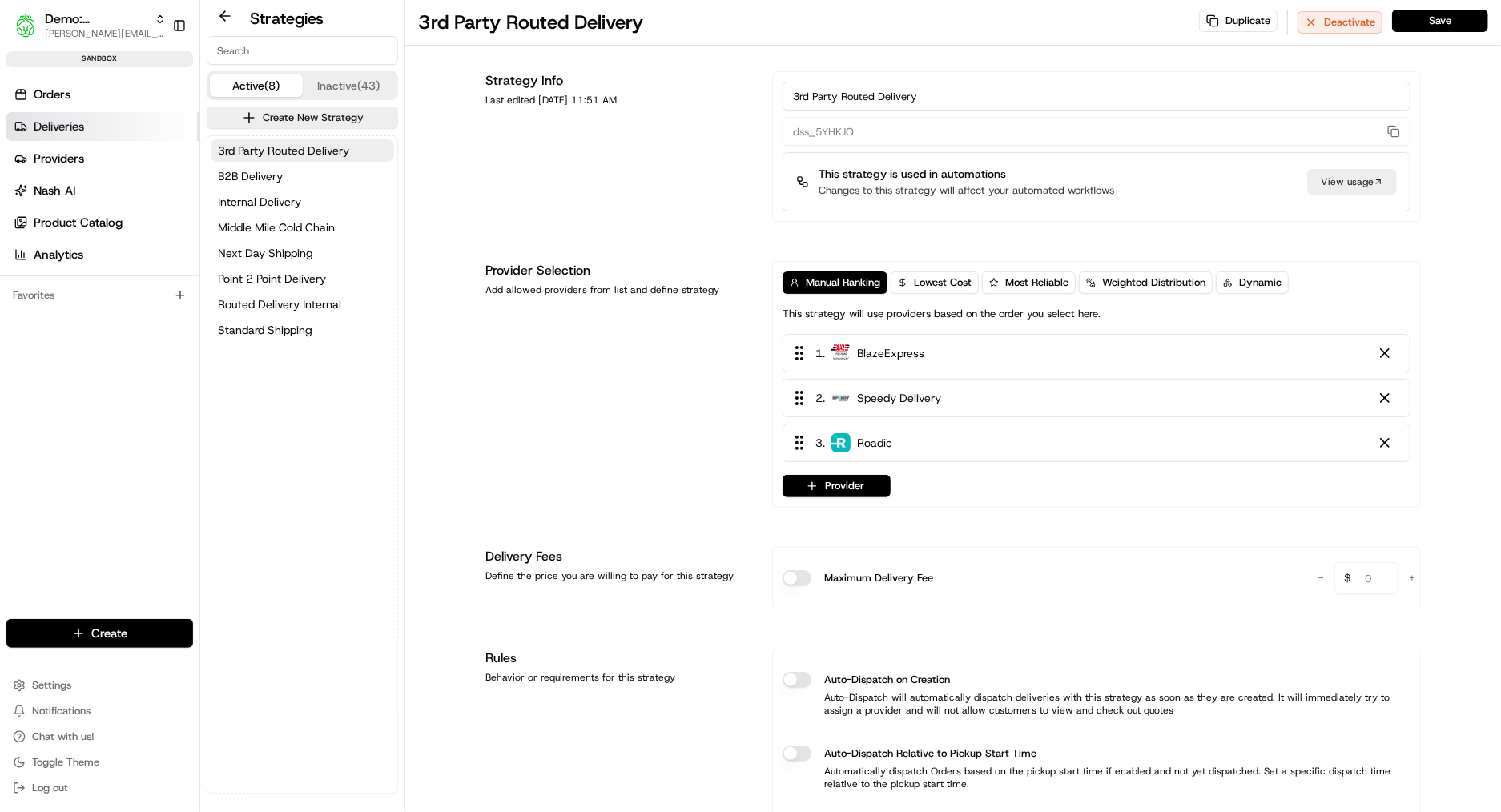 click on "Deliveries" at bounding box center (58, 127) 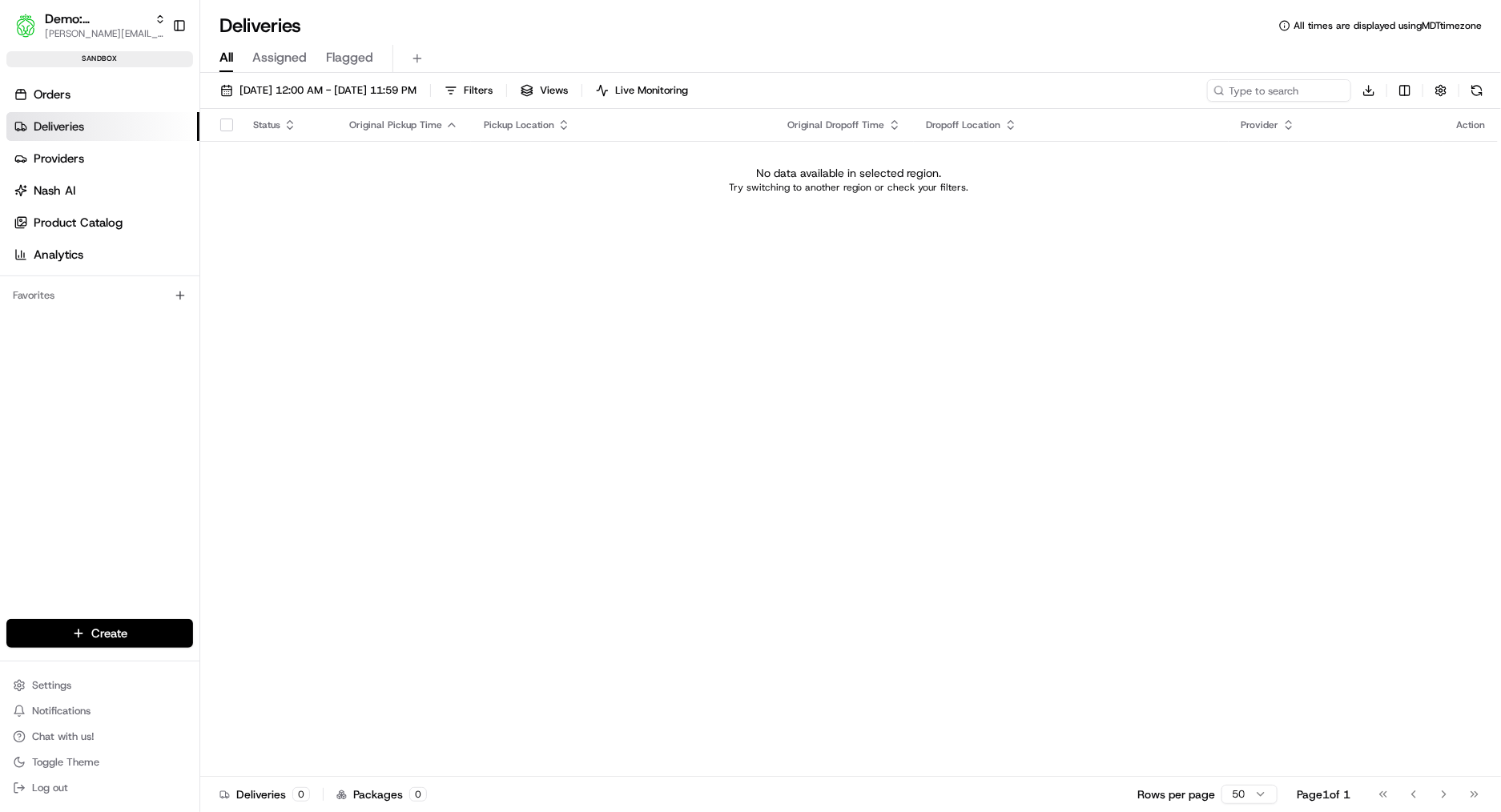 click on "No data available in selected region. Try switching to another region or check your filters." at bounding box center [849, 179] 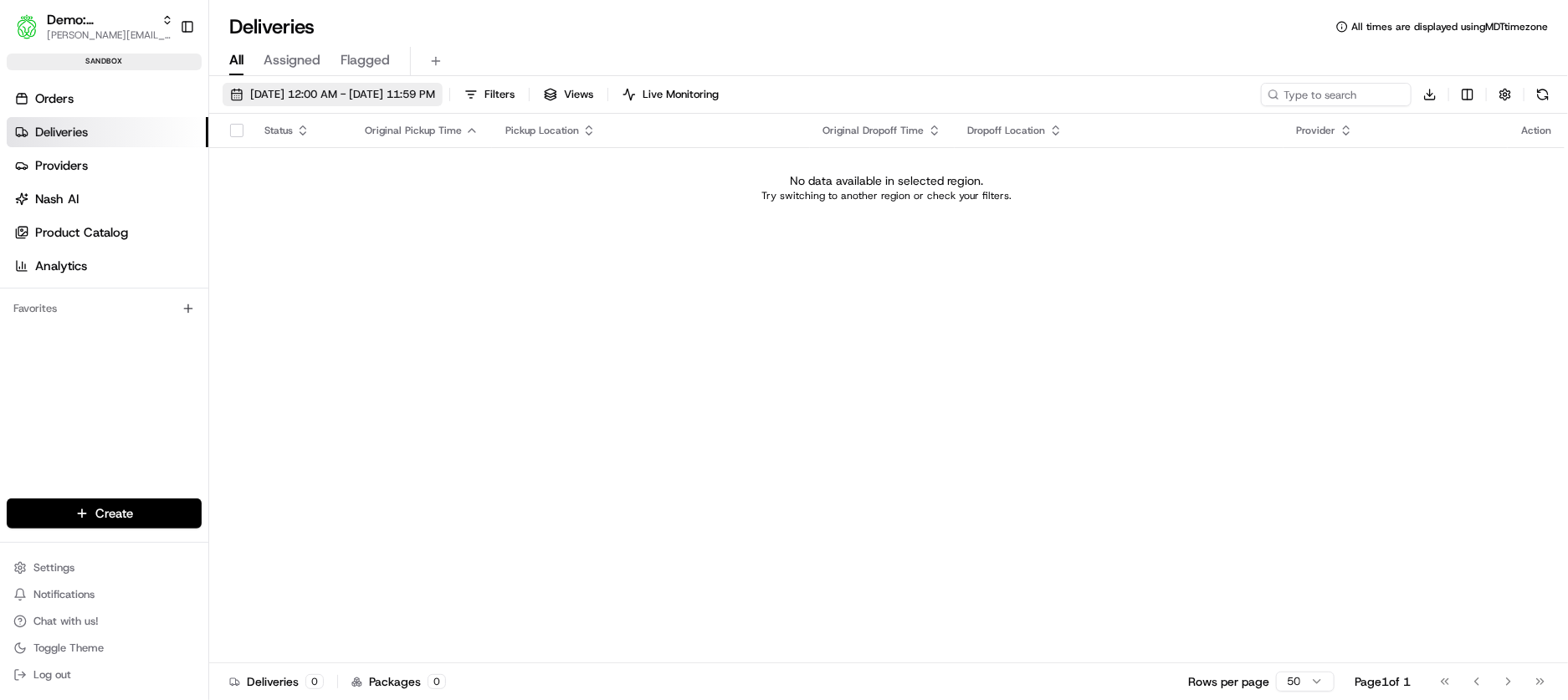 click on "07/15/2025 12:00 AM - 07/15/2025 11:59 PM" at bounding box center (342, 95) 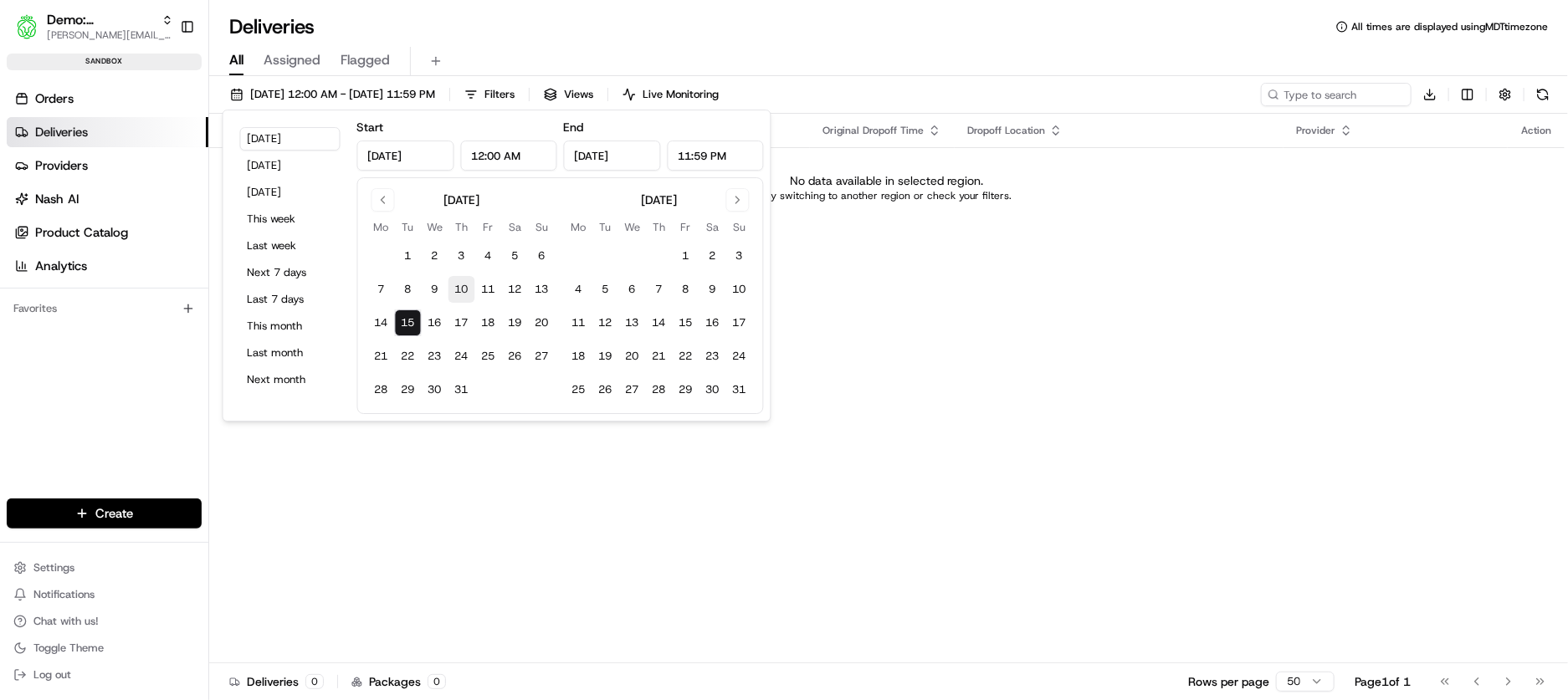 click on "10" at bounding box center [462, 289] 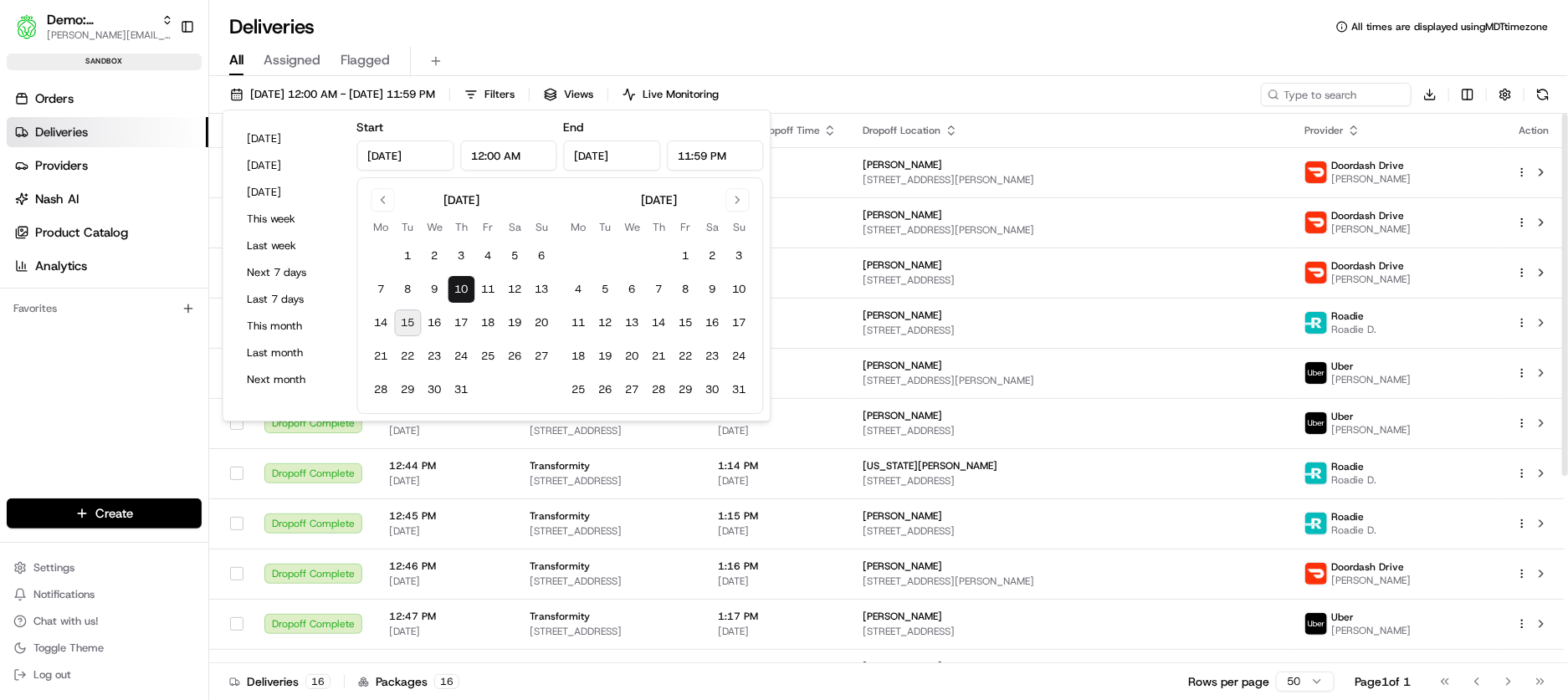 click on "Deliveries All times are displayed using  MDT  timezone All Assigned Flagged 07/10/2025 12:00 AM - 07/10/2025 11:59 PM Filters Views Live Monitoring Download Status Original Pickup Time Pickup Location Original Dropoff Time Dropoff Location Provider Action Dropoff Complete 12:36 PM 07/10/2025 Transformity 2341 Franklin St, San Francisco, CA 94123, USA 1:06 PM 07/10/2025 Richard Winn 89 Stevenson St, San Francisco, CA 94105, USA Doordash Drive Jessica Williams Dropoff Complete 12:37 PM 07/10/2025 Transformity 2341 Franklin St, San Francisco, CA 94123, USA 1:07 PM 07/10/2025 Kevin Winn 89 Stevenson St, San Francisco, CA 94105, USA Doordash Drive Michael Bryant Dropoff Complete 12:38 PM 07/10/2025 Transformity 2200 E 8th St, Austin, TX 78702, USA 1:08 PM 07/10/2025 Peggy Clarke 701 1/2 Grove Blvd, Austin, TX 78741, USA Doordash Drive Joseph Miller Dropoff Complete 12:39 PM 07/10/2025 Transformity 2341 Franklin St, San Francisco, CA 94123, USA 1:09 PM 07/10/2025 Luke Solberg Roadie Roadie D. Dropoff Complete 16 1" at bounding box center (889, 350) 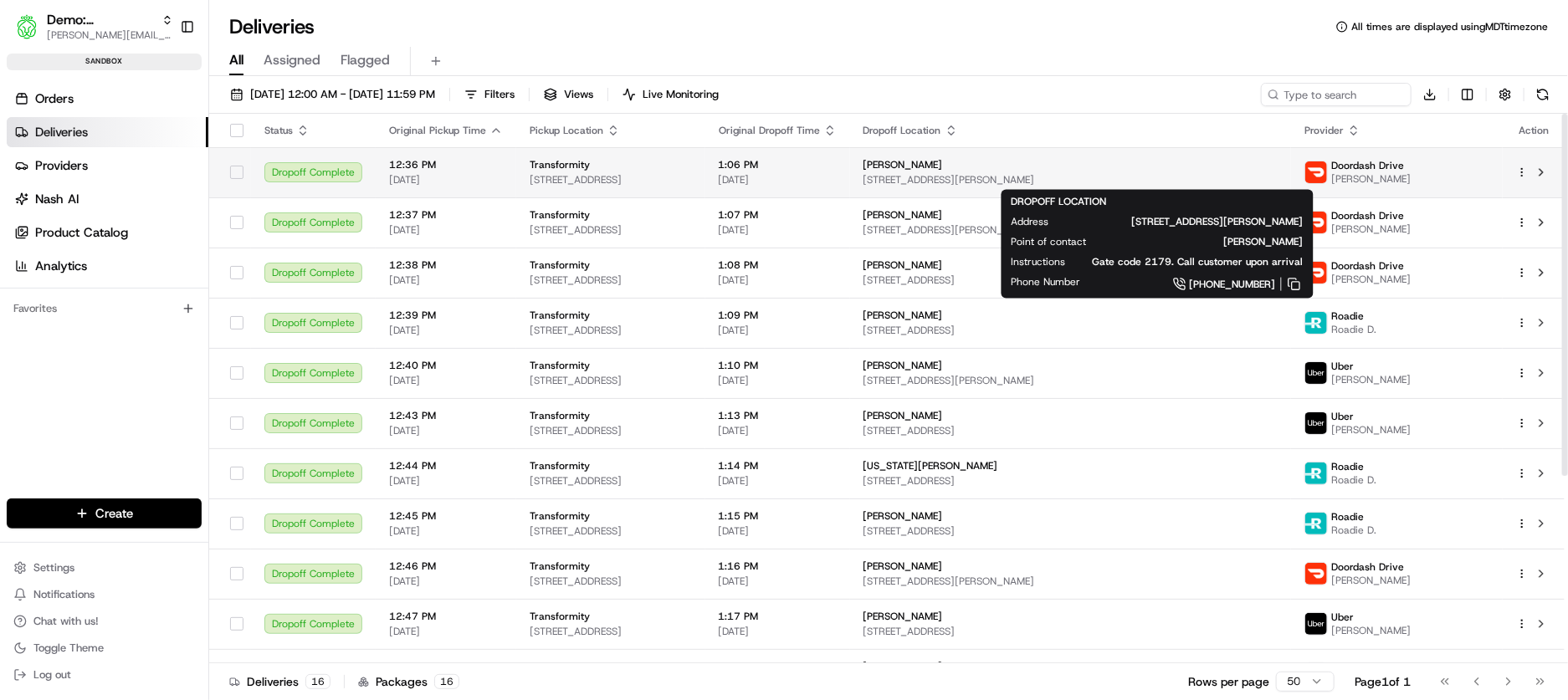 click on "[STREET_ADDRESS][PERSON_NAME]" at bounding box center (1071, 180) 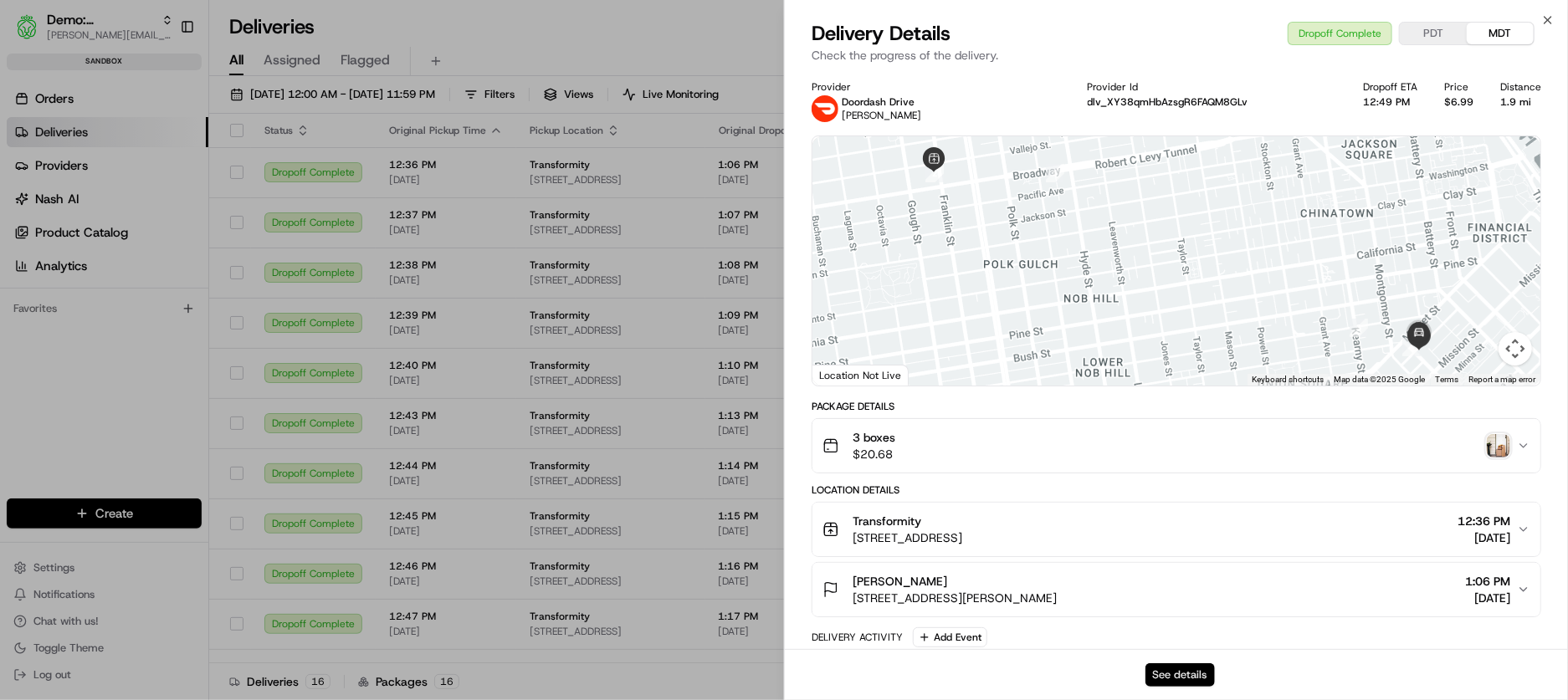 click on "See details" at bounding box center (1180, 675) 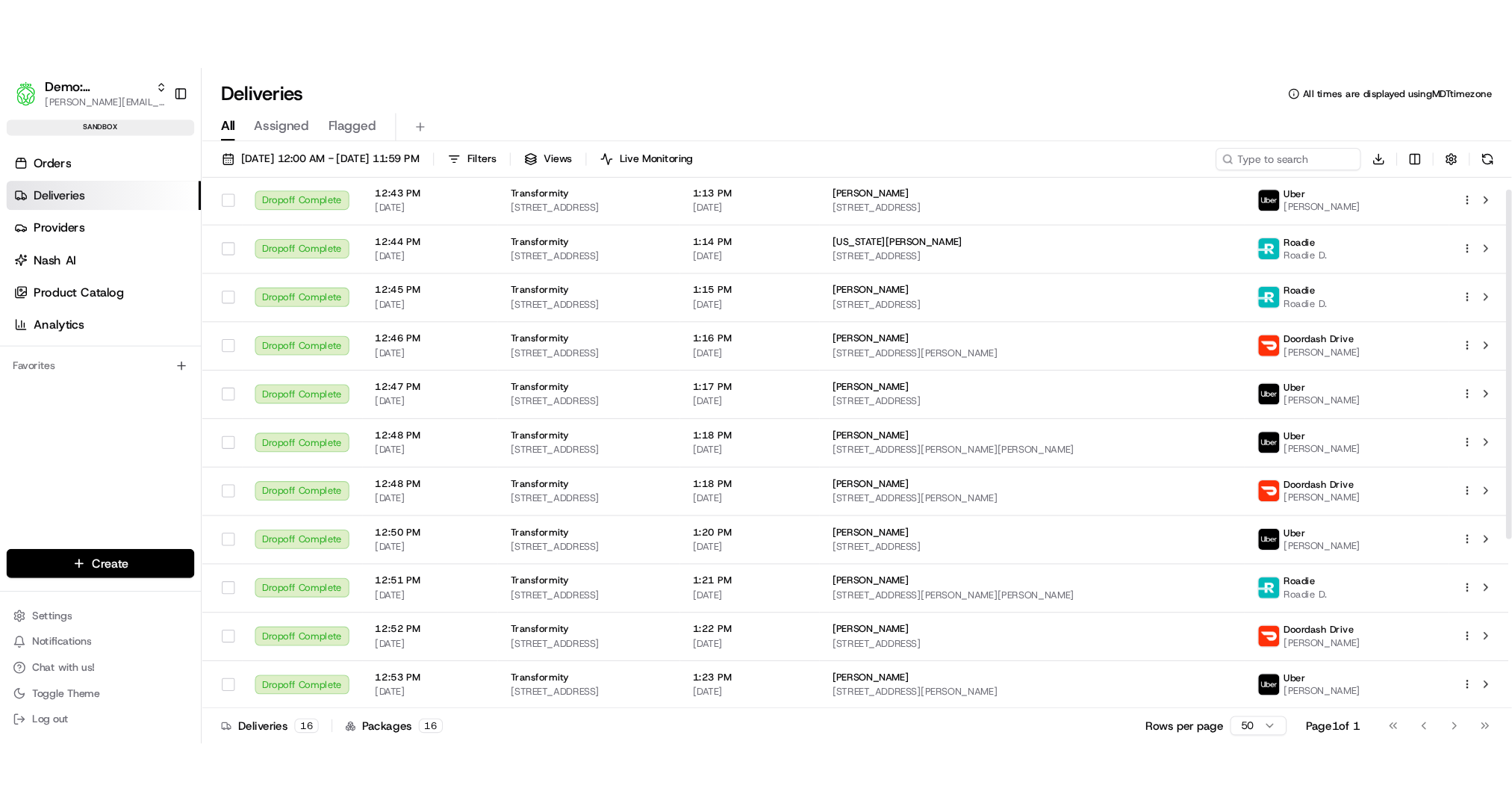 scroll, scrollTop: 0, scrollLeft: 0, axis: both 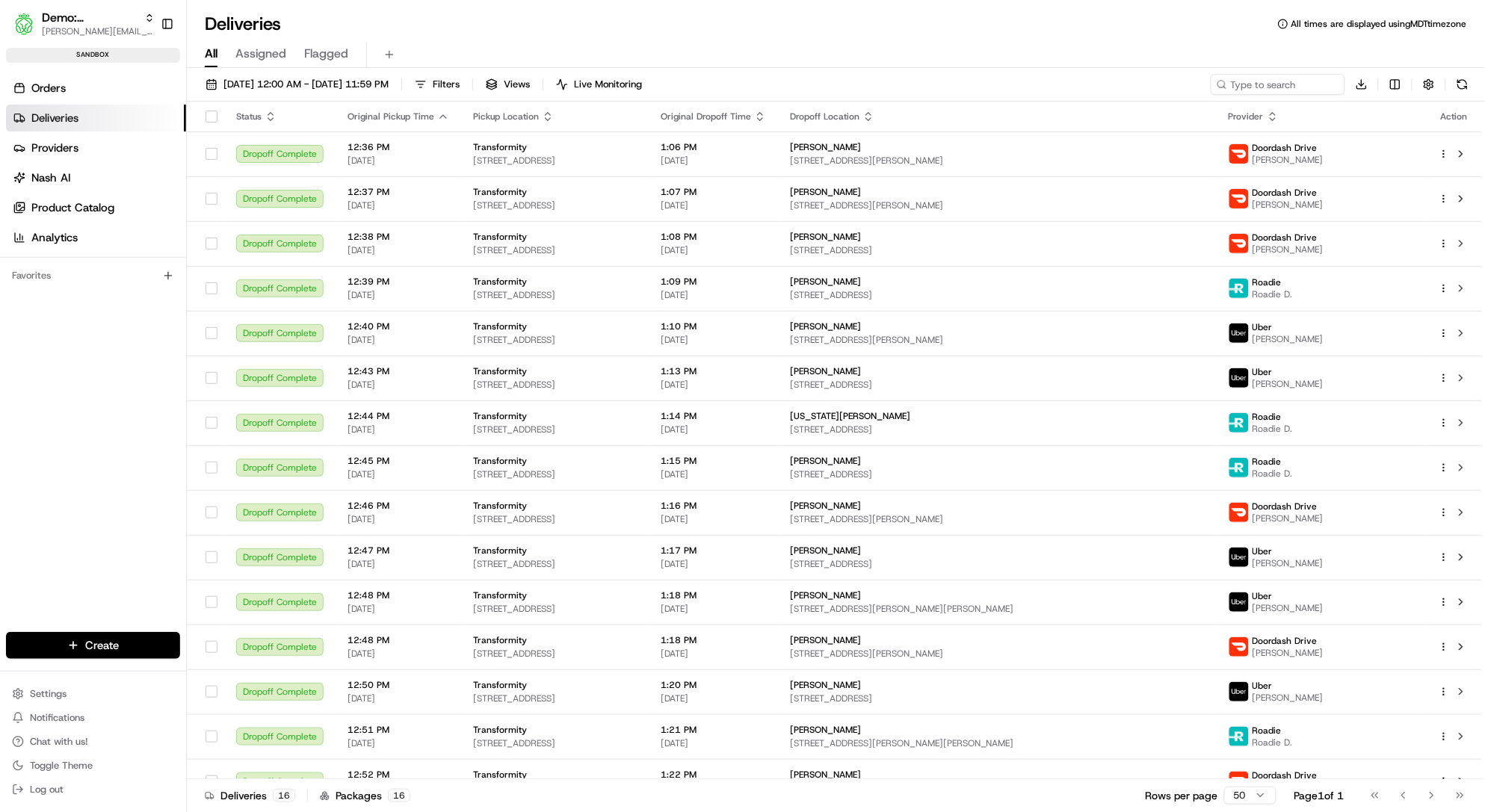 click on "Deliveries" at bounding box center (55, 118) 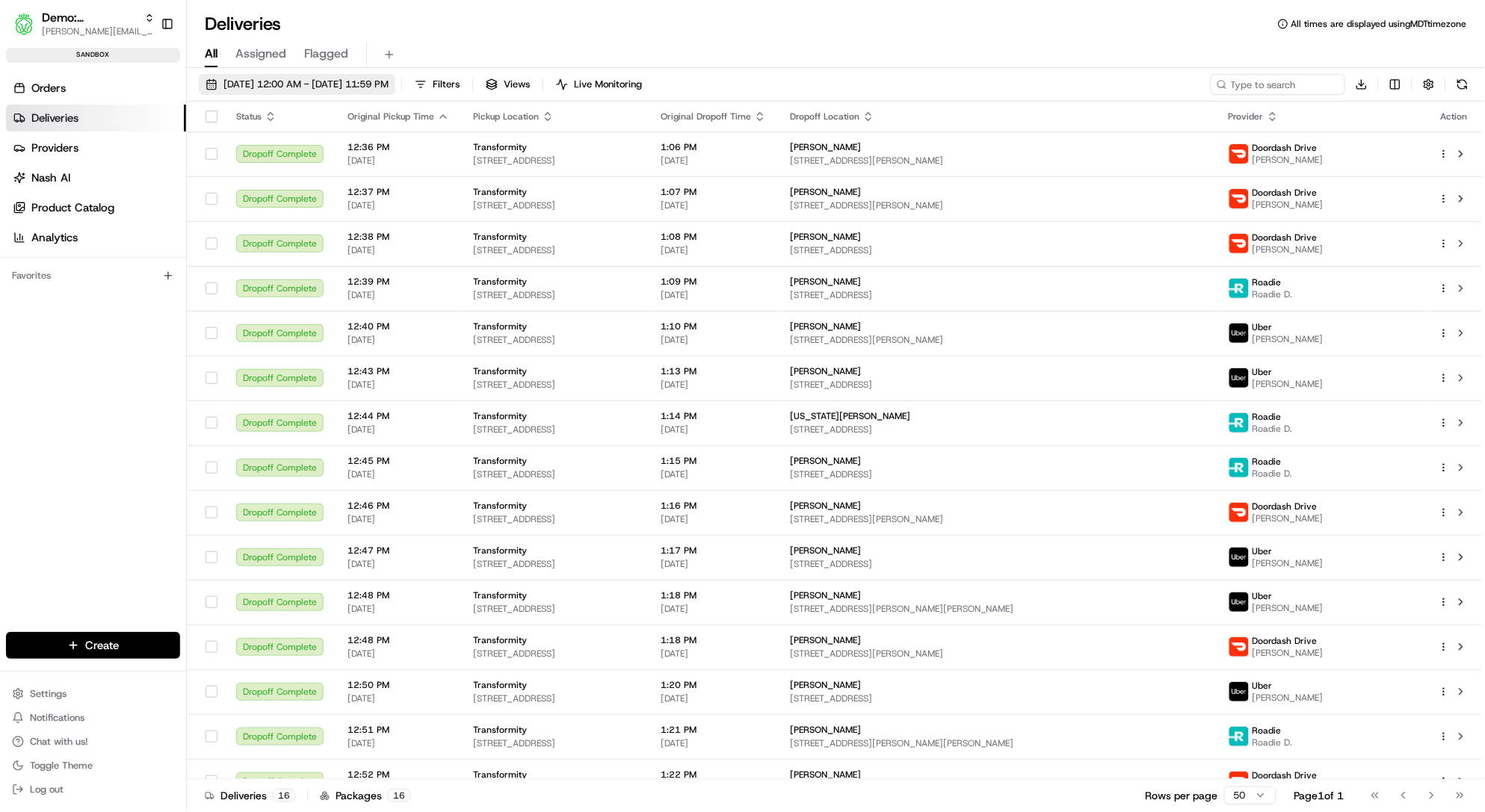click on "07/10/2025 12:00 AM - 07/10/2025 11:59 PM" at bounding box center [306, 84] 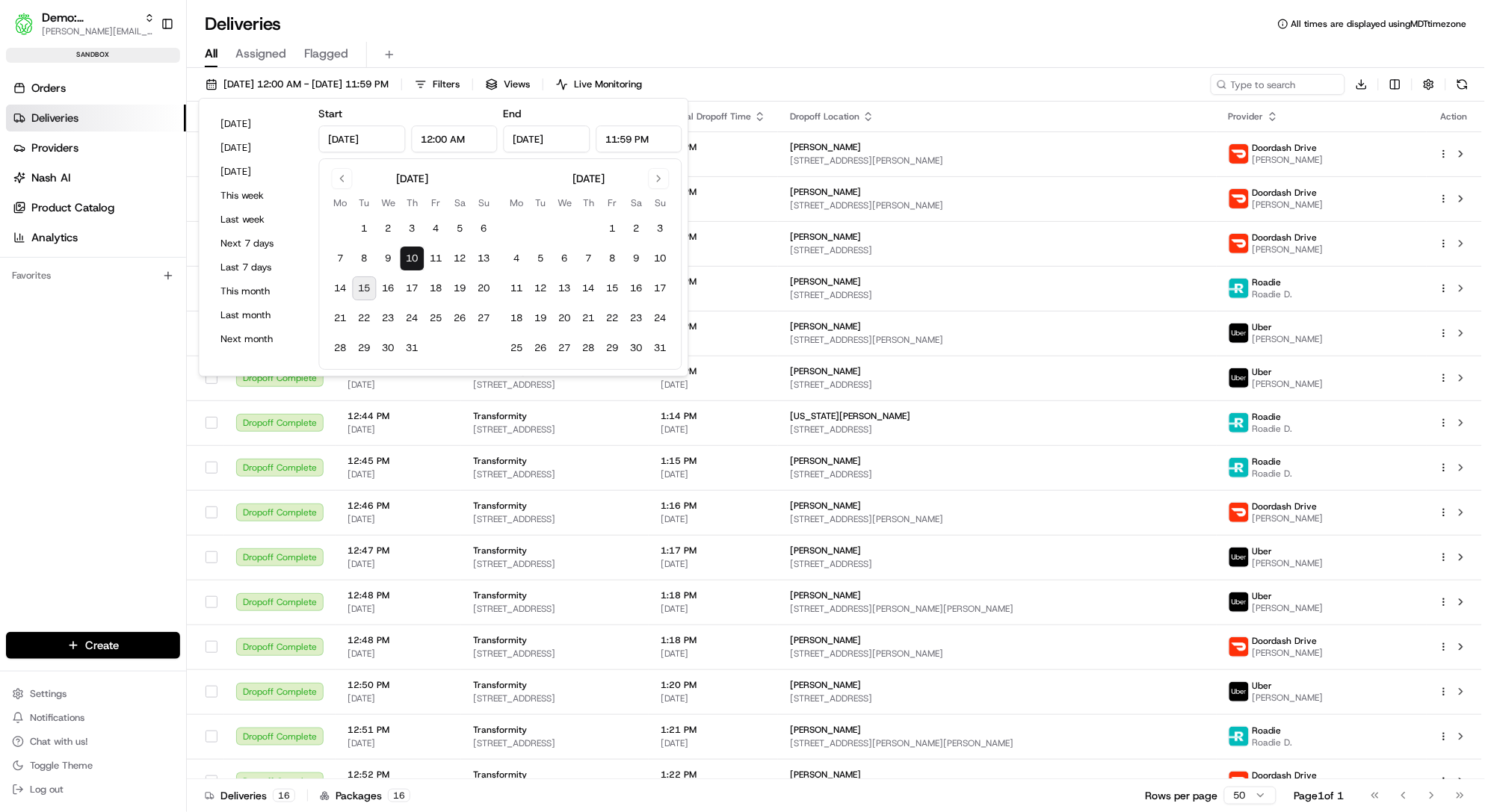 click on "15" at bounding box center [365, 288] 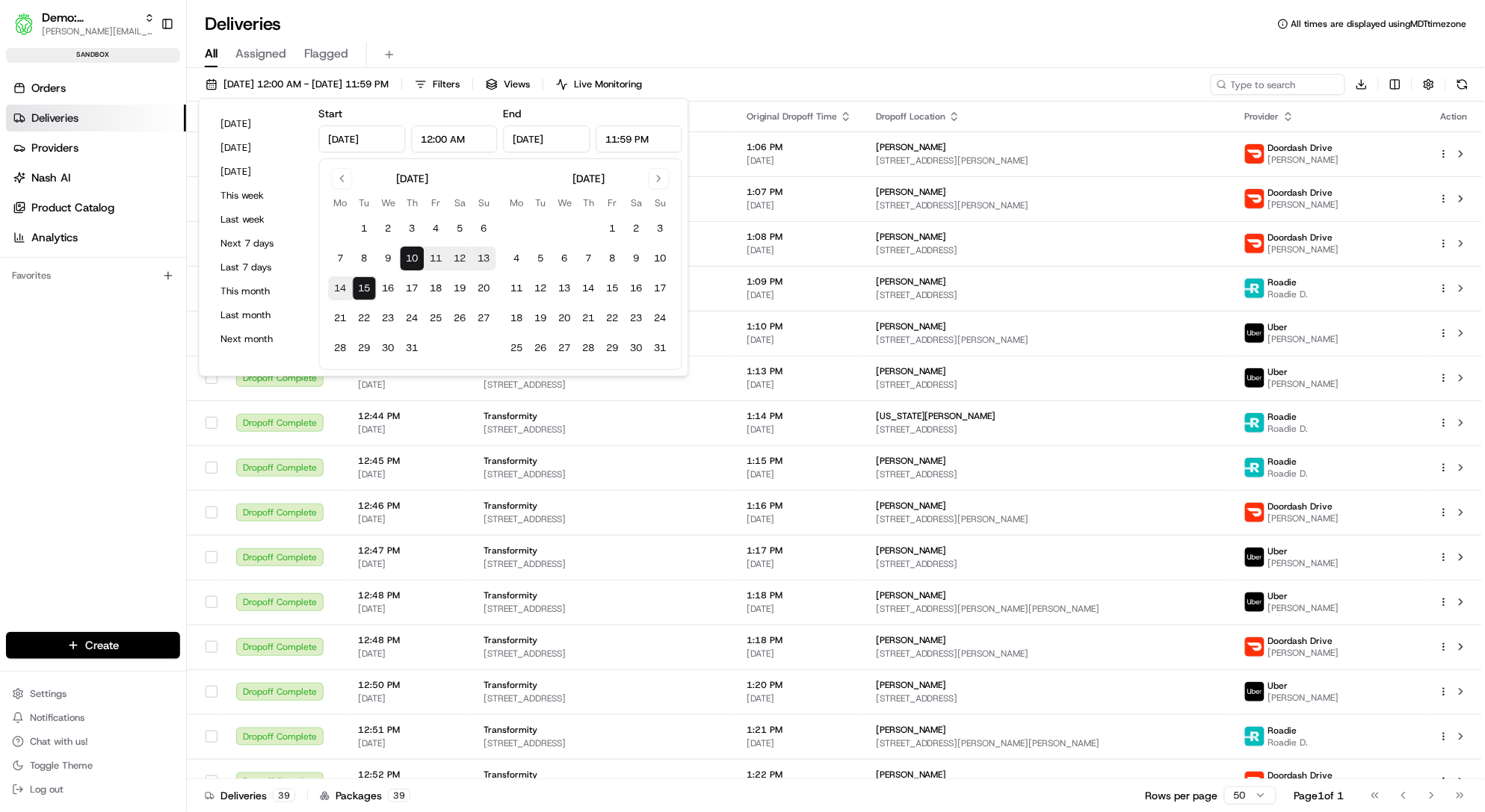 click on "15" at bounding box center (365, 288) 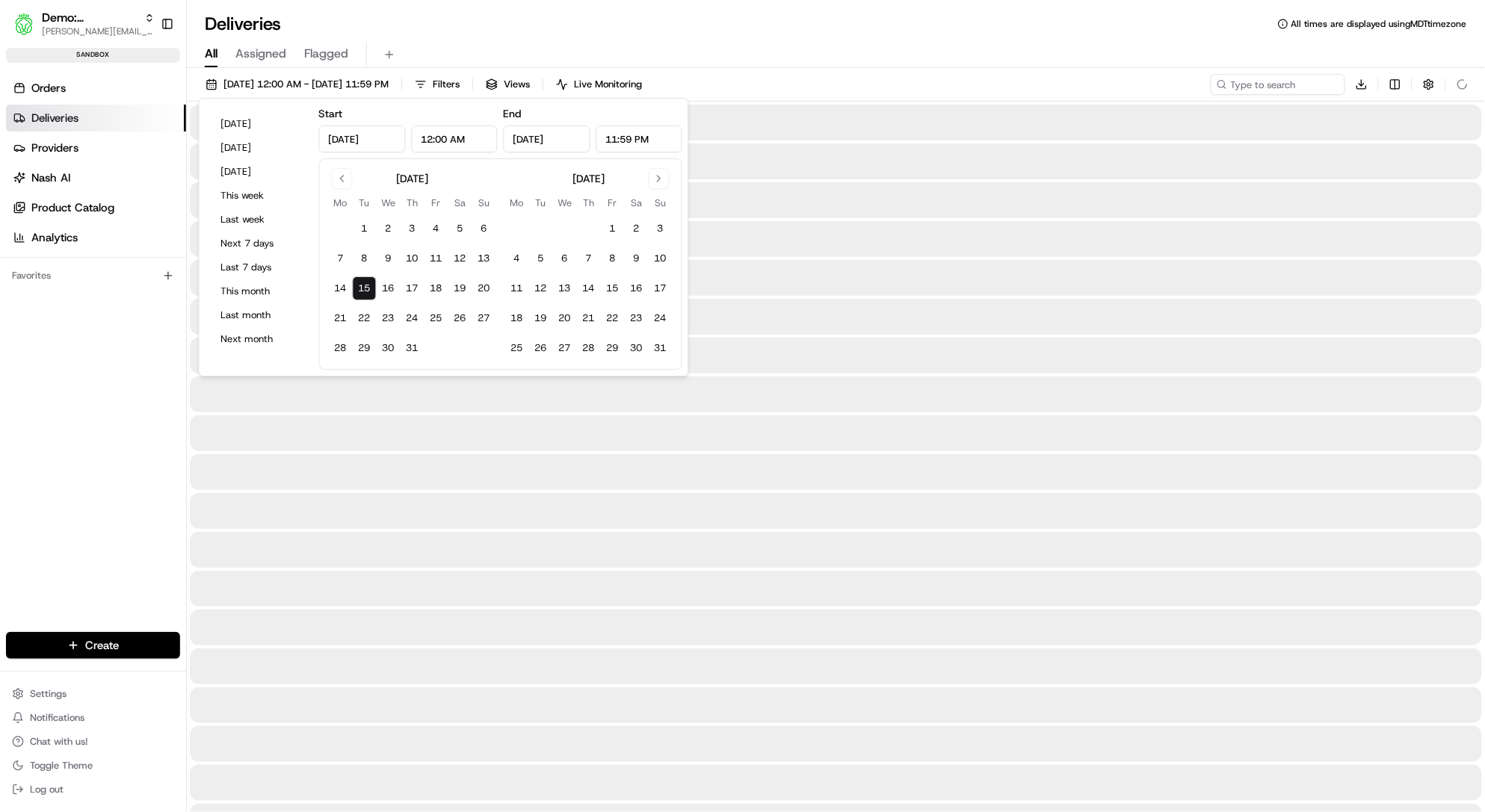 type on "Jul 15, 2025" 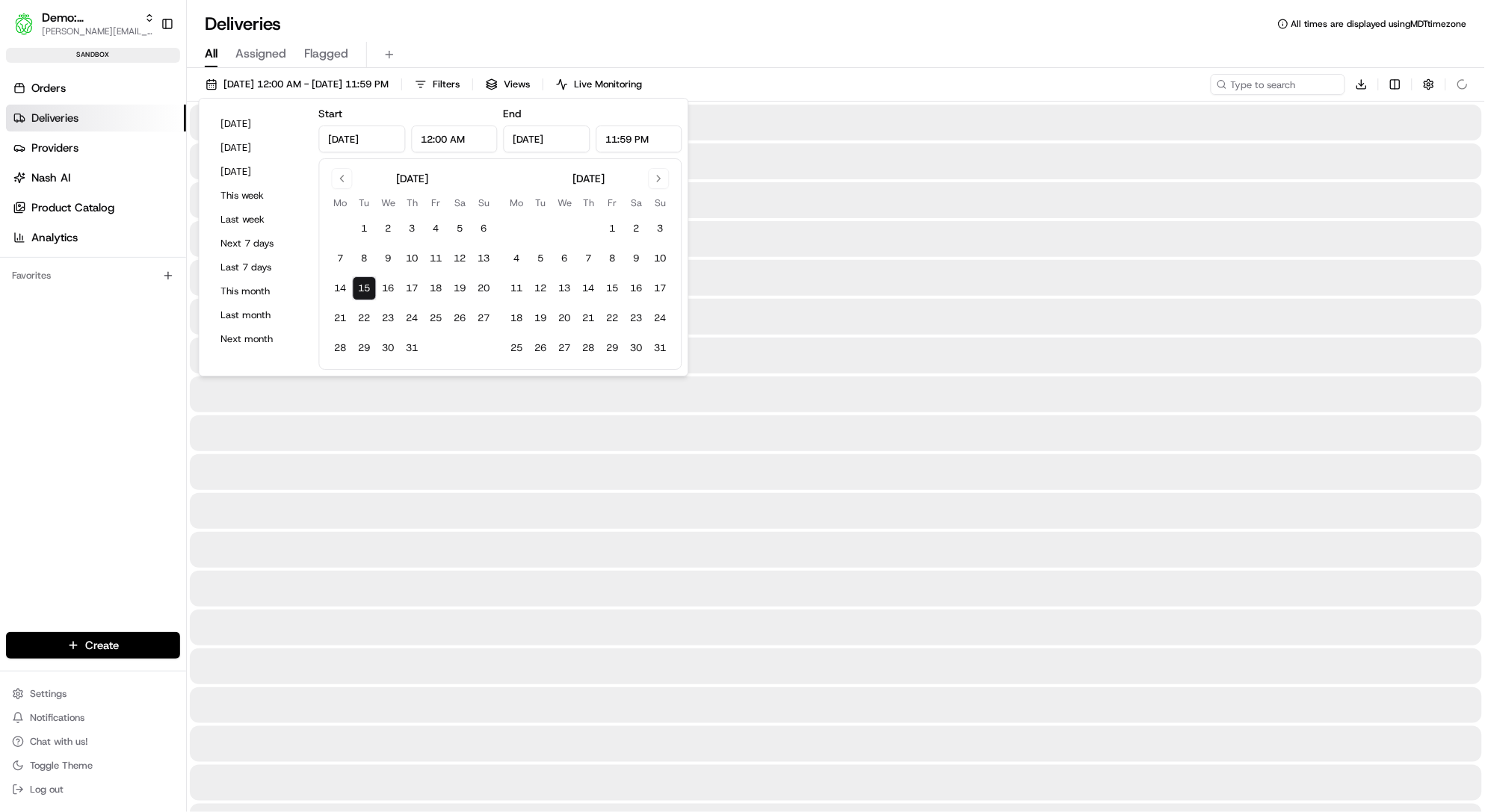 click on "15" at bounding box center [365, 288] 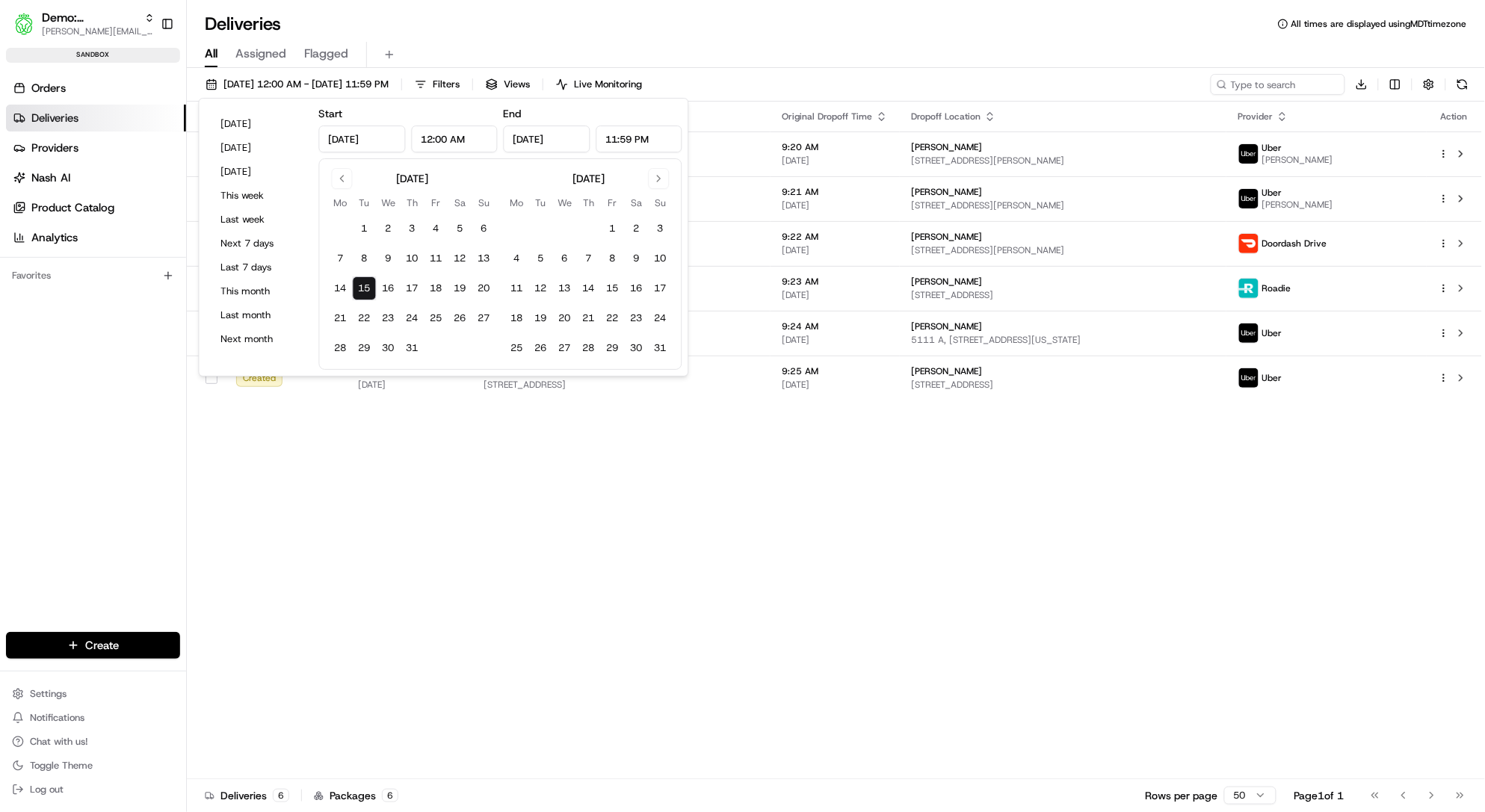 click on "All Assigned Flagged" at bounding box center [836, 55] 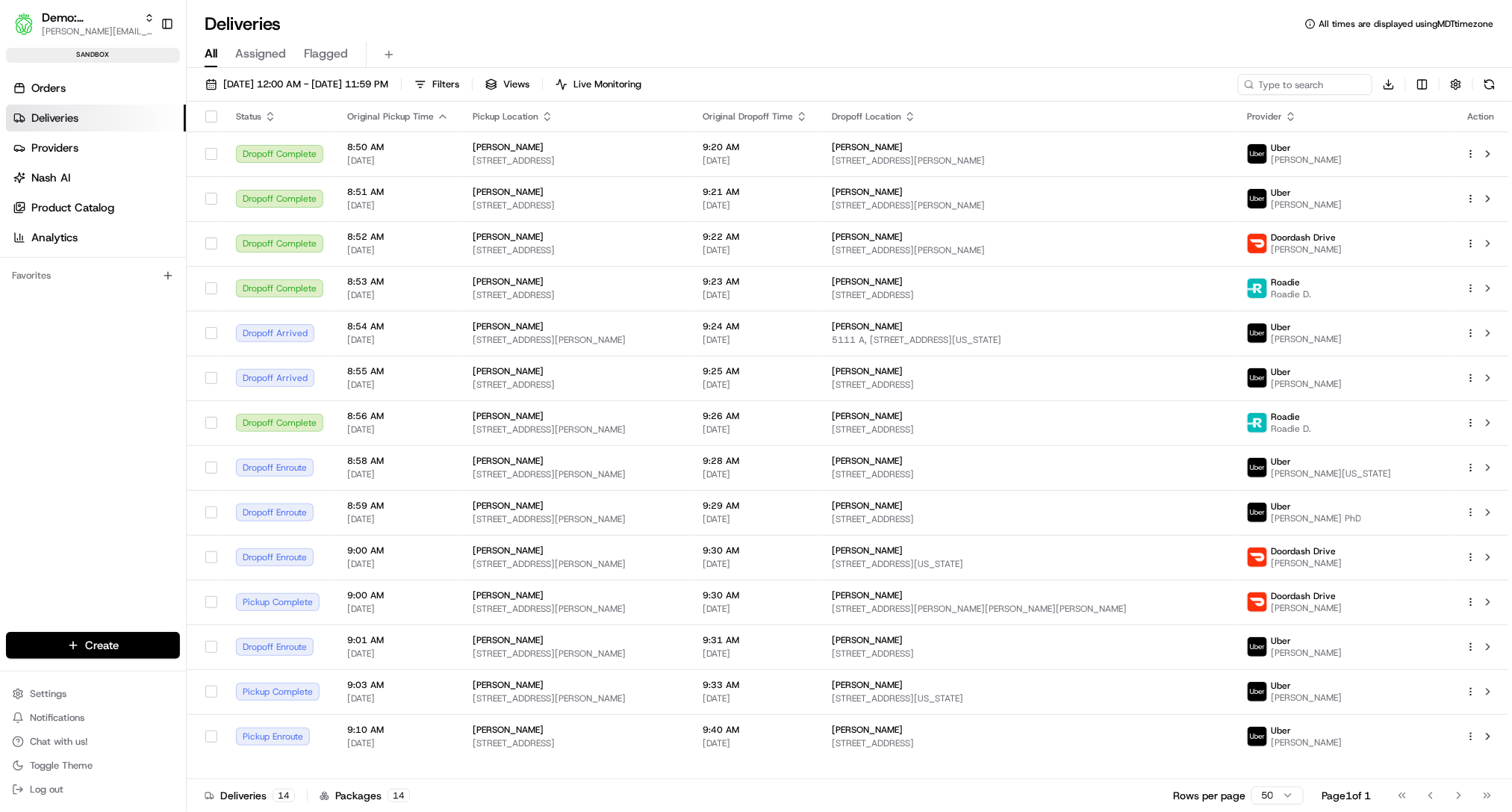 type 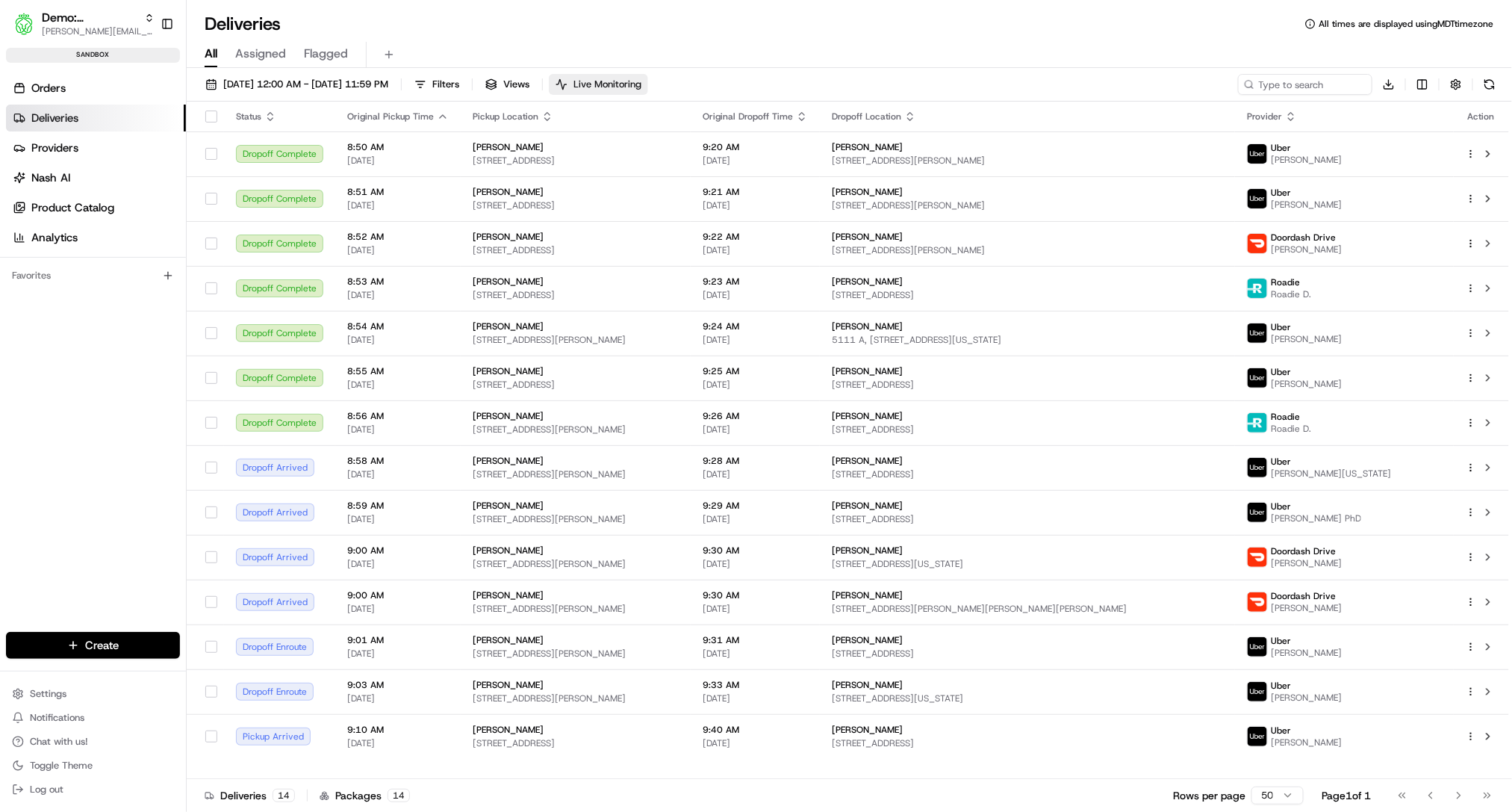click on "Live Monitoring" at bounding box center [607, 84] 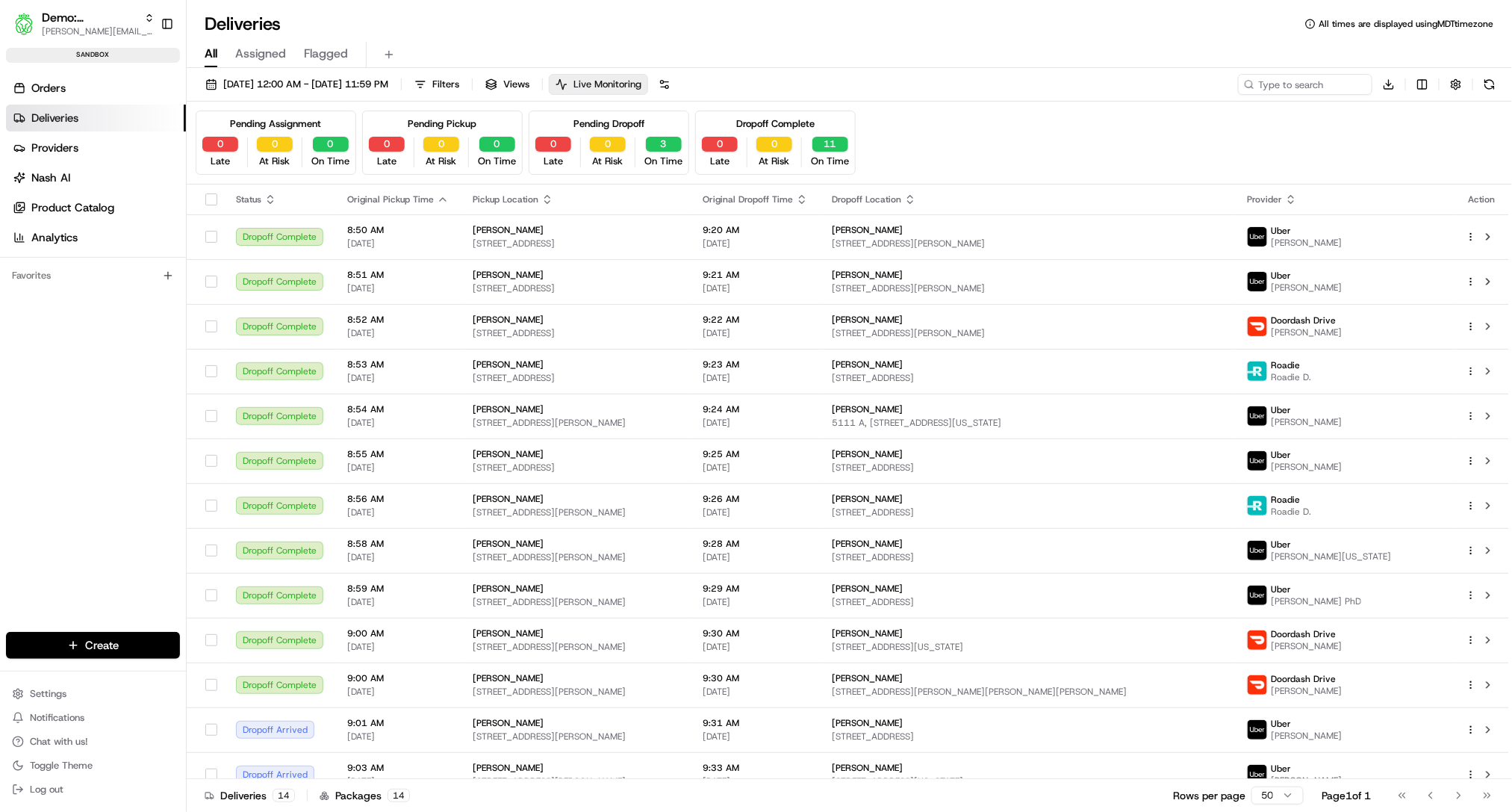 click on "Live Monitoring" at bounding box center [607, 84] 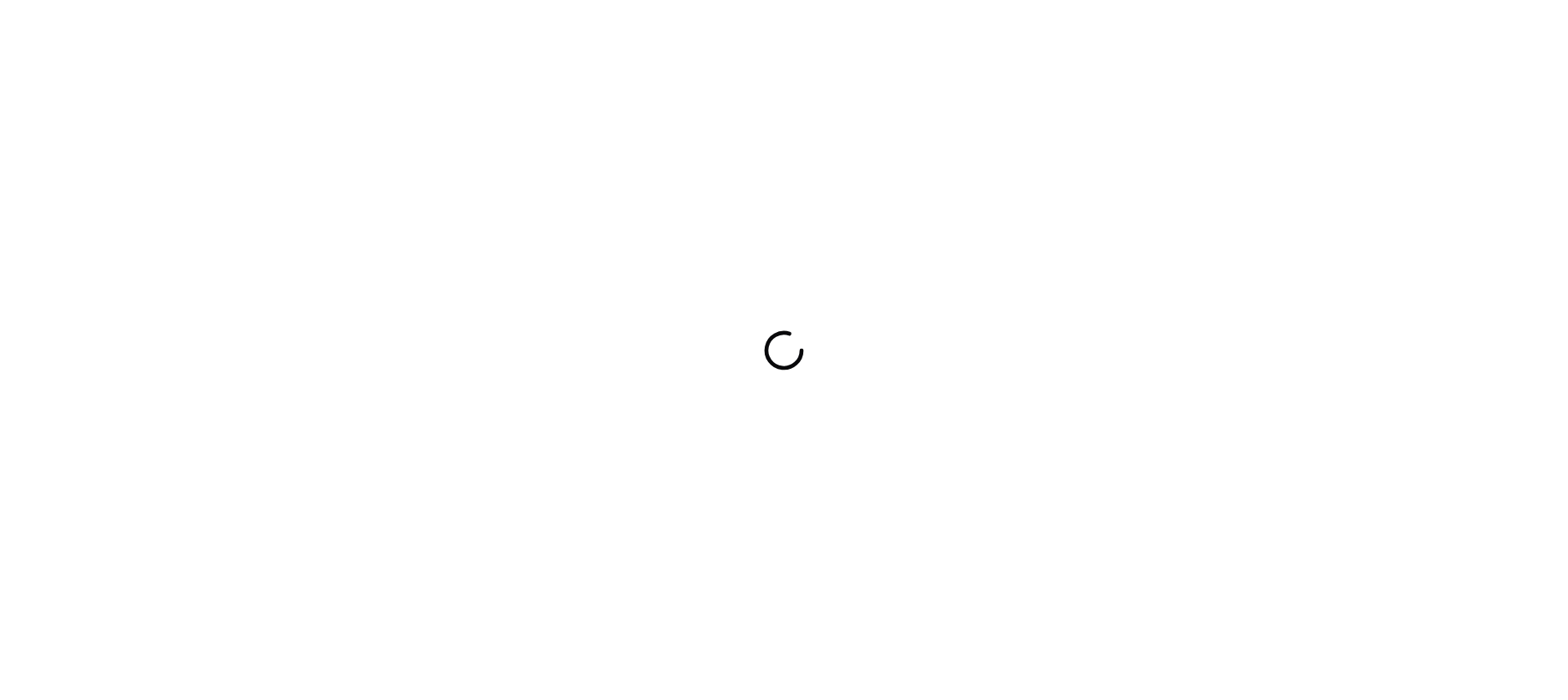 scroll, scrollTop: 0, scrollLeft: 0, axis: both 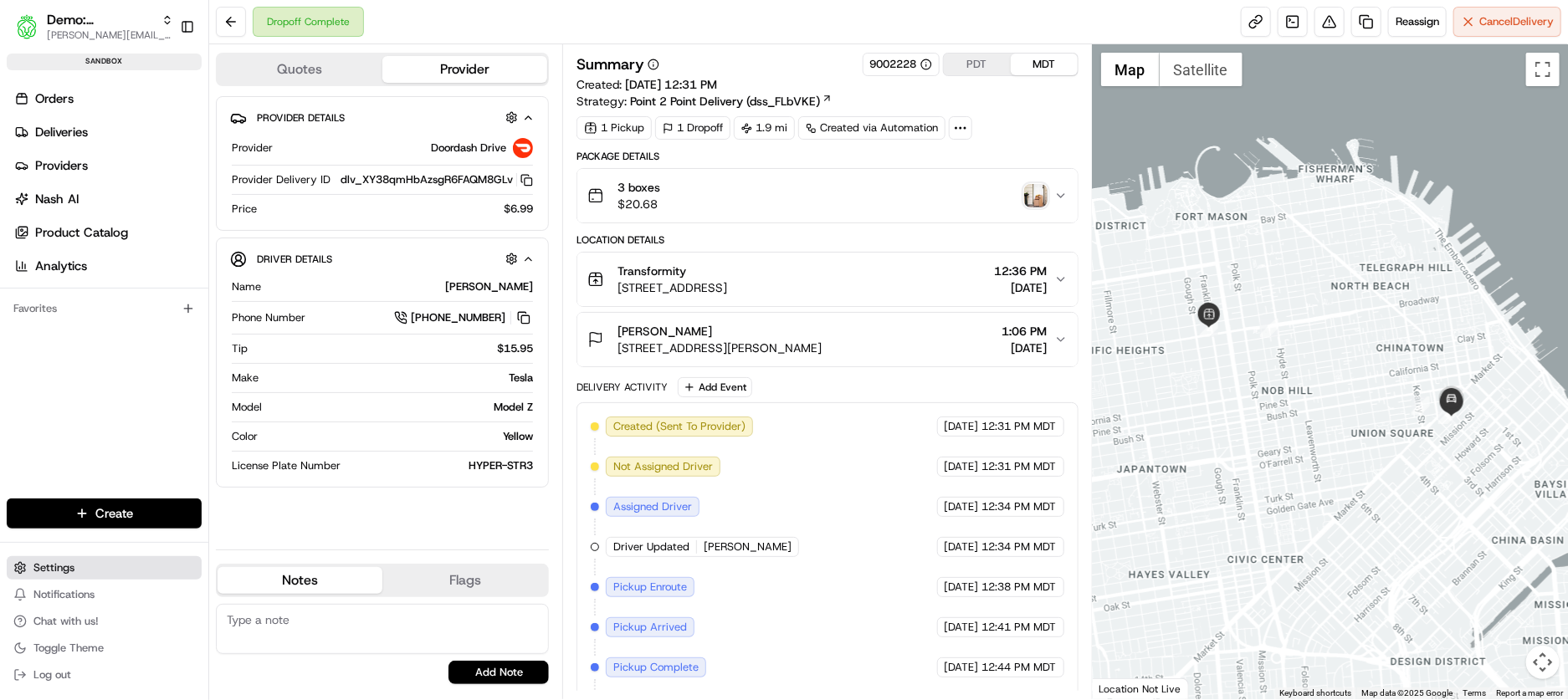 click on "Settings" at bounding box center [54, 568] 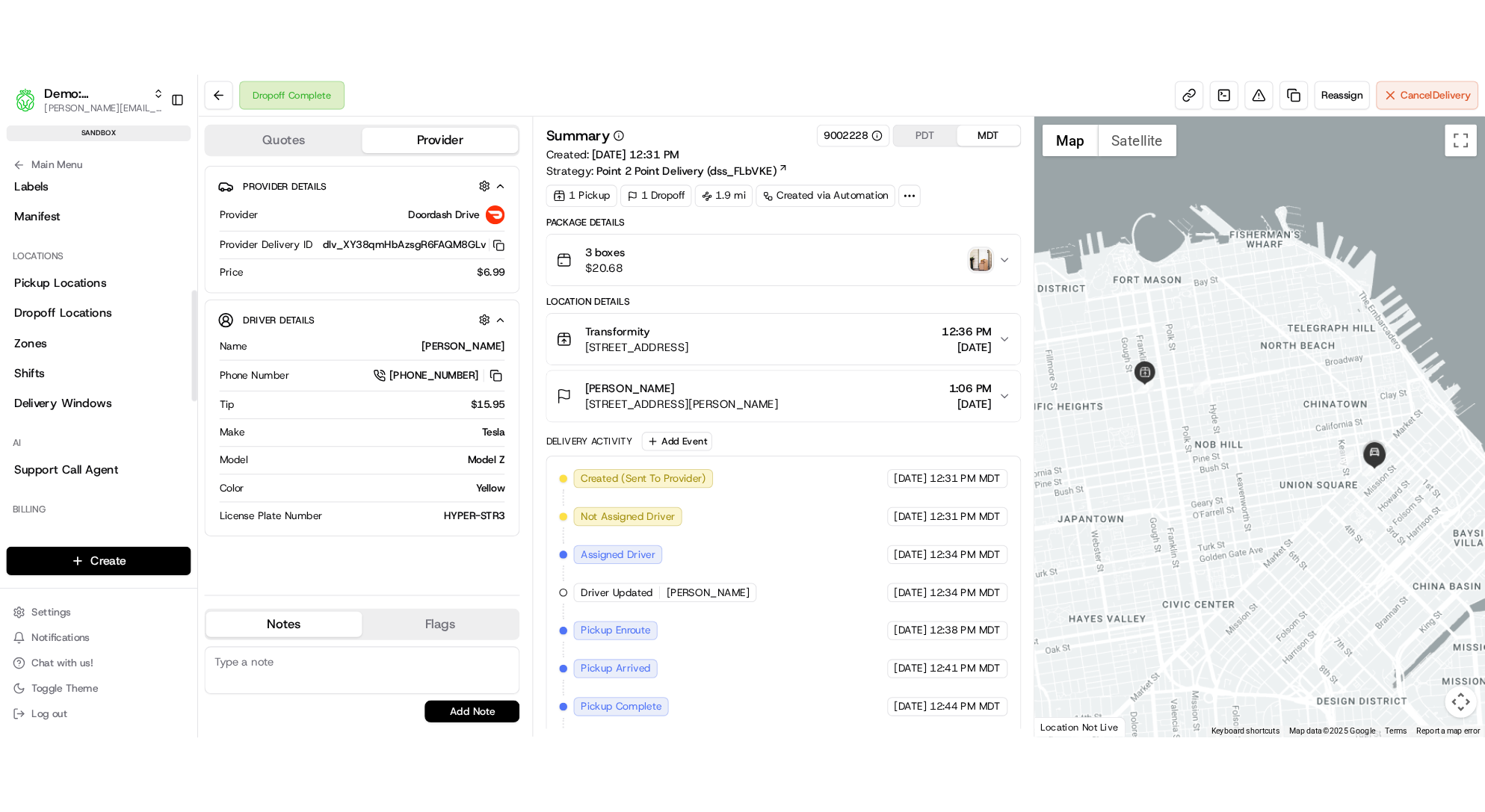 scroll, scrollTop: 134, scrollLeft: 0, axis: vertical 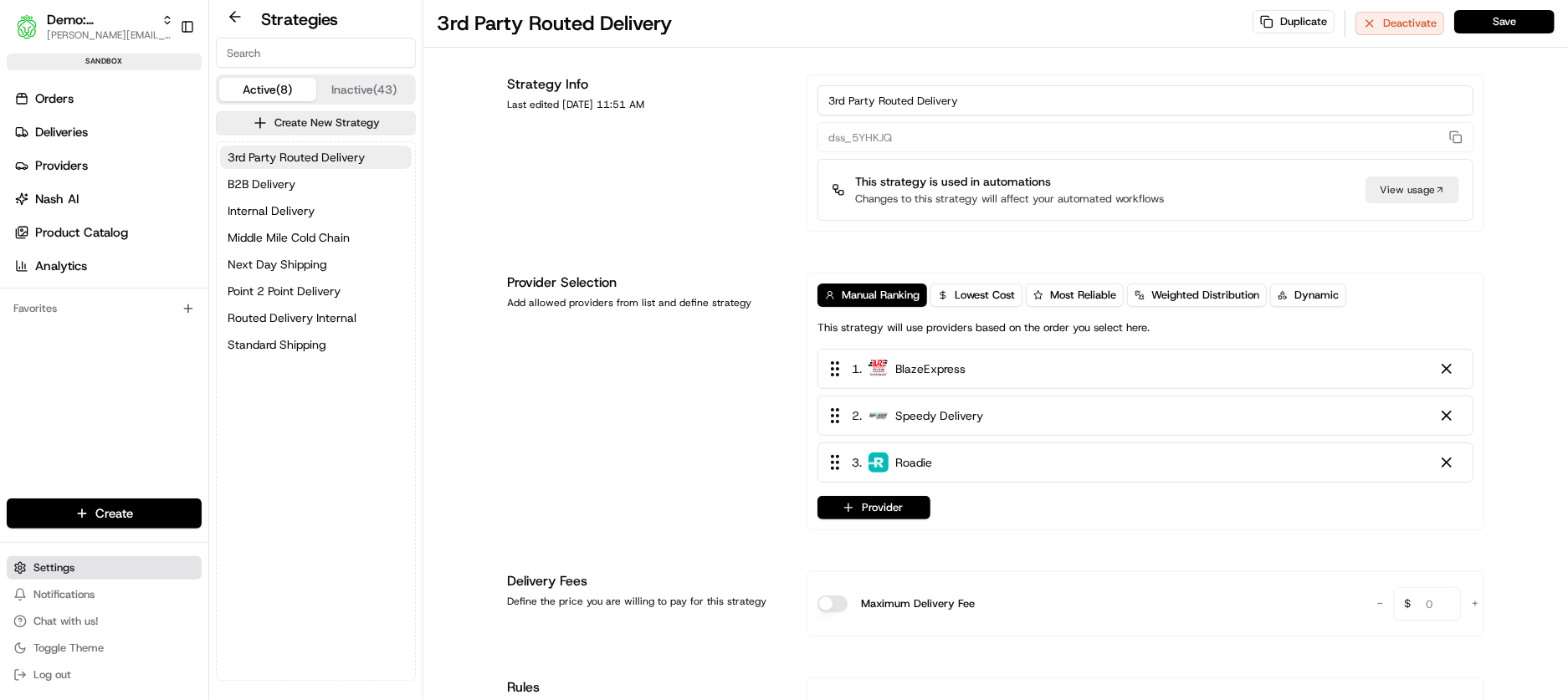 click on "Settings" at bounding box center (104, 568) 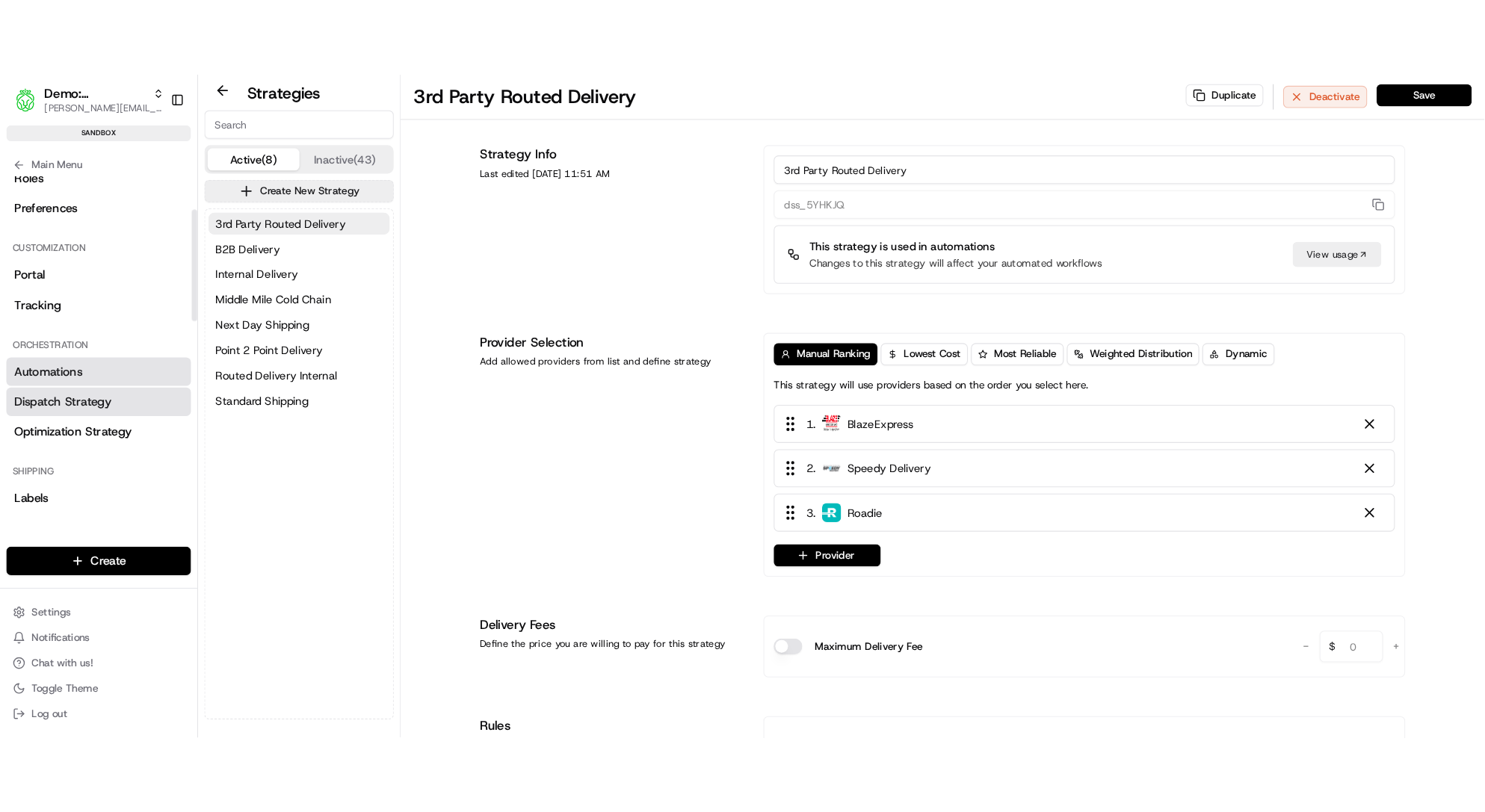 scroll, scrollTop: 127, scrollLeft: 0, axis: vertical 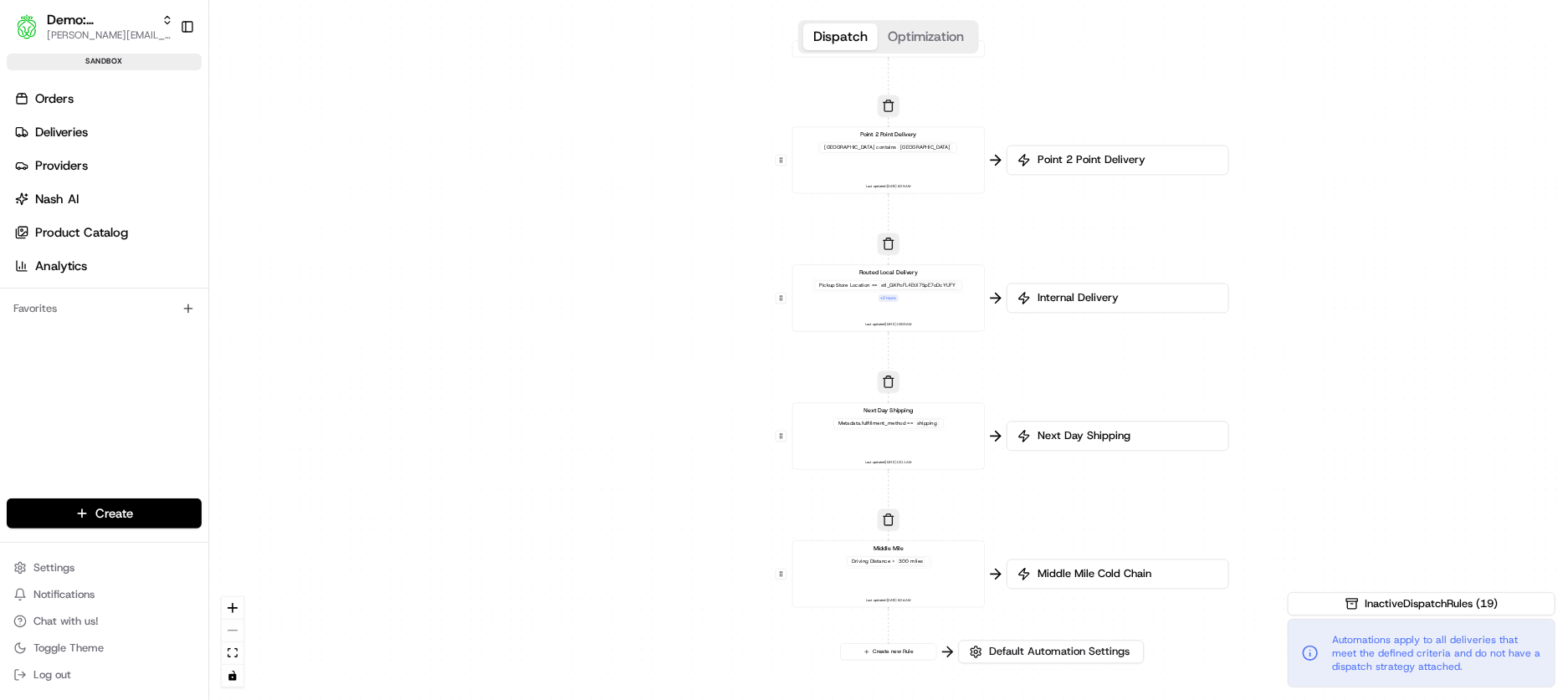 click on "0 0 0 0 0 Order / Delivery Received Point 2 Point Delivery Pickup City contains Portland   Last updated:  07/08/2025 8:23 AM Routed Local Delivery Pickup Store Location == stl_QKPoFL4EtX7SpE7oDcYUFY   + 2  more Last updated:  07/11/2025 10:00 AM Next Day Shipping Metadata .fulfillment_method == shipping   Last updated:  06/17/2025 10:11 AM Middle Mile Driving Distance > 300   miles Last updated:  07/08/2025 8:24 AM  Create new Rule" at bounding box center (889, 350) 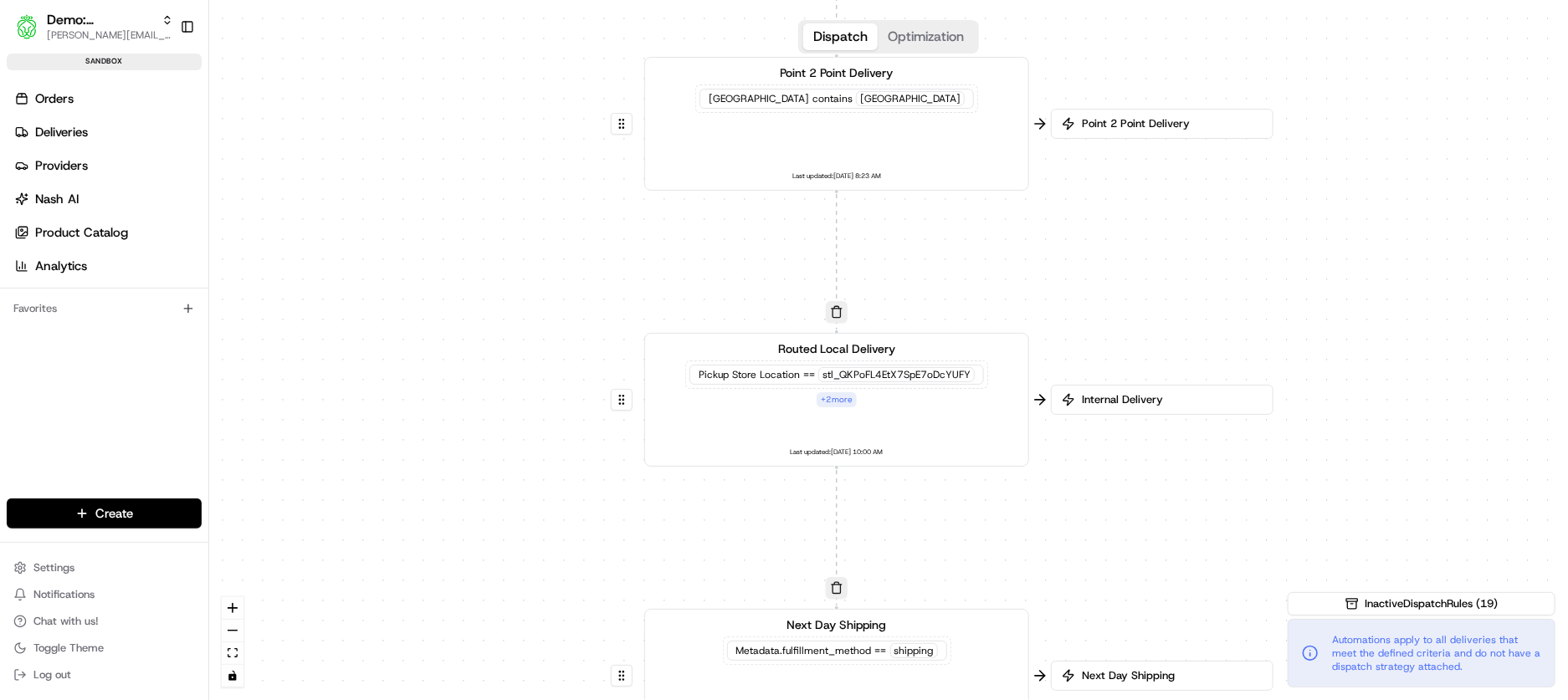 drag, startPoint x: 674, startPoint y: 338, endPoint x: 407, endPoint y: 480, distance: 302.412 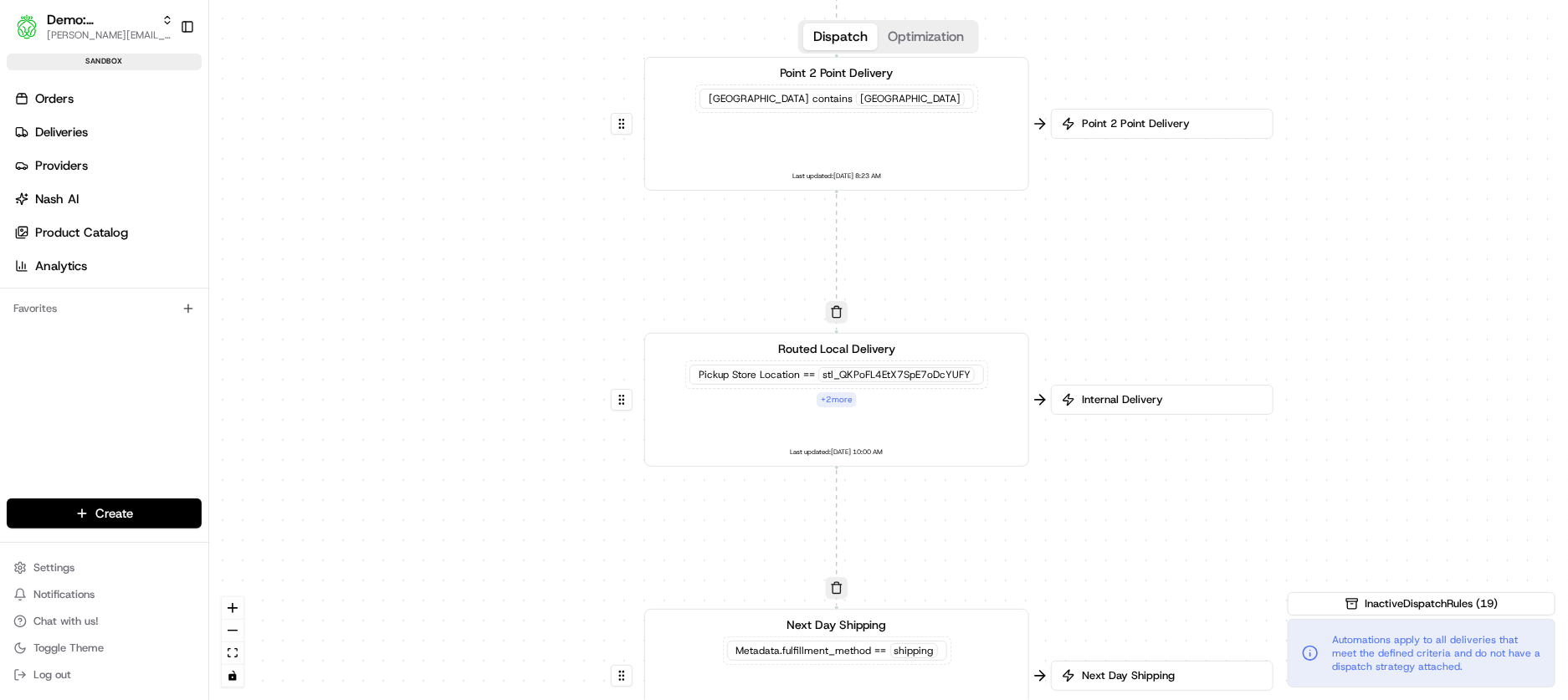 click on "0 0 0 0 0 Order / Delivery Received Point 2 Point Delivery Pickup City contains Portland   Last updated:  07/08/2025 8:23 AM Routed Local Delivery Pickup Store Location == stl_QKPoFL4EtX7SpE7oDcYUFY   + 2  more Last updated:  07/11/2025 10:00 AM Next Day Shipping Metadata .fulfillment_method == shipping   Last updated:  06/17/2025 10:11 AM Middle Mile Driving Distance > 300   miles Last updated:  07/08/2025 8:24 AM  Create new Rule" at bounding box center (889, 350) 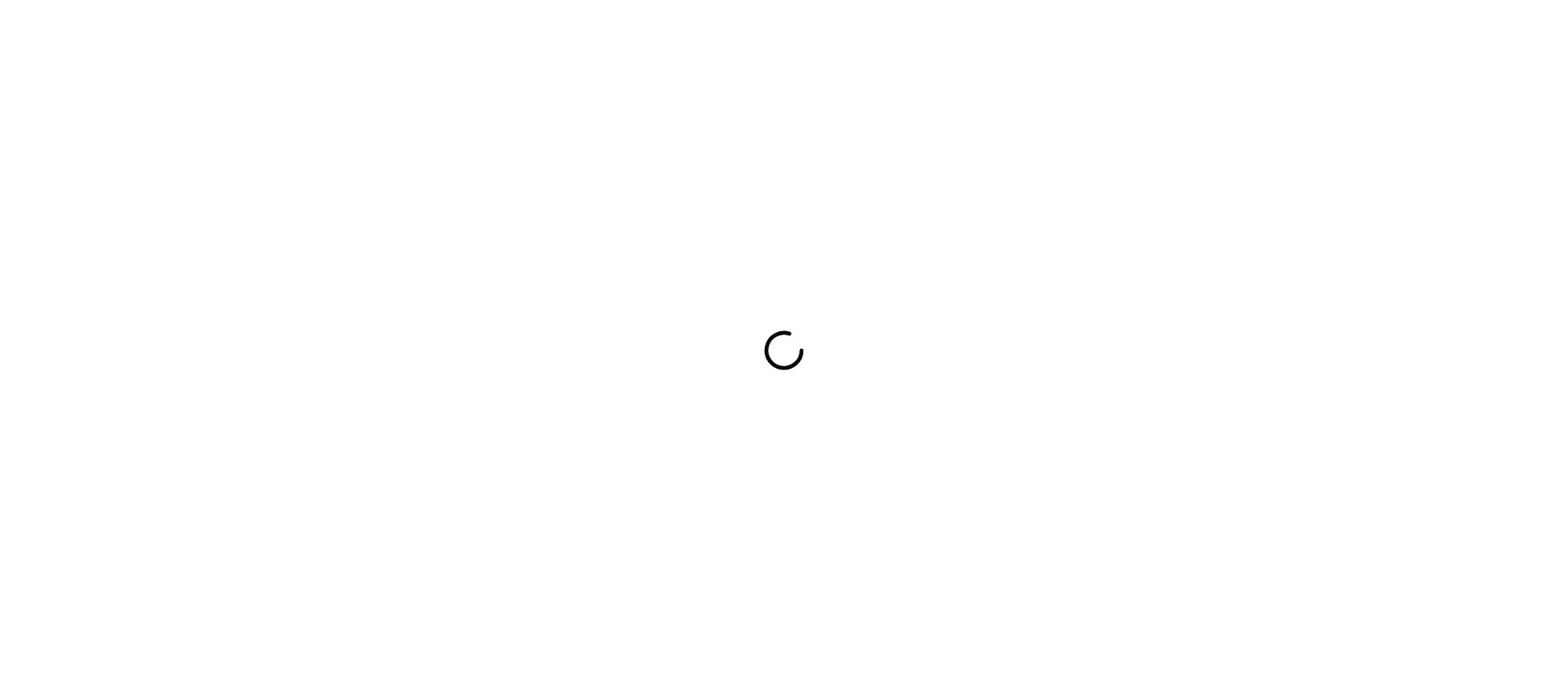 scroll, scrollTop: 0, scrollLeft: 0, axis: both 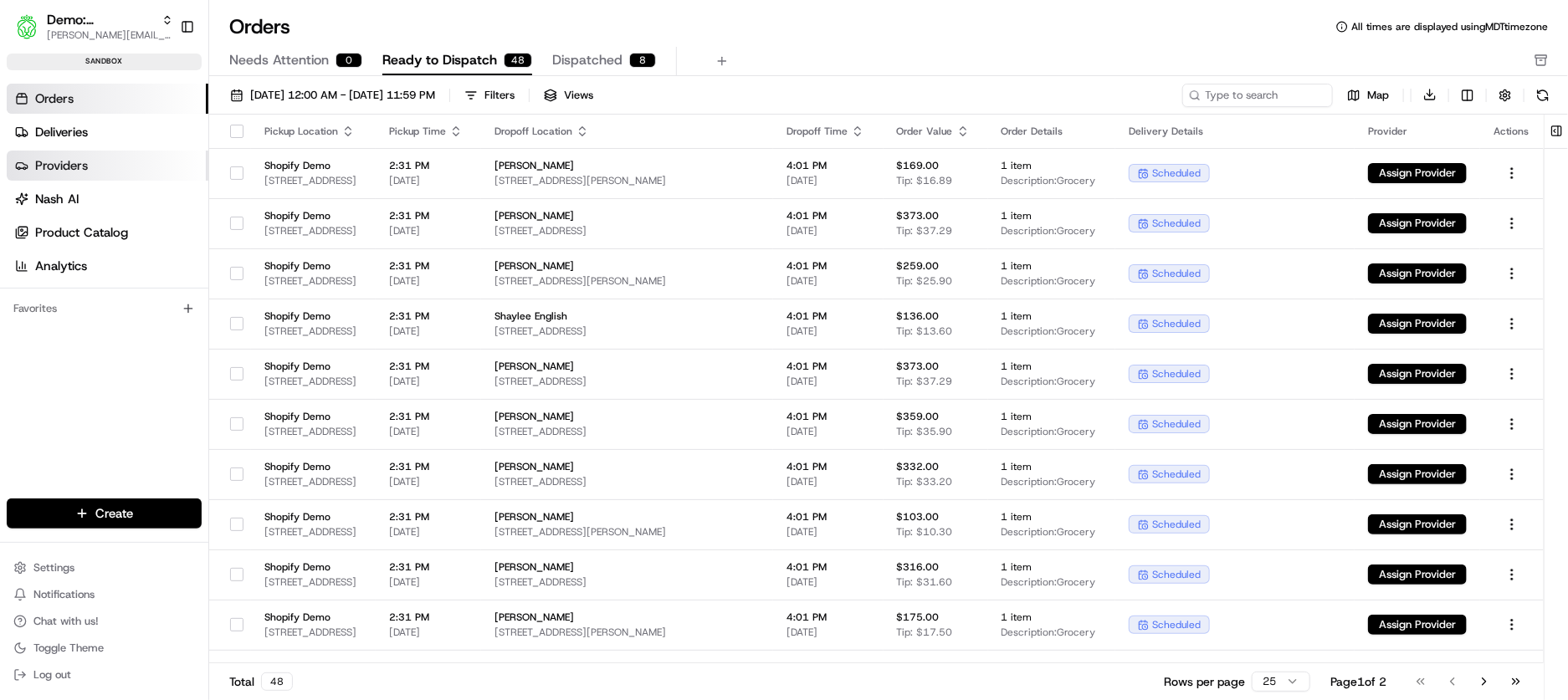 click on "Providers" at bounding box center [107, 166] 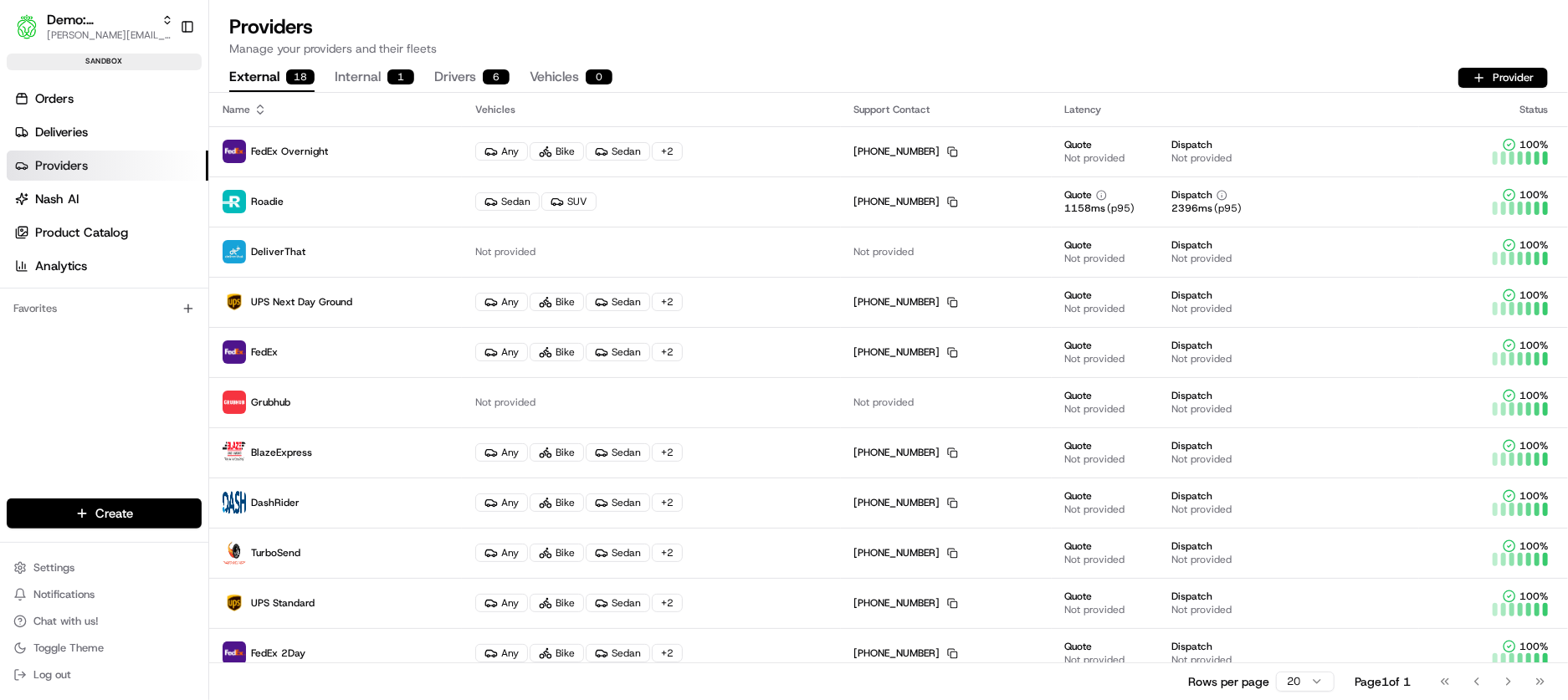 click on "Internal 1" at bounding box center [374, 78] 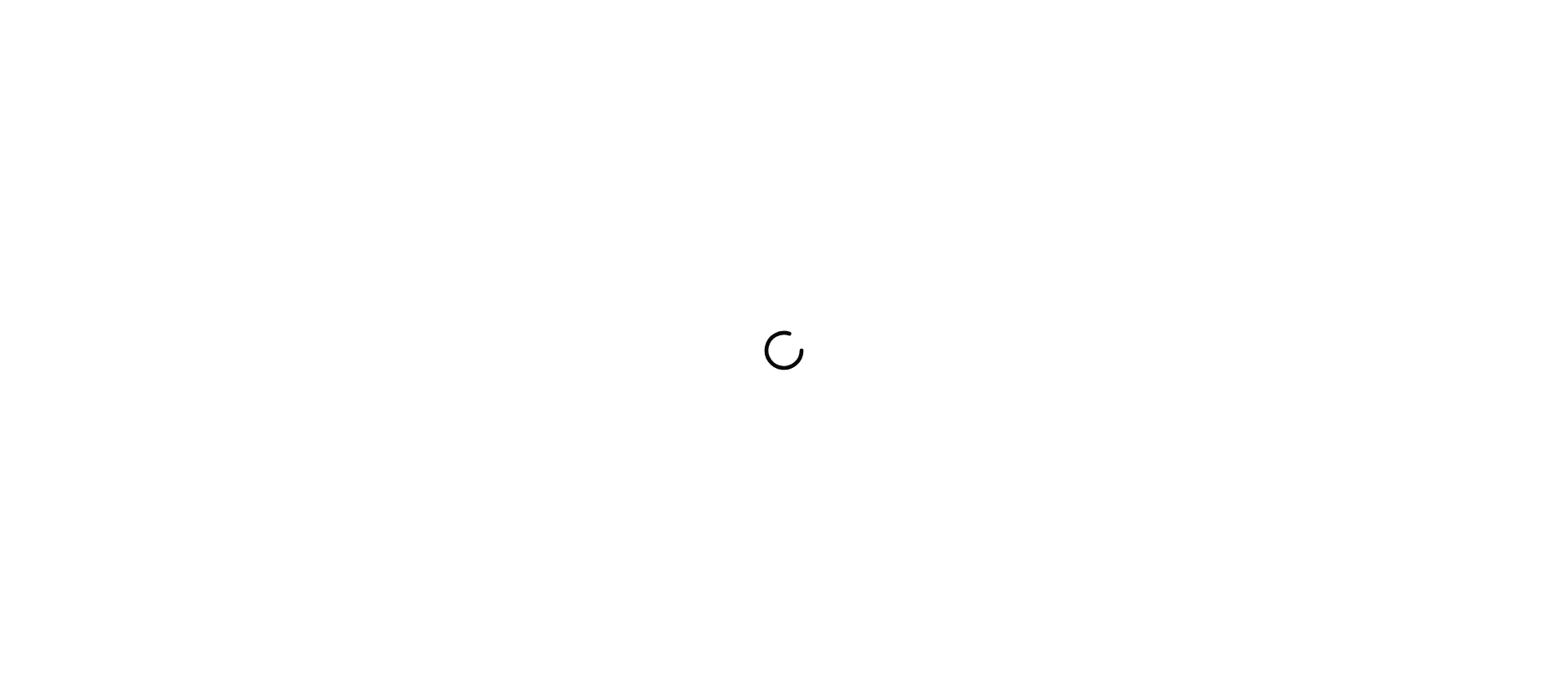 scroll, scrollTop: 0, scrollLeft: 0, axis: both 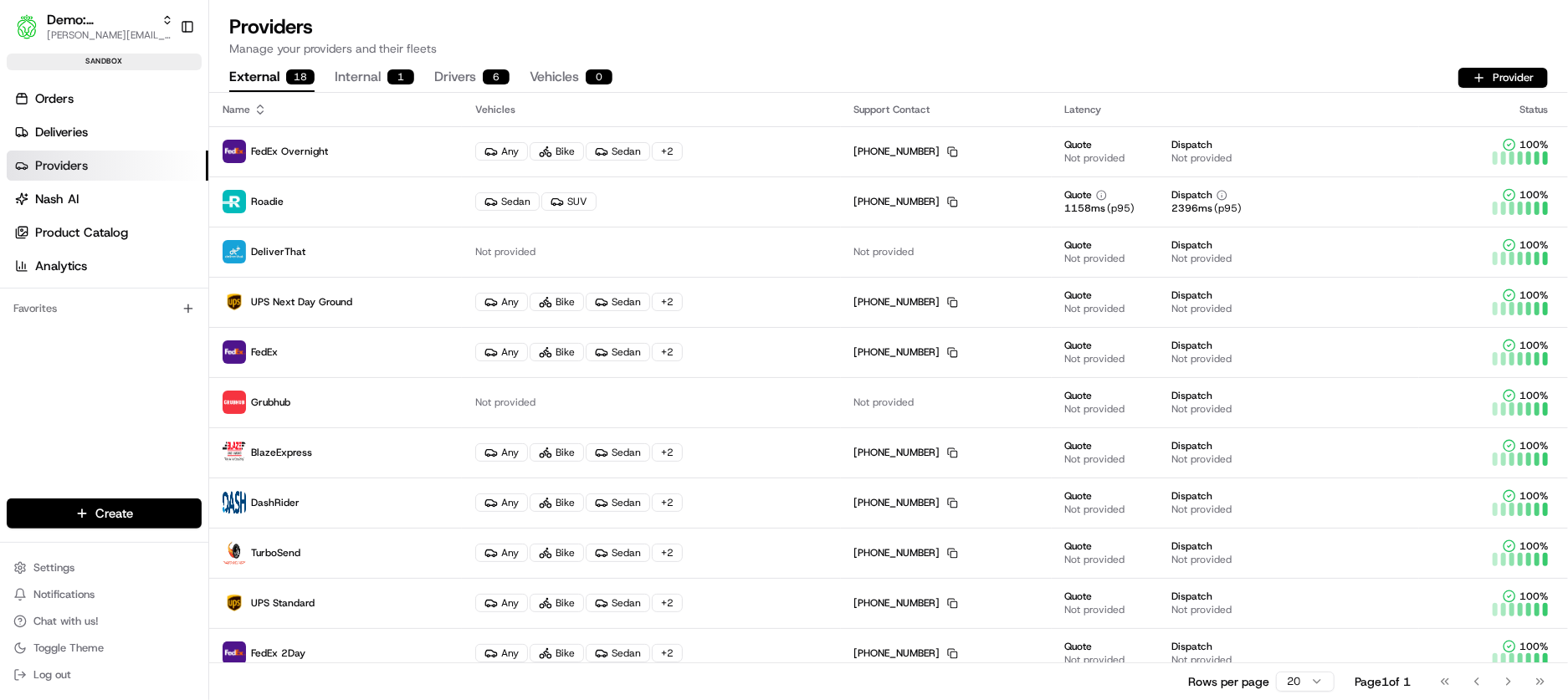 click on "Internal 1" at bounding box center (374, 78) 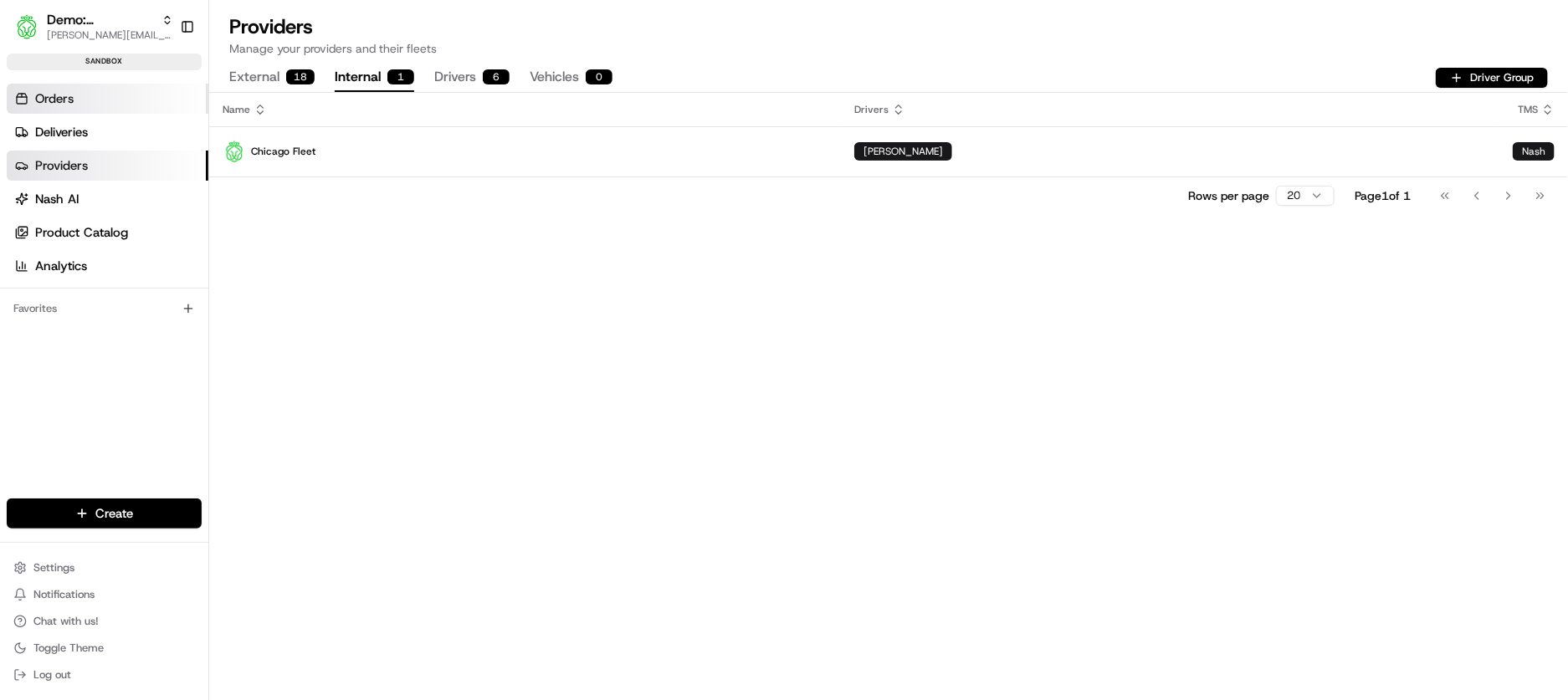 click on "Orders" at bounding box center (54, 99) 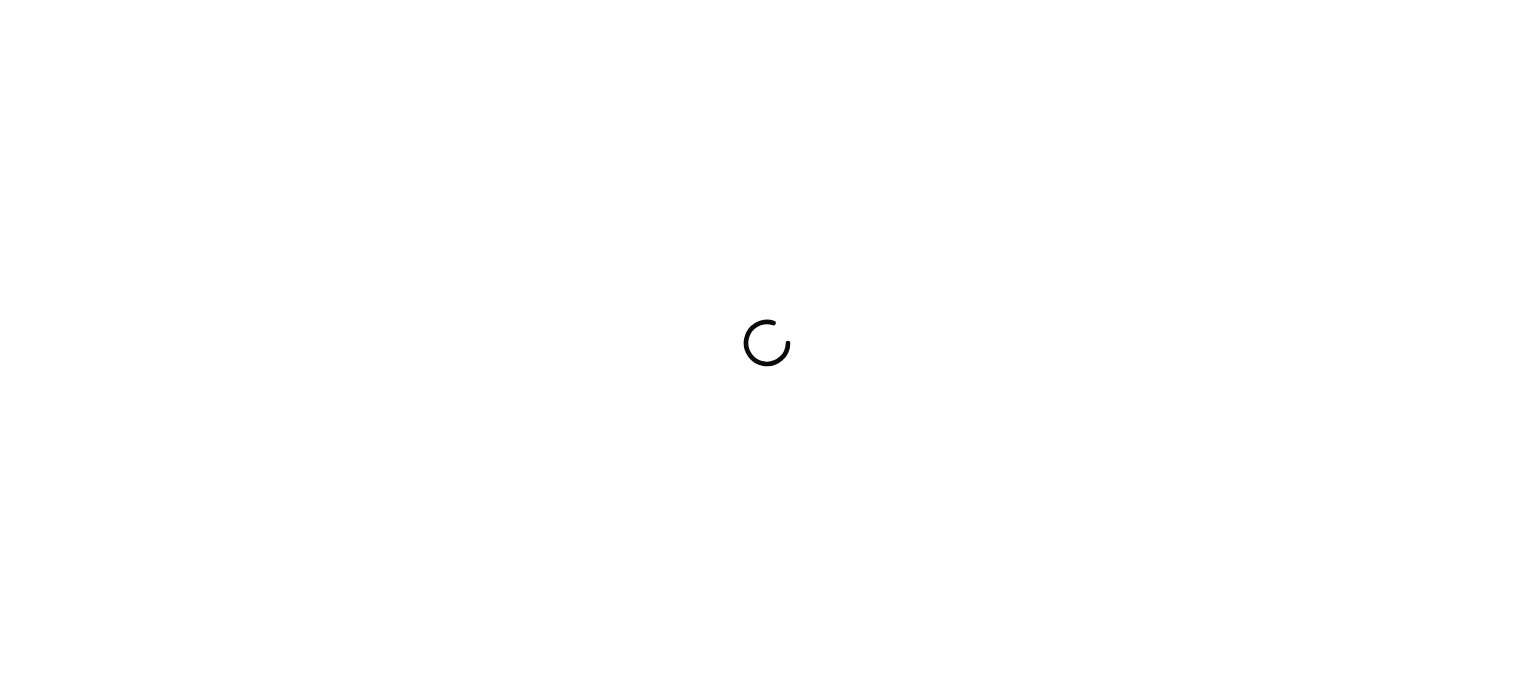 scroll, scrollTop: 0, scrollLeft: 0, axis: both 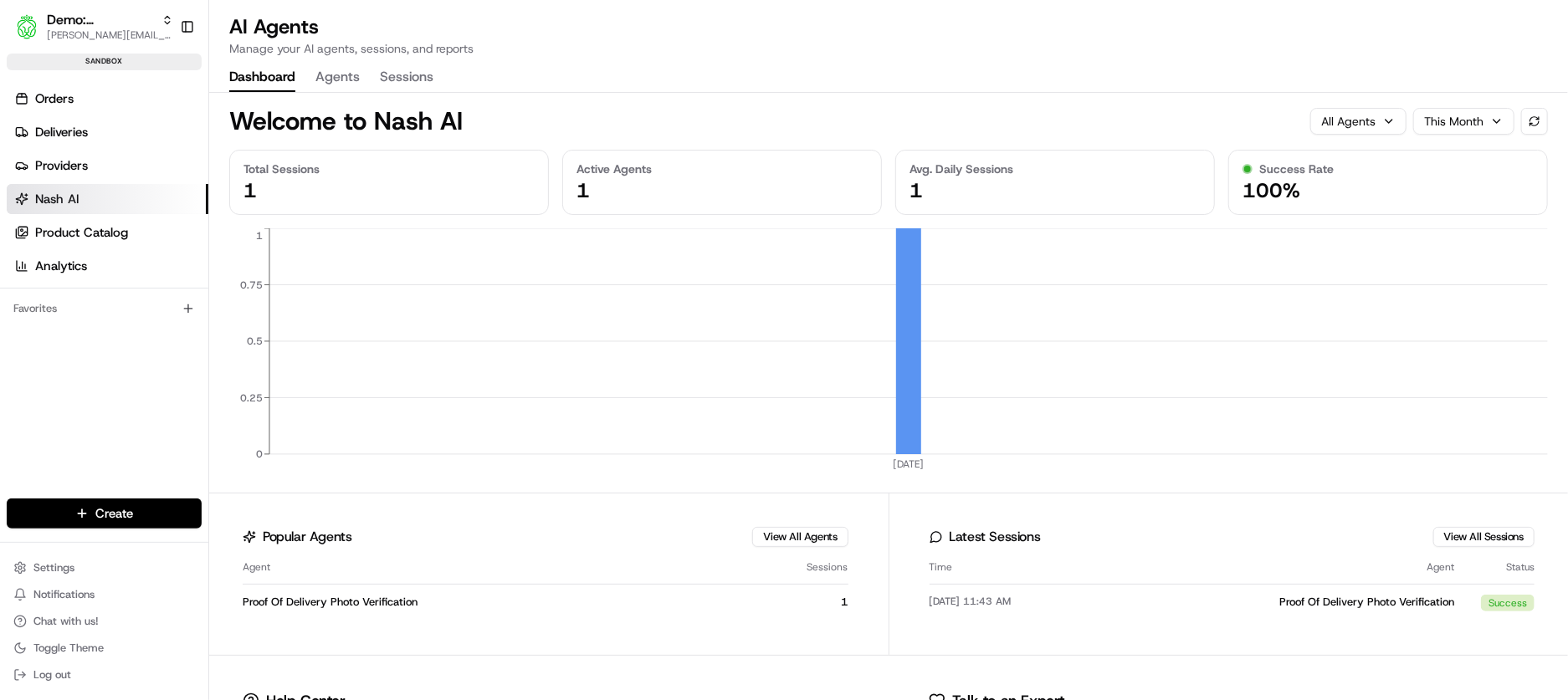 click on "Agents" at bounding box center (337, 78) 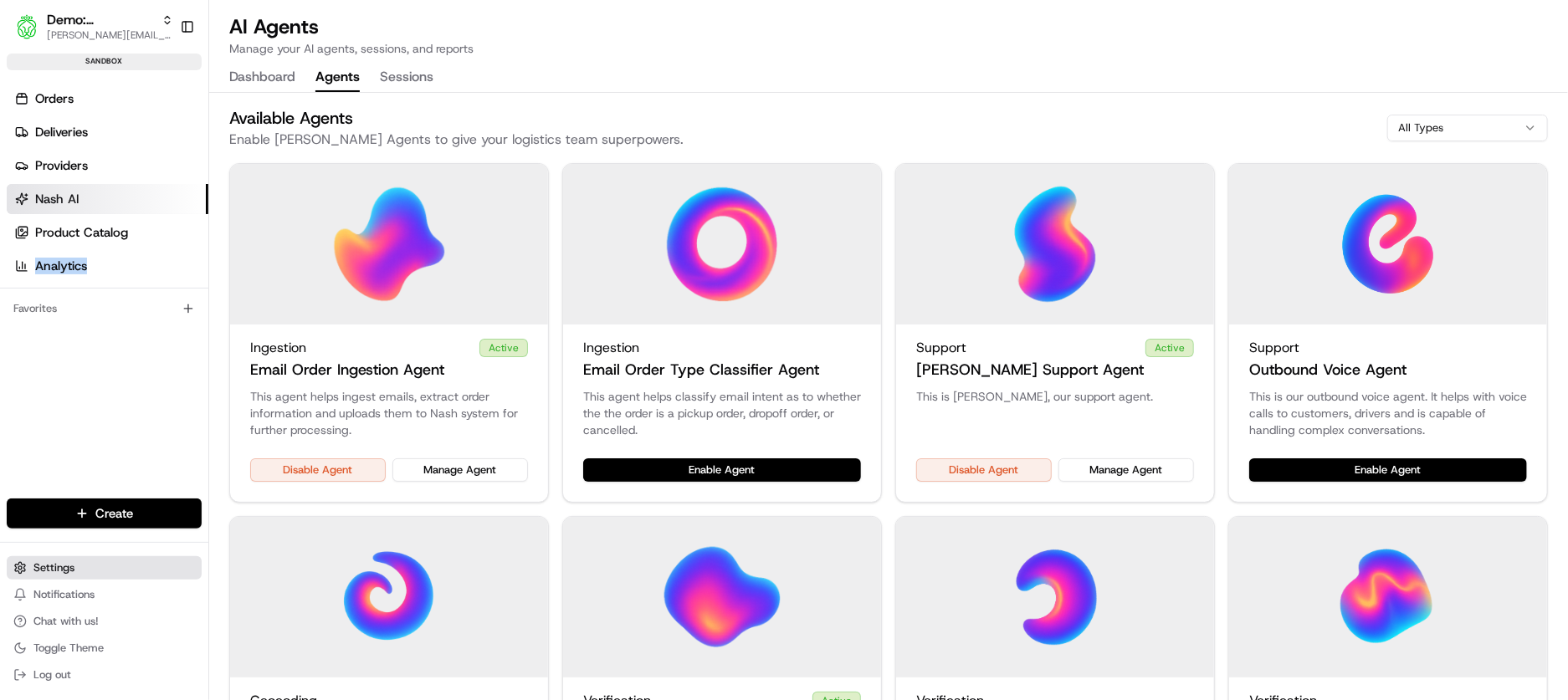 click on "Settings" at bounding box center [104, 568] 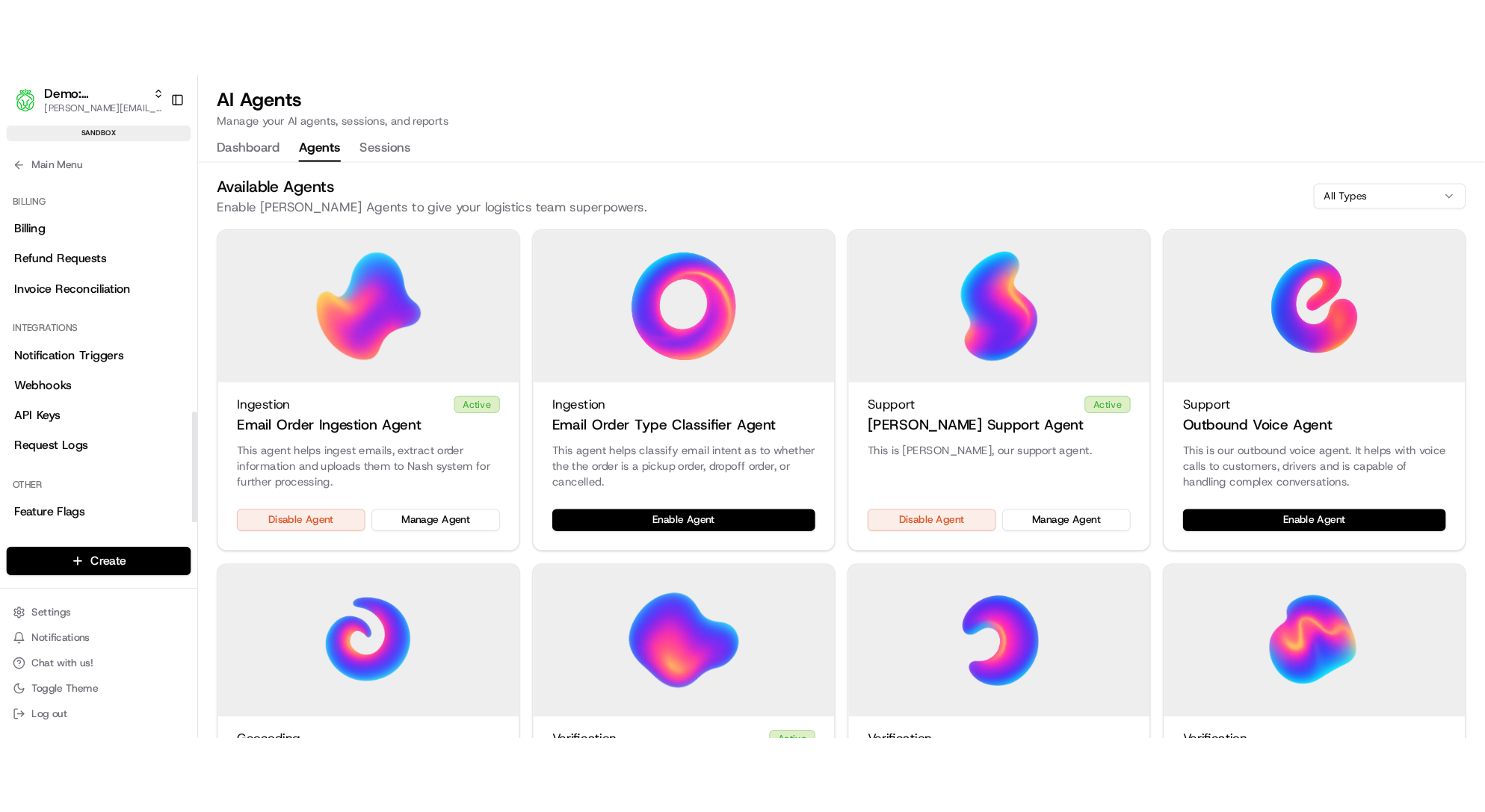 scroll, scrollTop: 691, scrollLeft: 0, axis: vertical 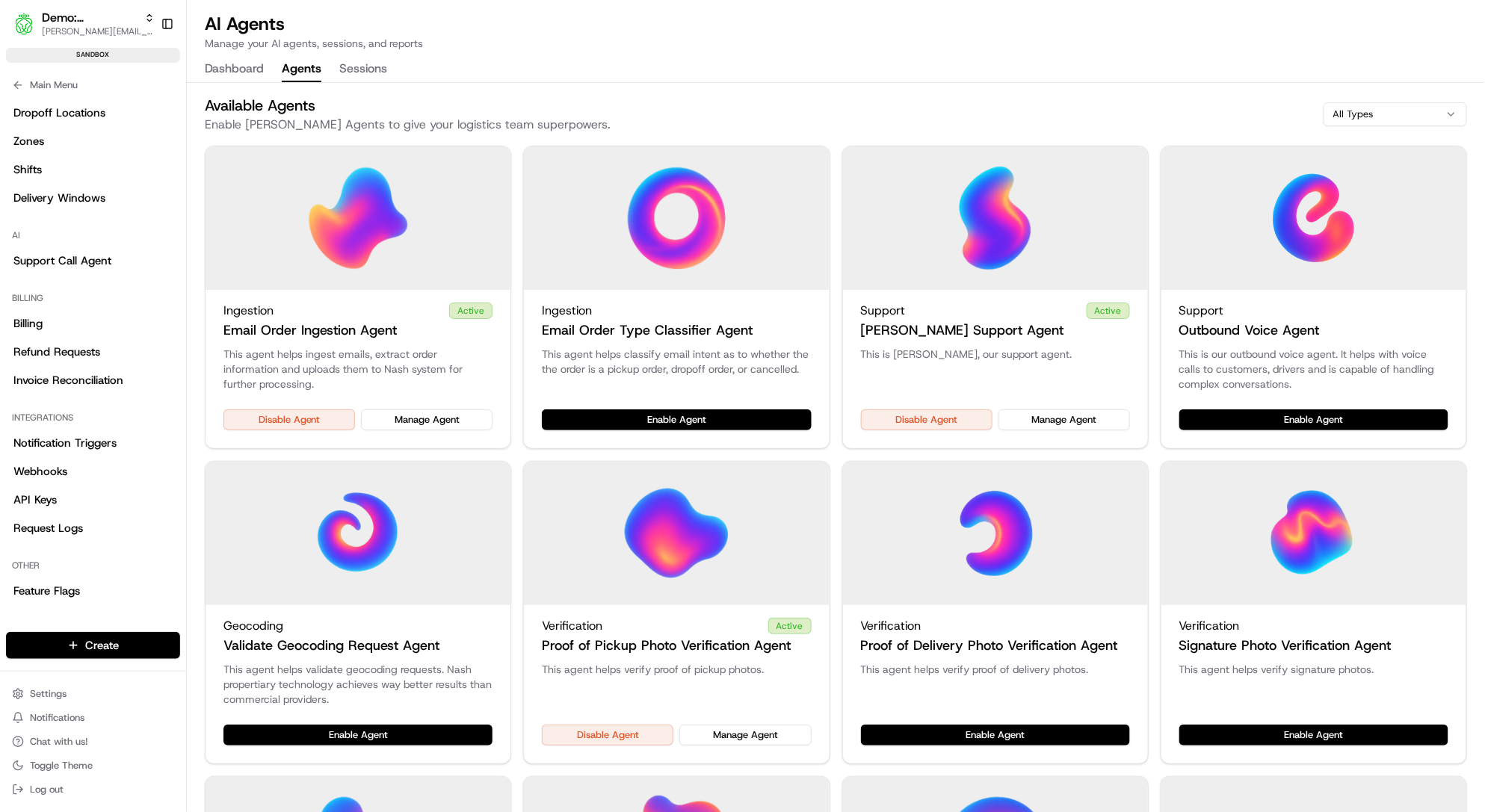 click on "Available Agents Enable Nash AI Agents to give your logistics team superpowers. All Types Ingestion Active Email Order Ingestion Agent This agent helps ingest emails, extract order information and uploads them to Nash system for further processing. Disable Agent Manage Agent Ingestion Email Order Type Classifier Agent This agent helps classify email intent as to whether the the order is a pickup order, dropoff order, or cancelled. Enable Agent Support Active Charlie Support Agent This is Charlie, our support agent. Disable Agent Manage Agent Support Outbound Voice Agent This is our outbound voice agent. It helps with voice calls to customers, drivers and is capable of handling complex conversations. Enable Agent Geocoding Validate Geocoding Request Agent This agent helps validate geocoding requests. Nash propertiary technology achieves way better results than commercial providers. Enable Agent Verification Active Proof of Pickup Photo Verification Agent This agent helps verify proof of pickup photos. Report" at bounding box center [836, 595] 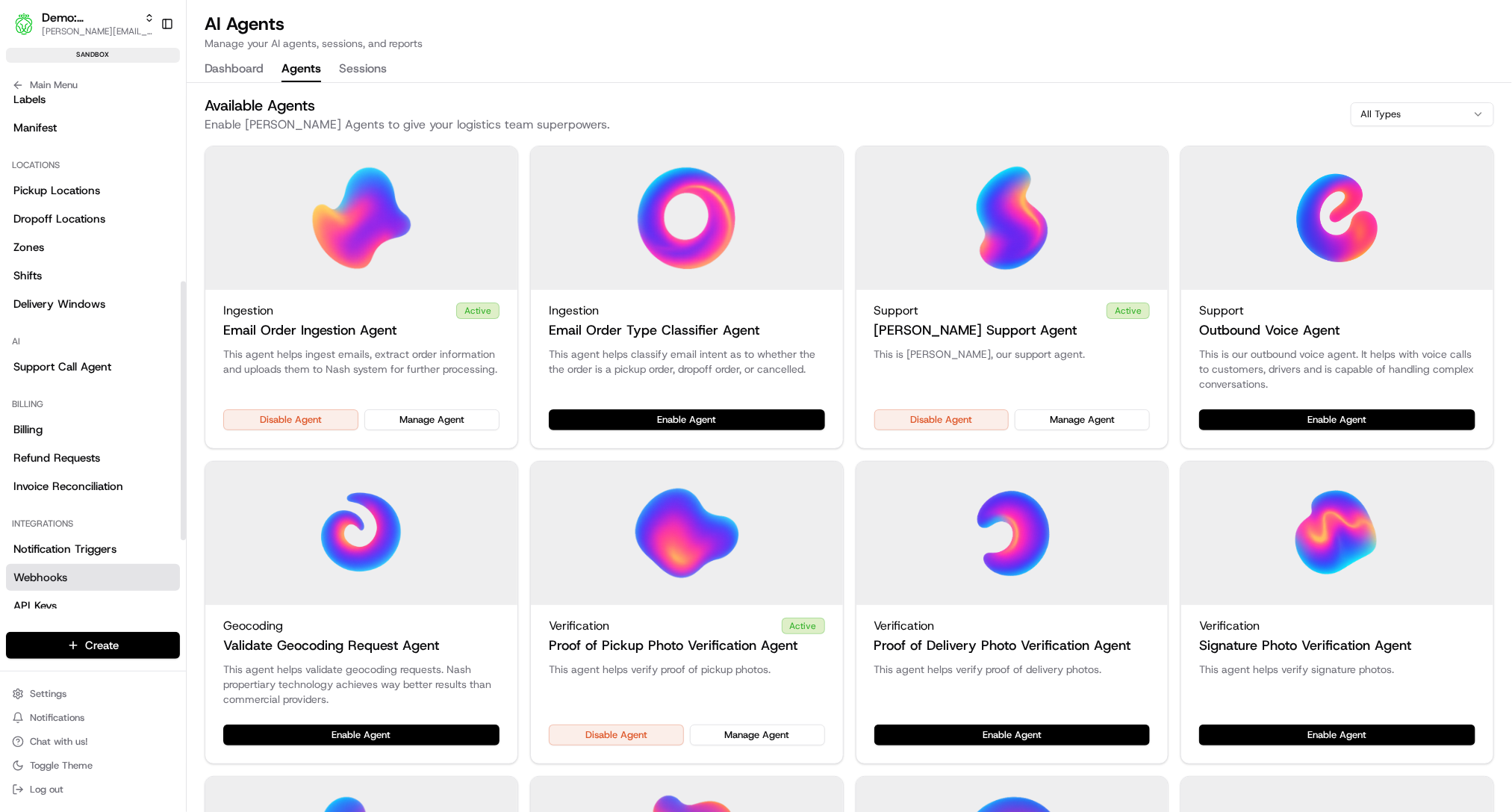 scroll, scrollTop: 363, scrollLeft: 0, axis: vertical 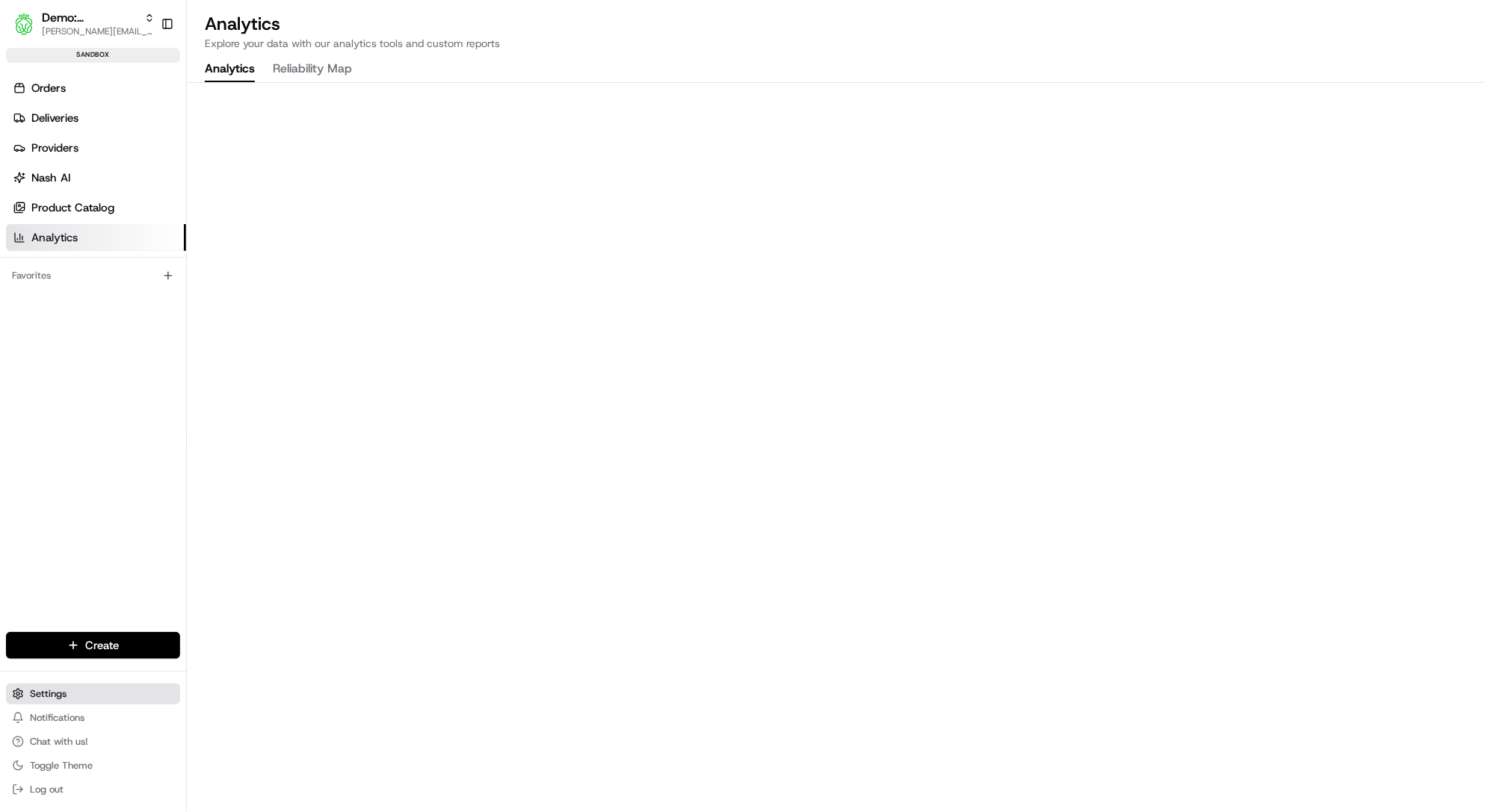 click on "Settings" at bounding box center (93, 694) 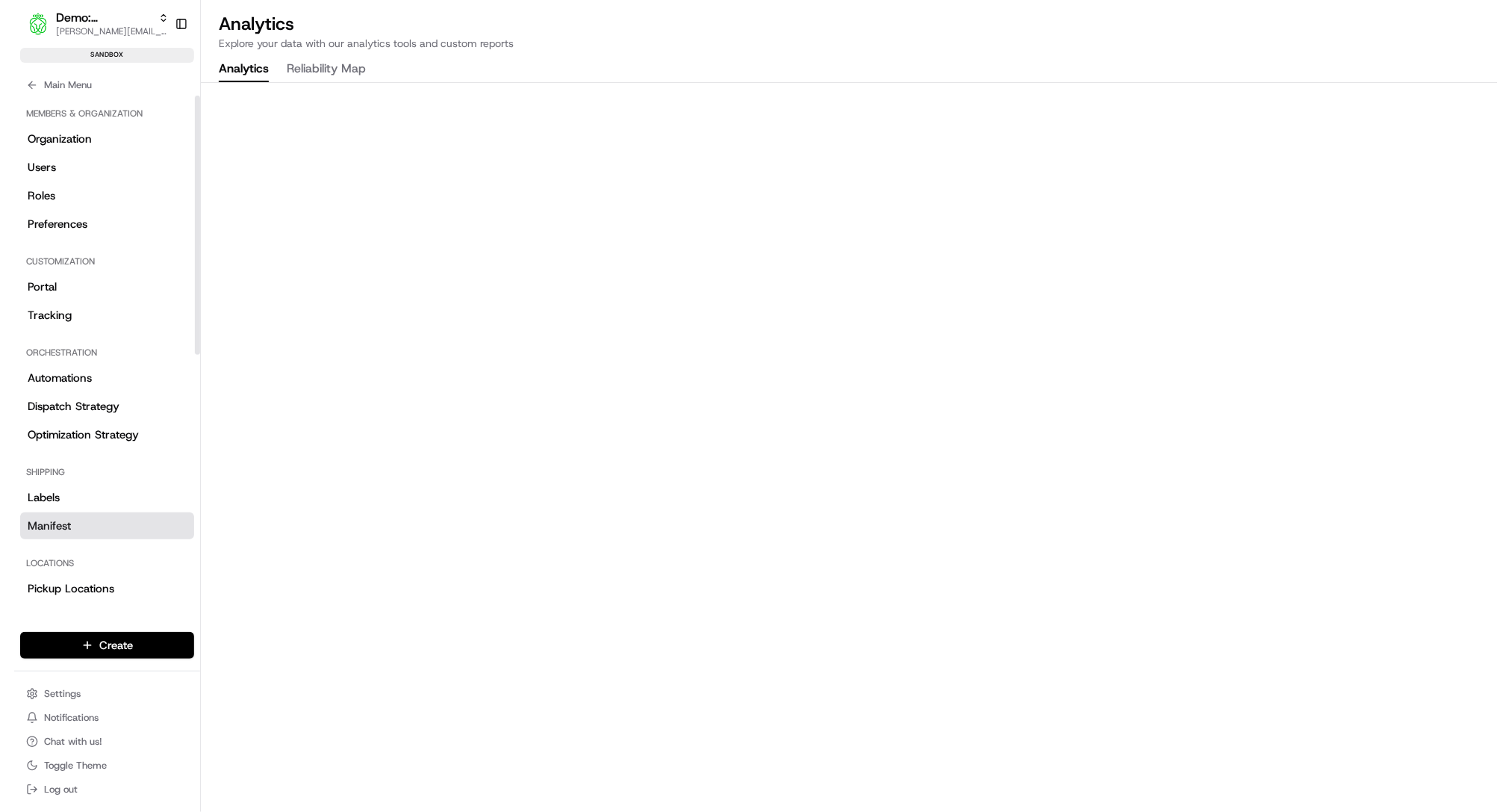 scroll, scrollTop: 160, scrollLeft: 0, axis: vertical 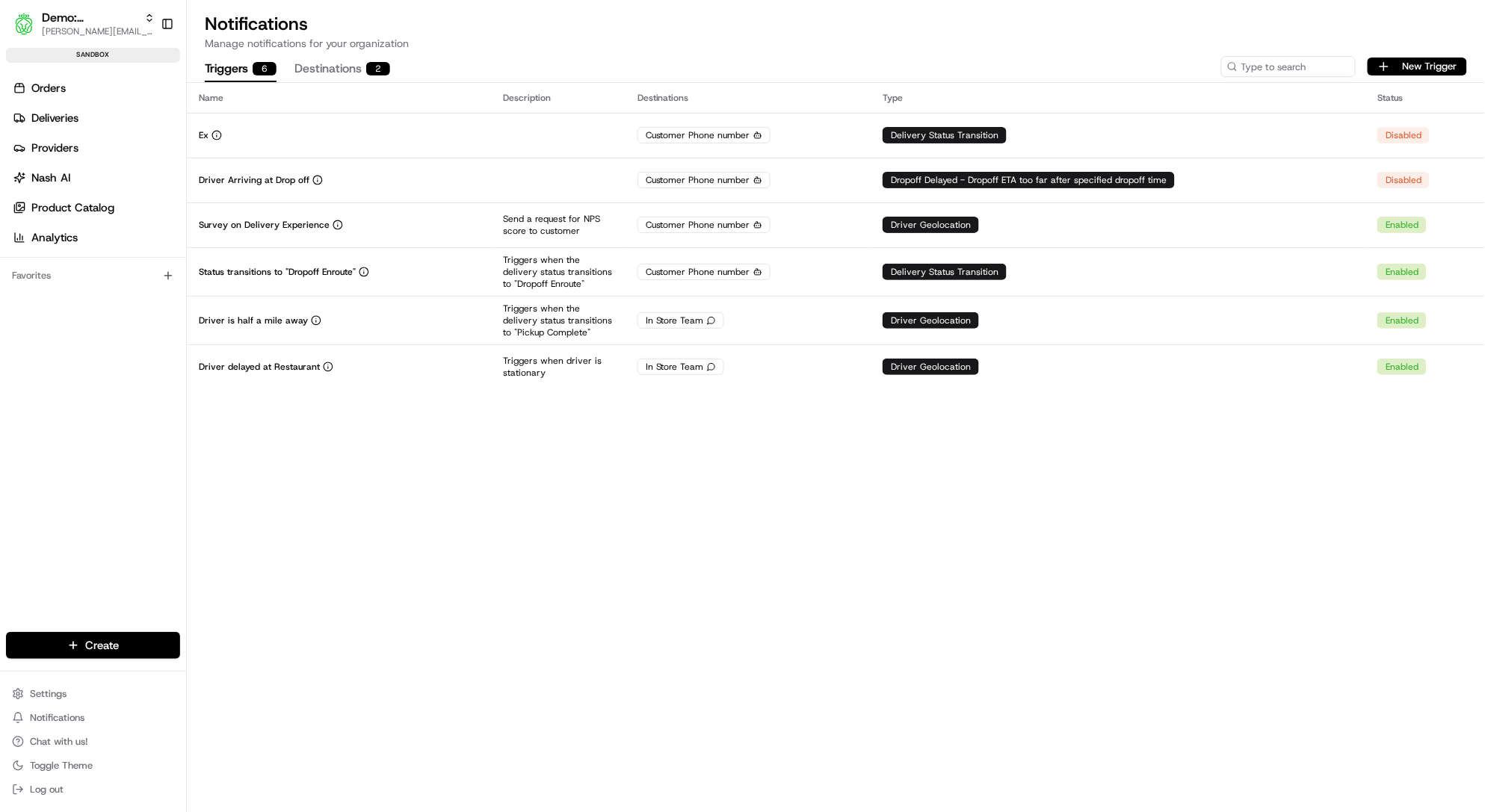 click on "Destinations 2" at bounding box center (342, 69) 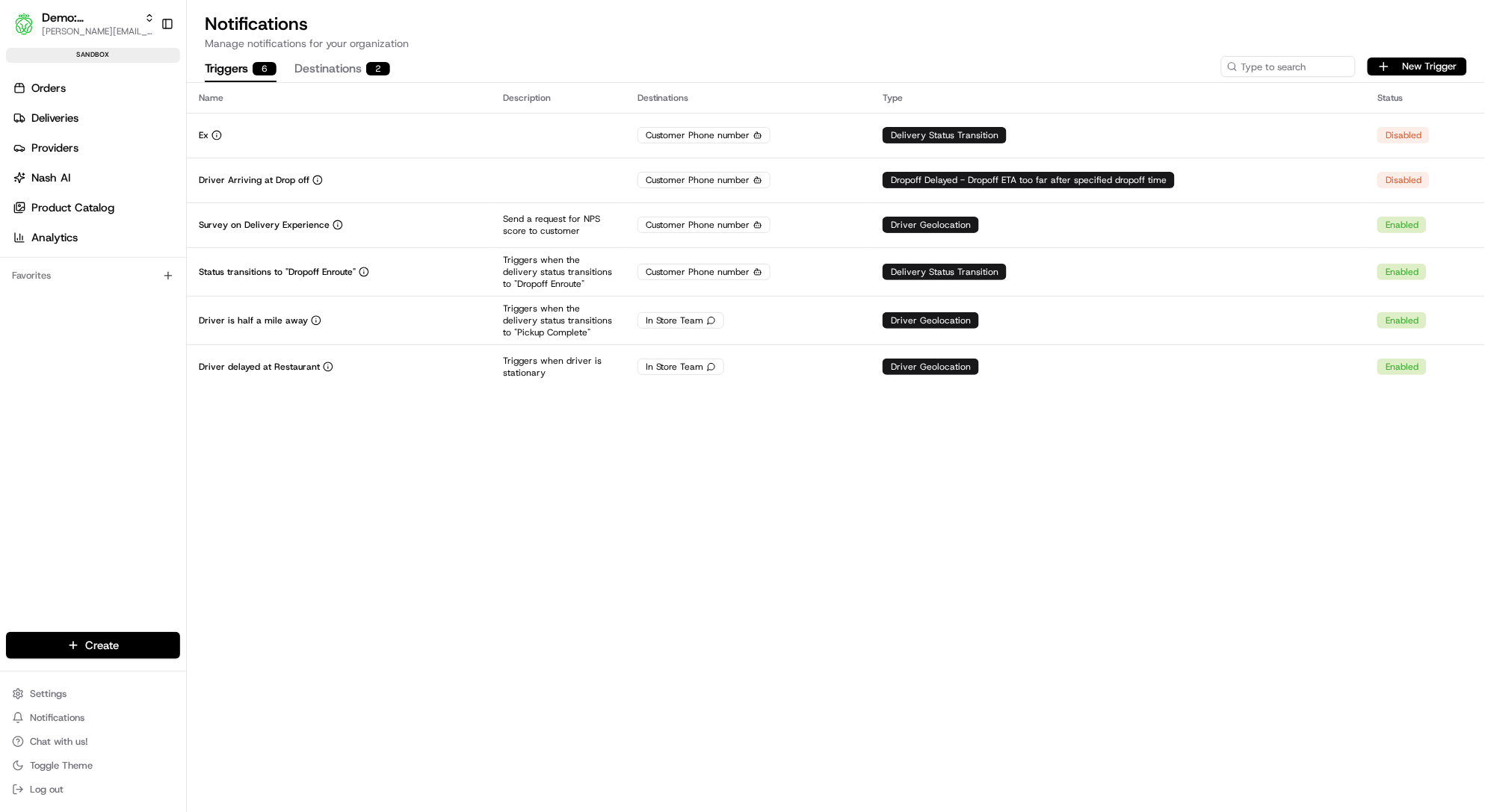 click on "Triggers 6" at bounding box center [241, 69] 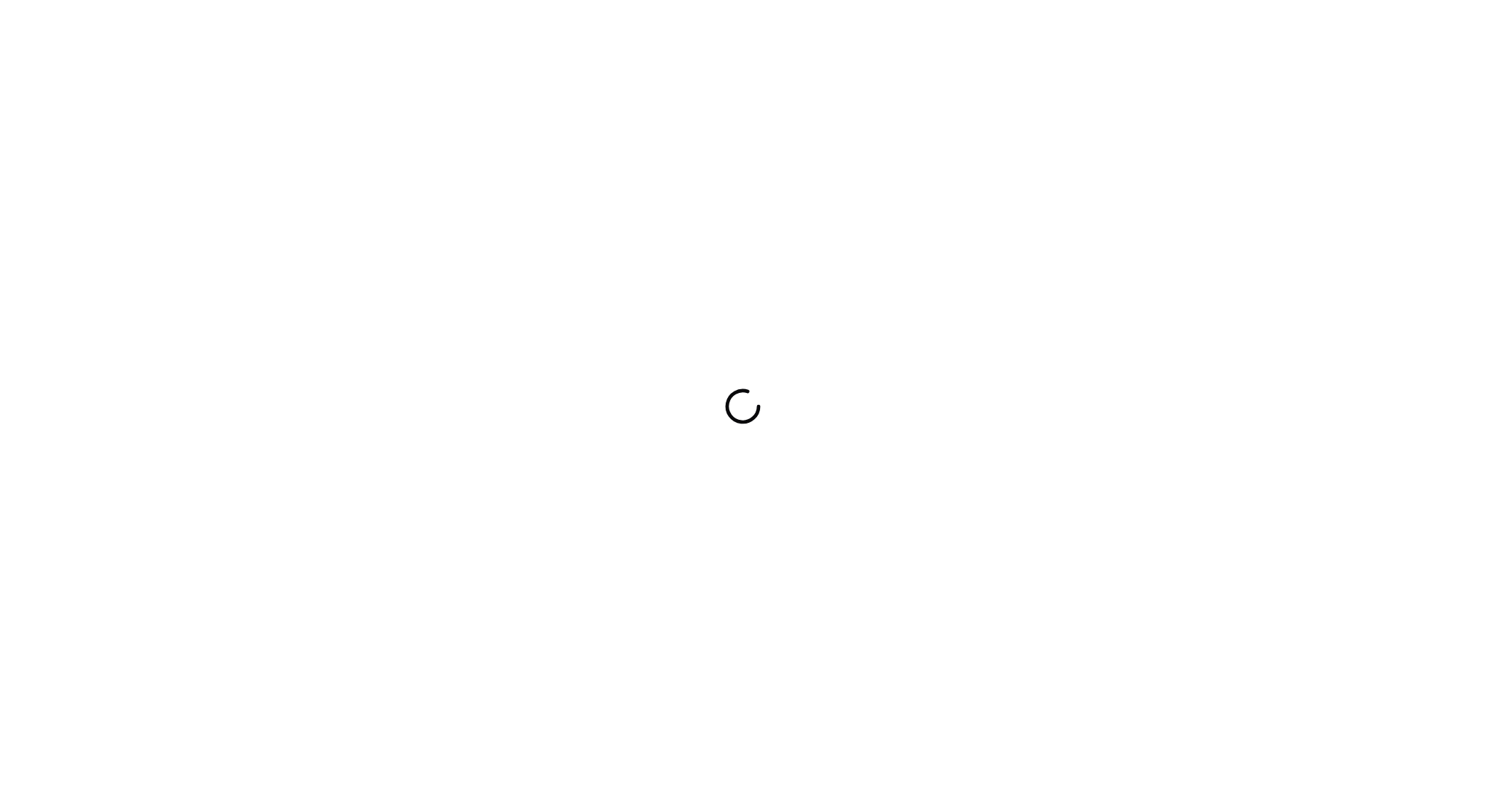 scroll, scrollTop: 0, scrollLeft: 0, axis: both 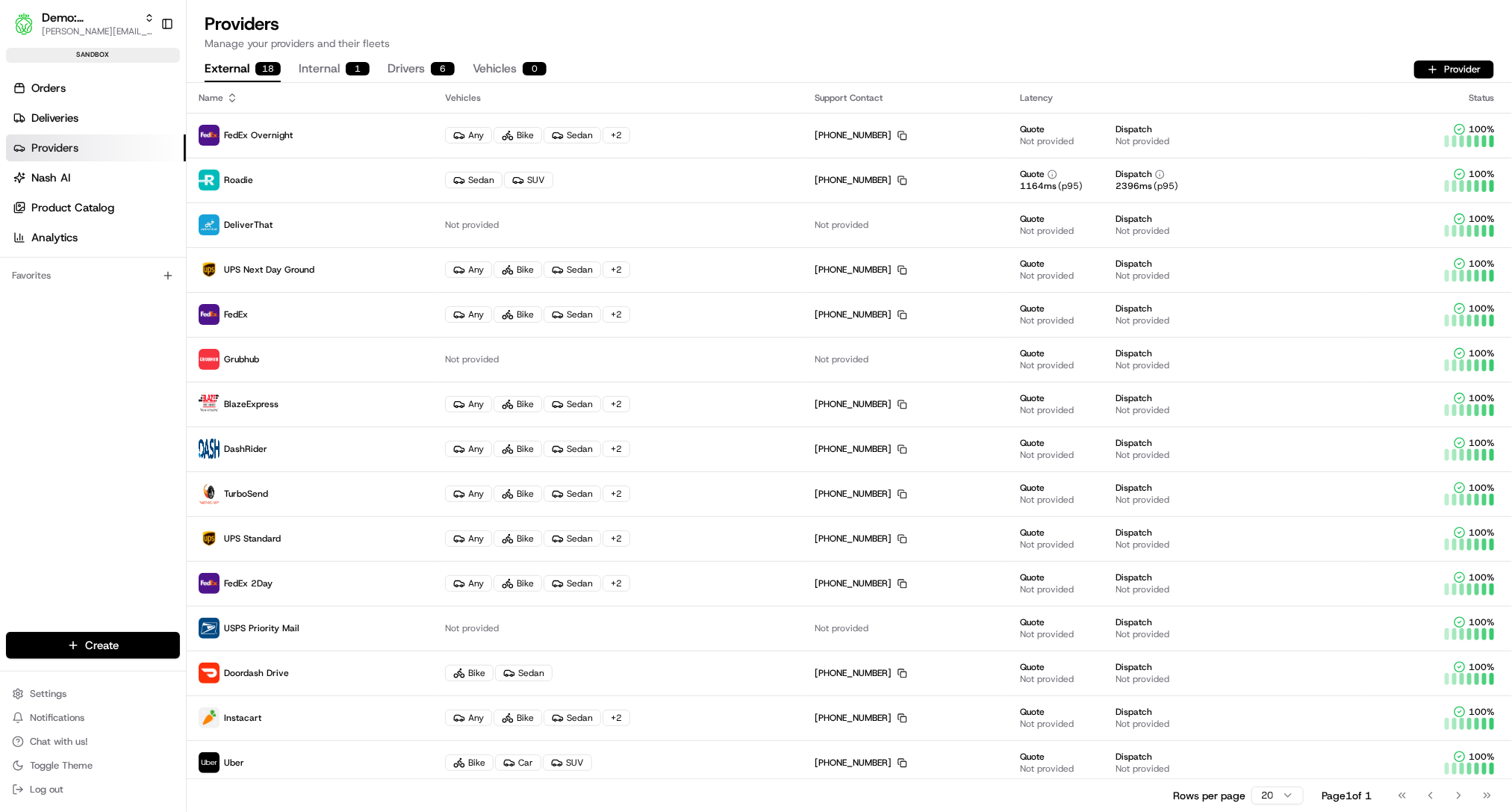 click on "Internal 1" at bounding box center (334, 69) 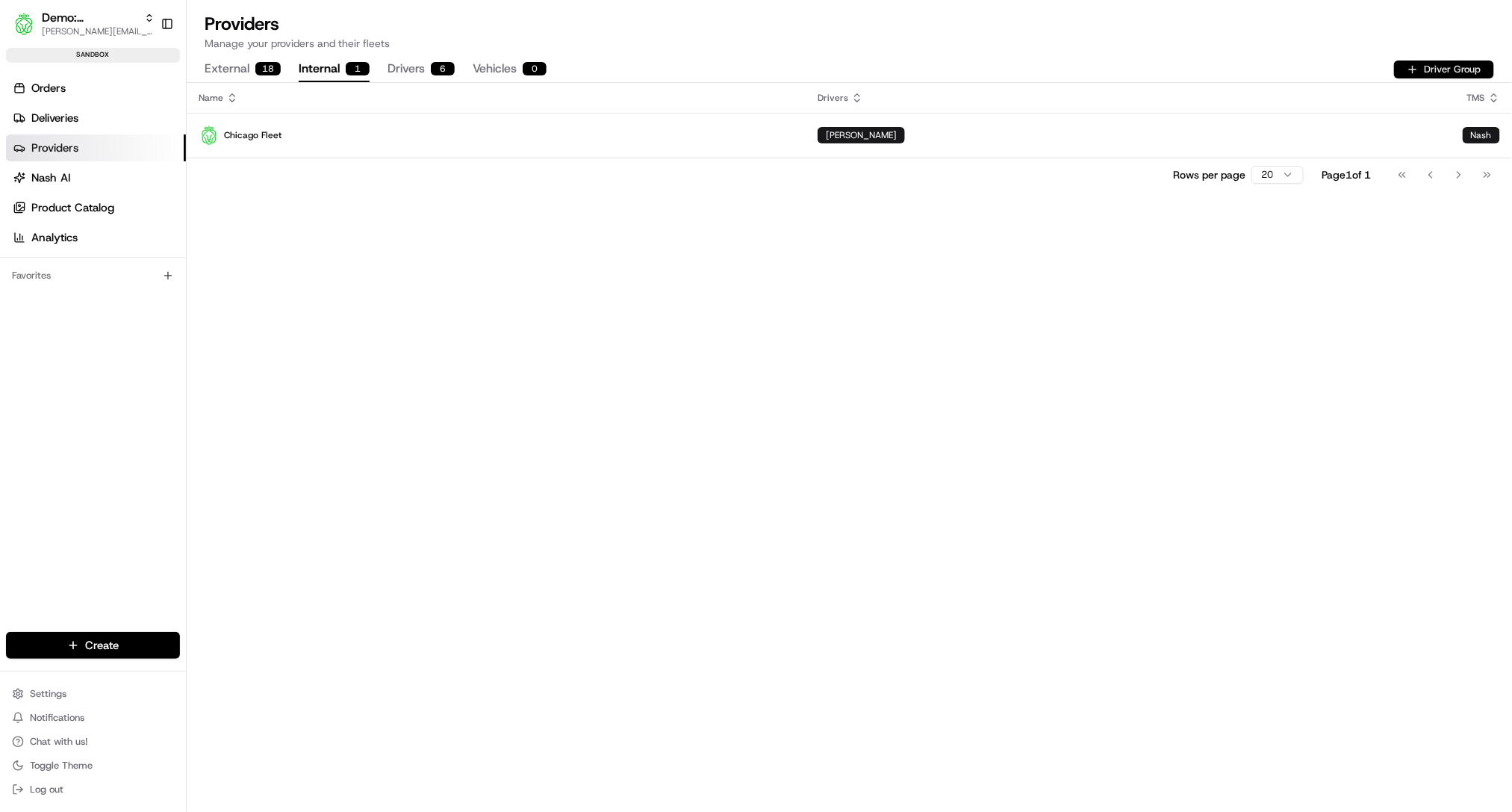 click on "Driver Group" at bounding box center [1444, 69] 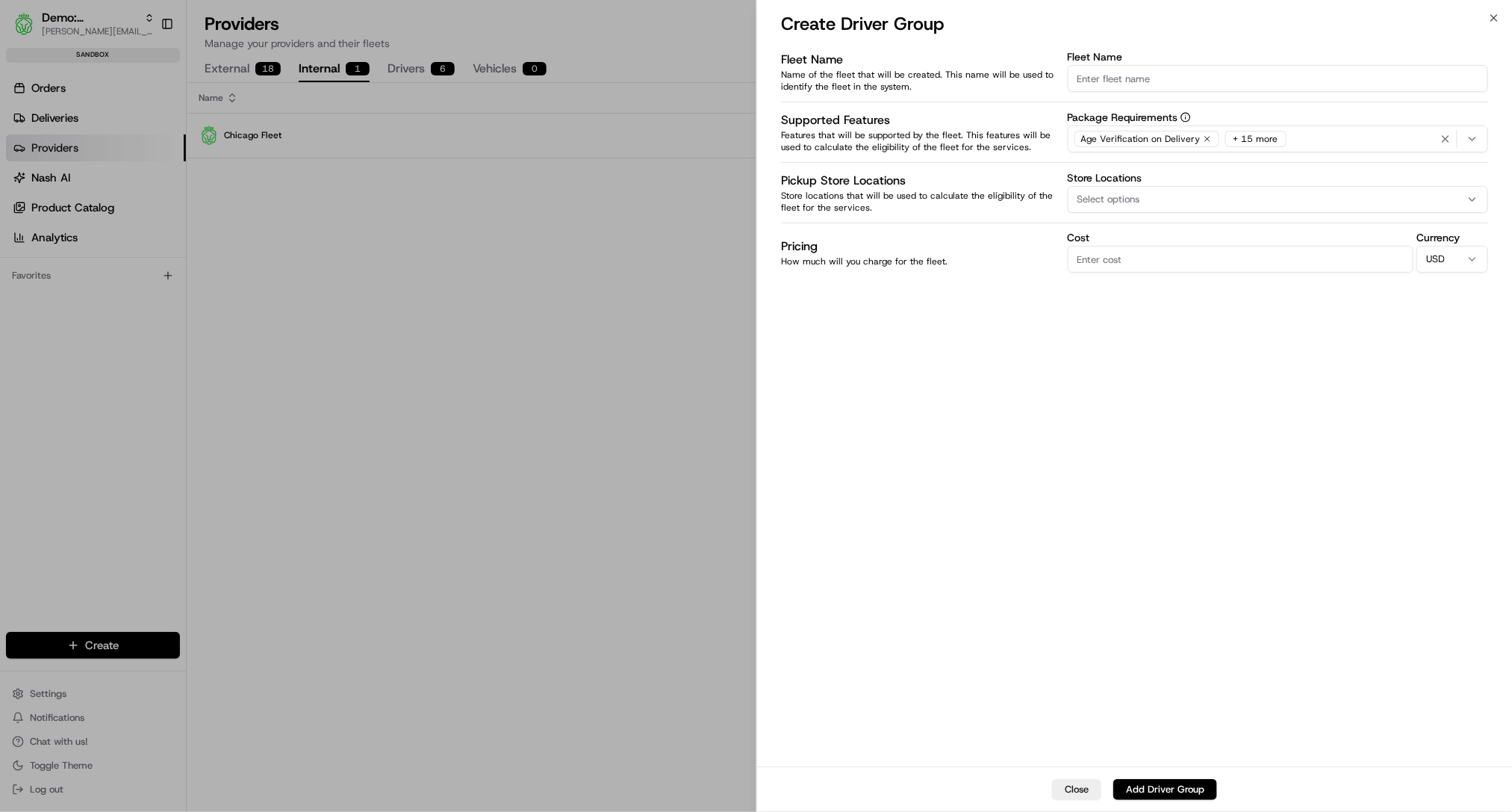 click on "Fleet Name" at bounding box center [1278, 78] 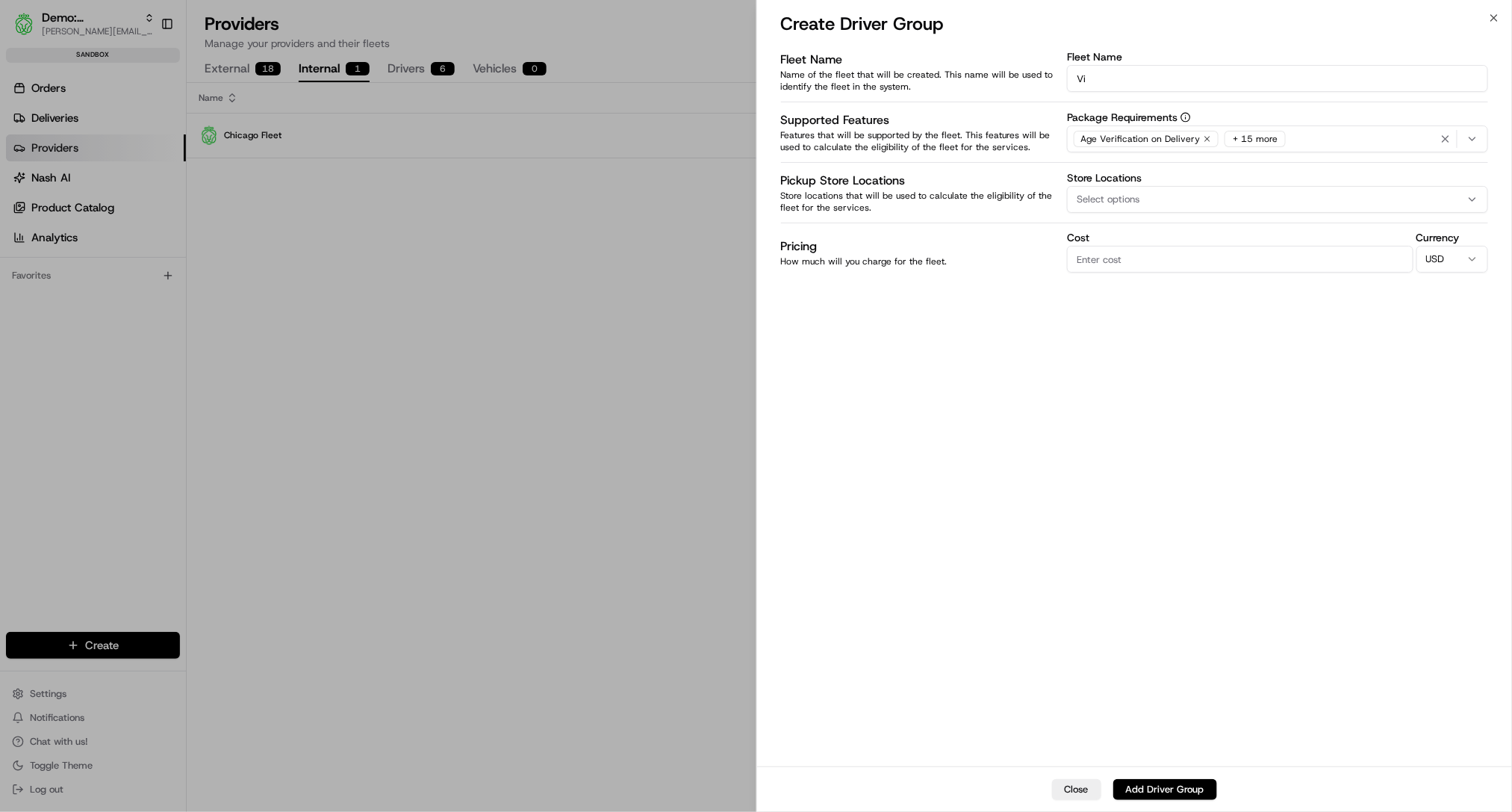 type on "V" 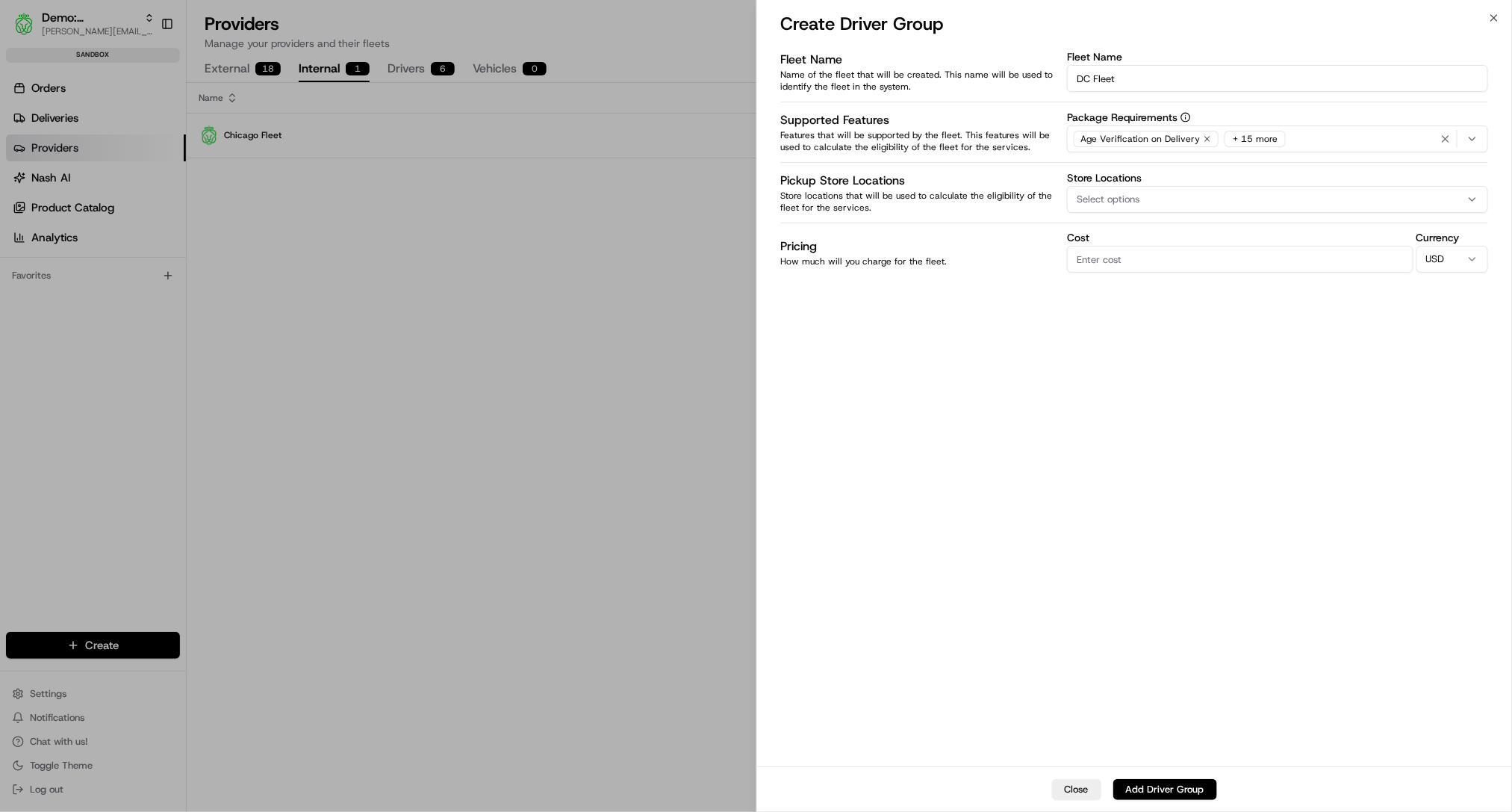 type on "DC Fleet" 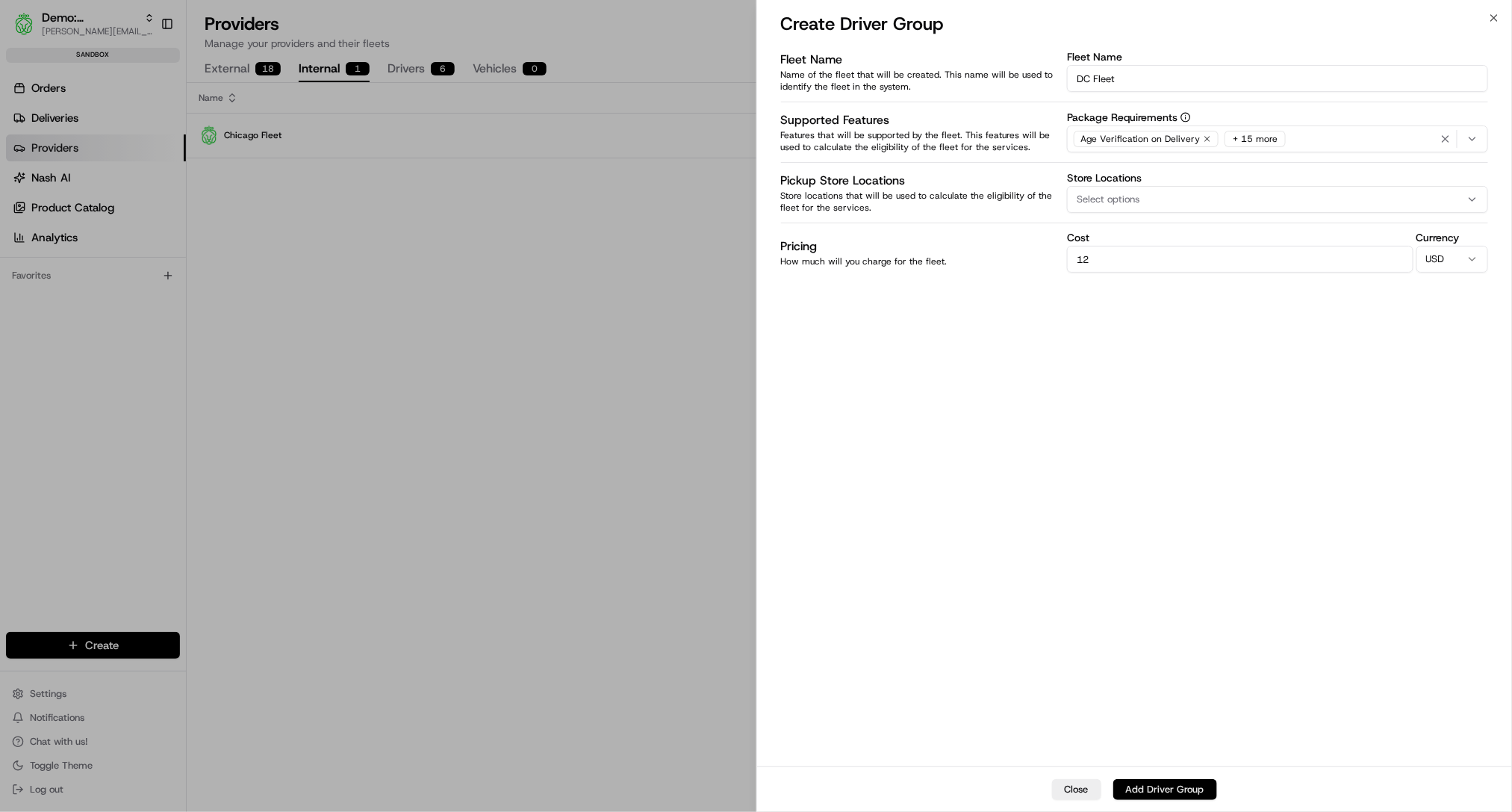 type on "12" 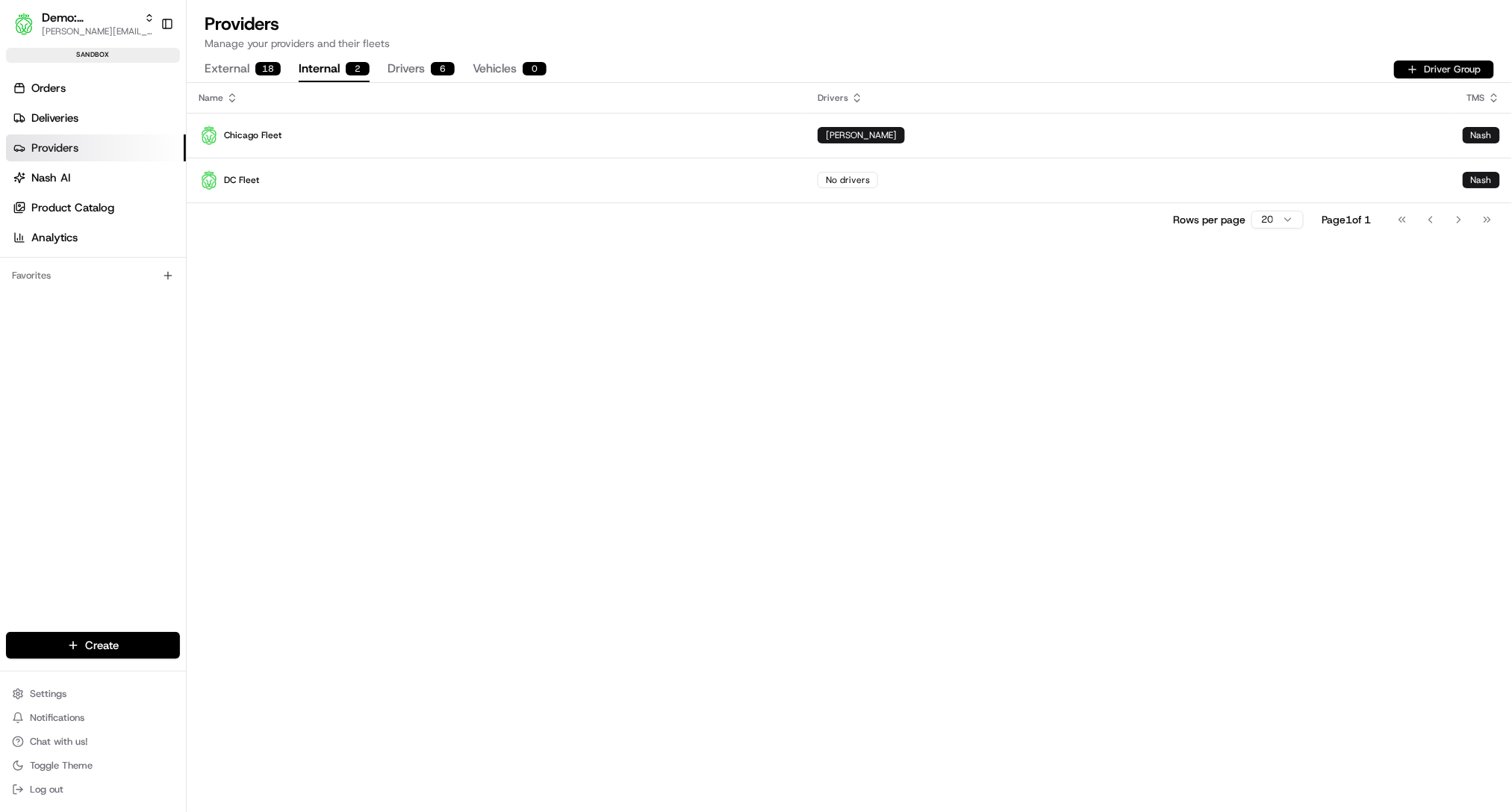 click on "Driver Group" at bounding box center (1444, 69) 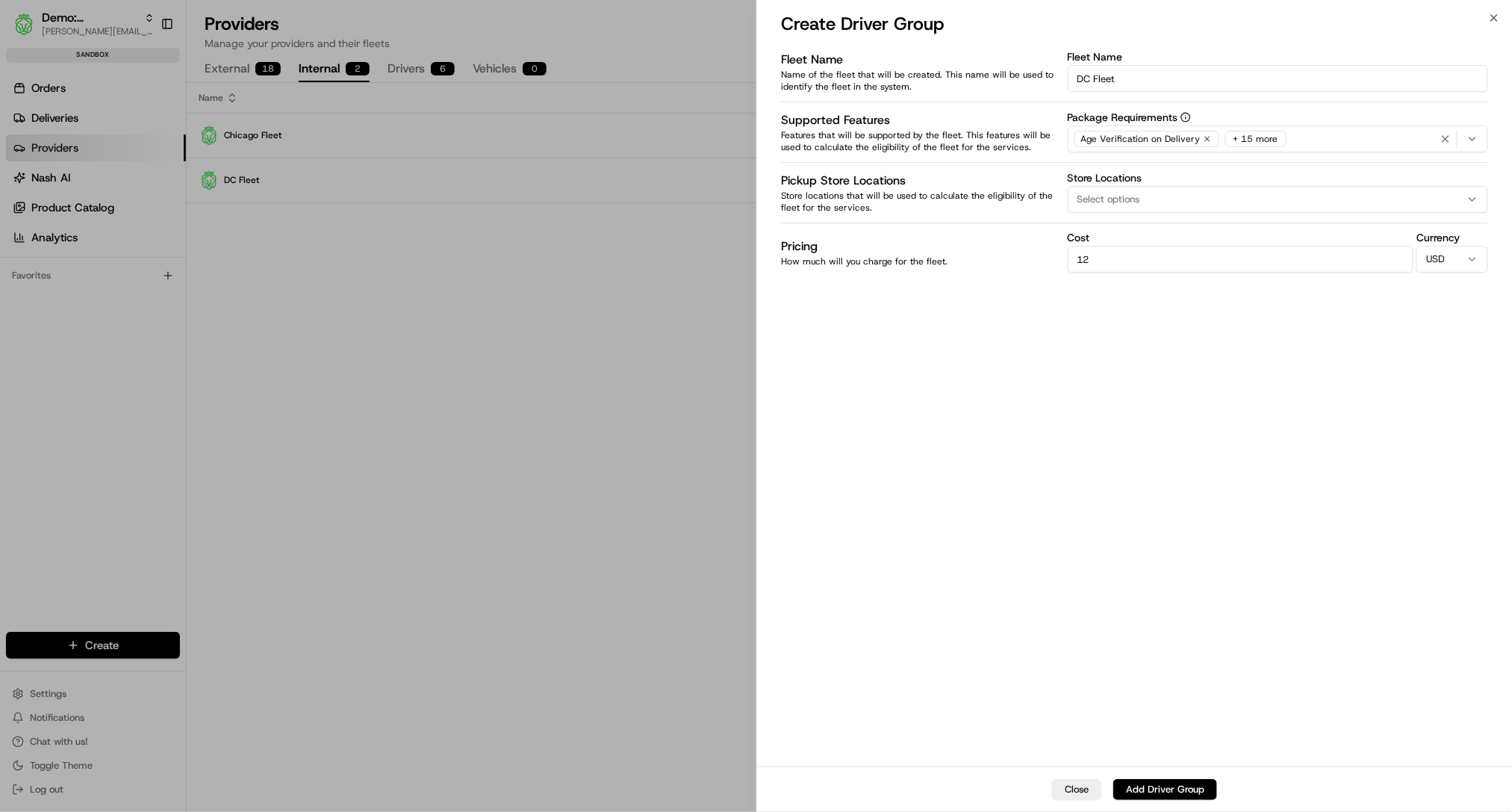 click on "DC Fleet" at bounding box center (1278, 78) 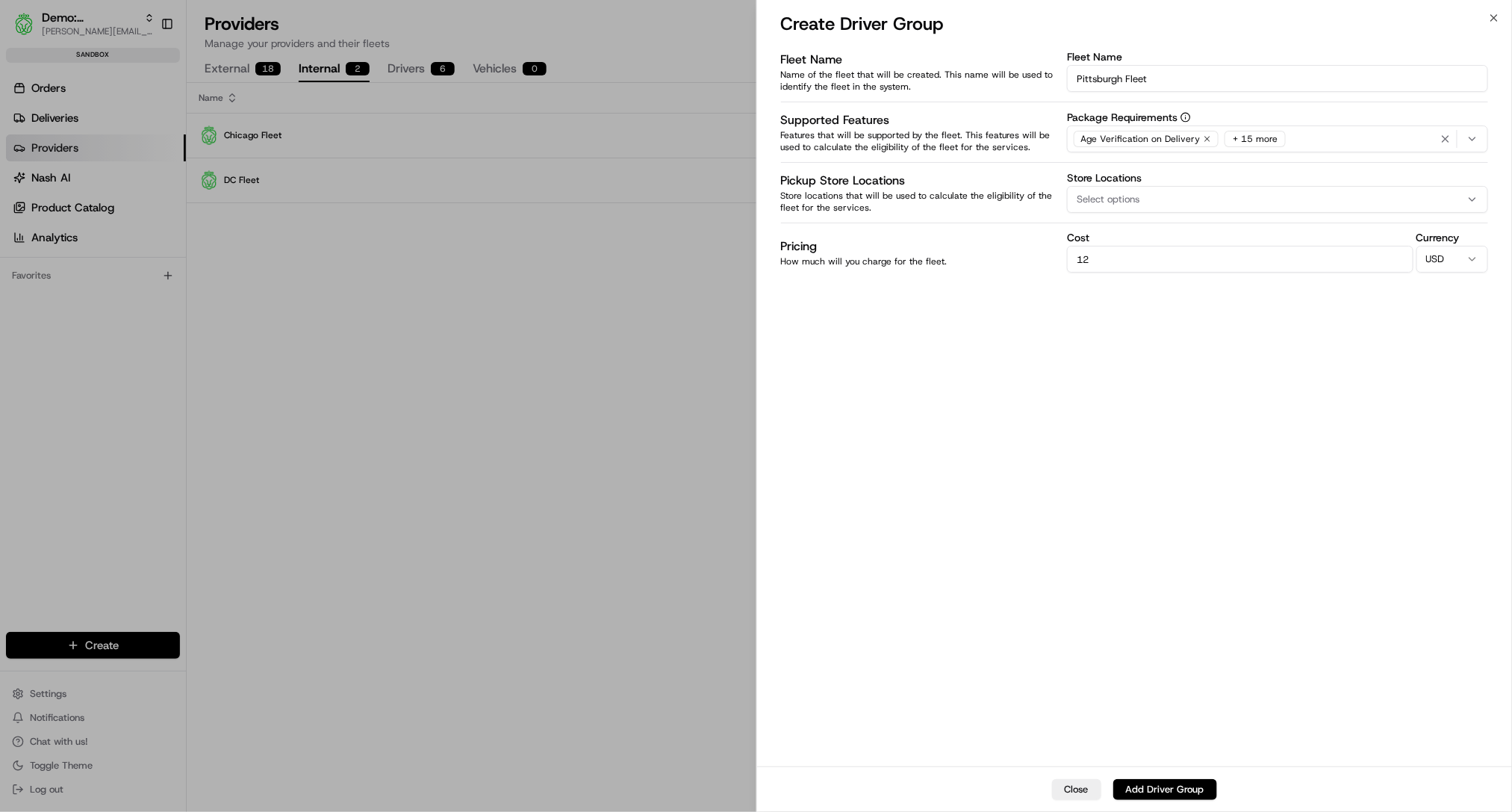 type on "Pittsburgh Fleet" 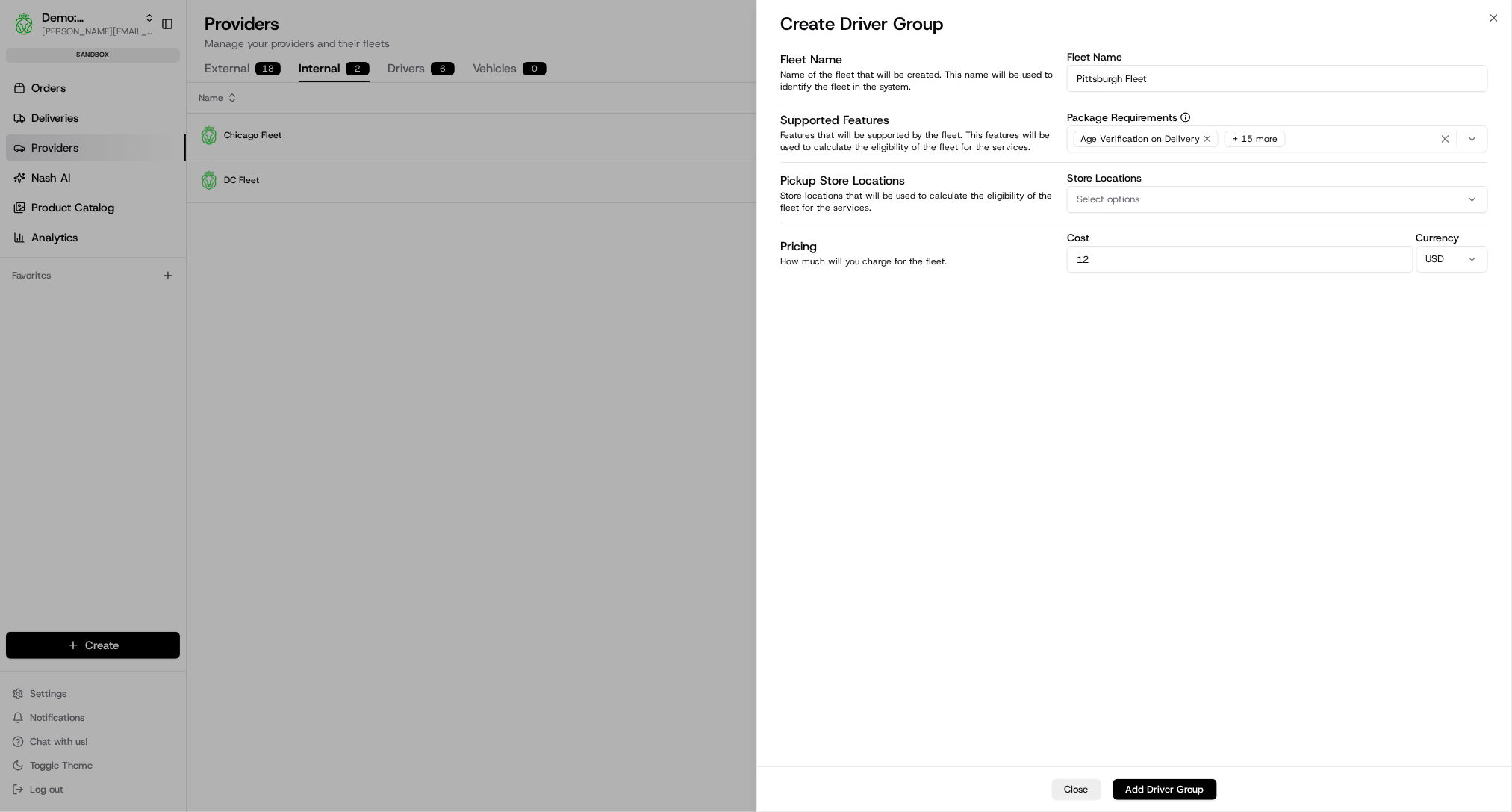 click on "12" at bounding box center (1240, 259) 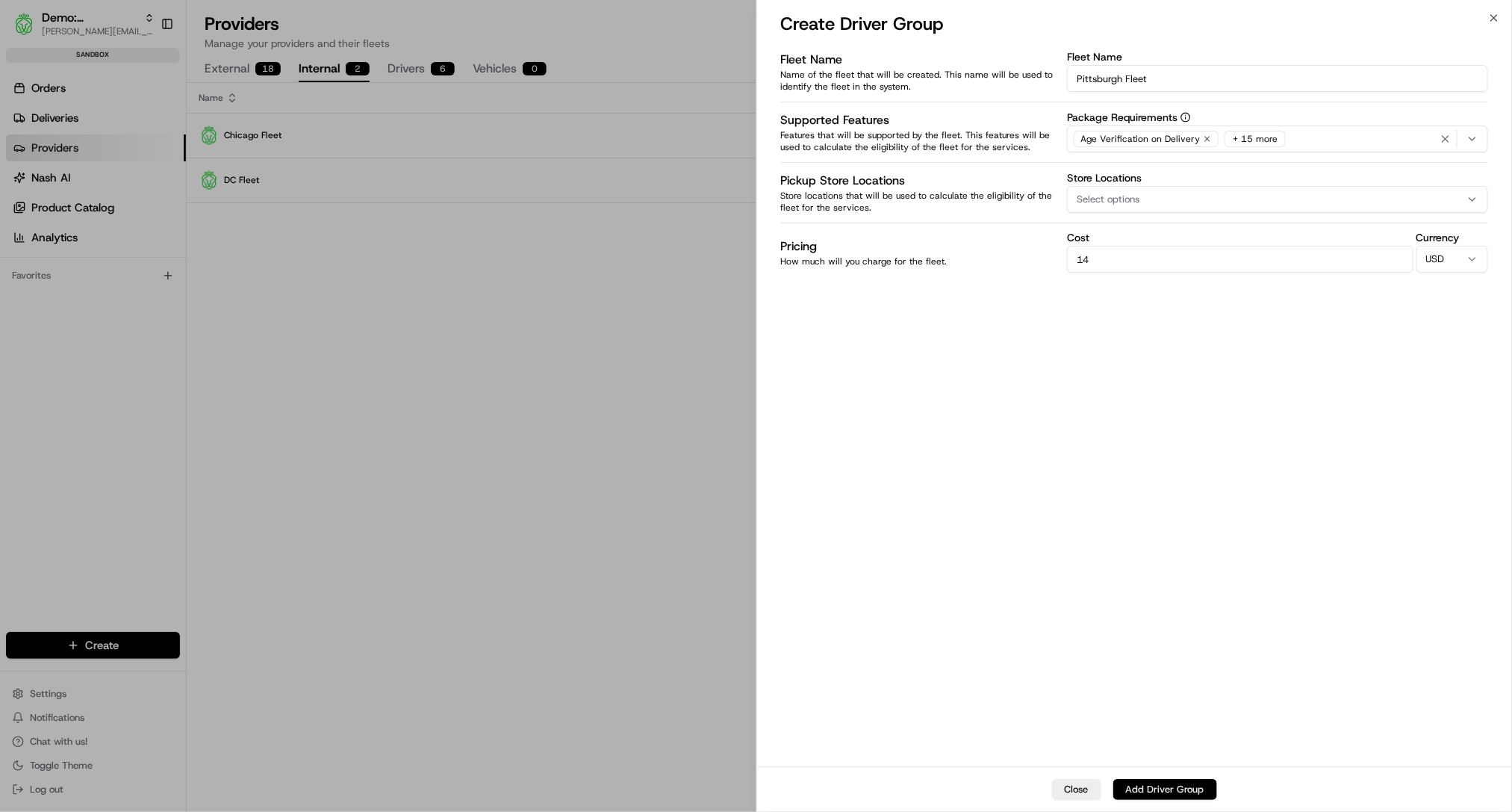 type on "14" 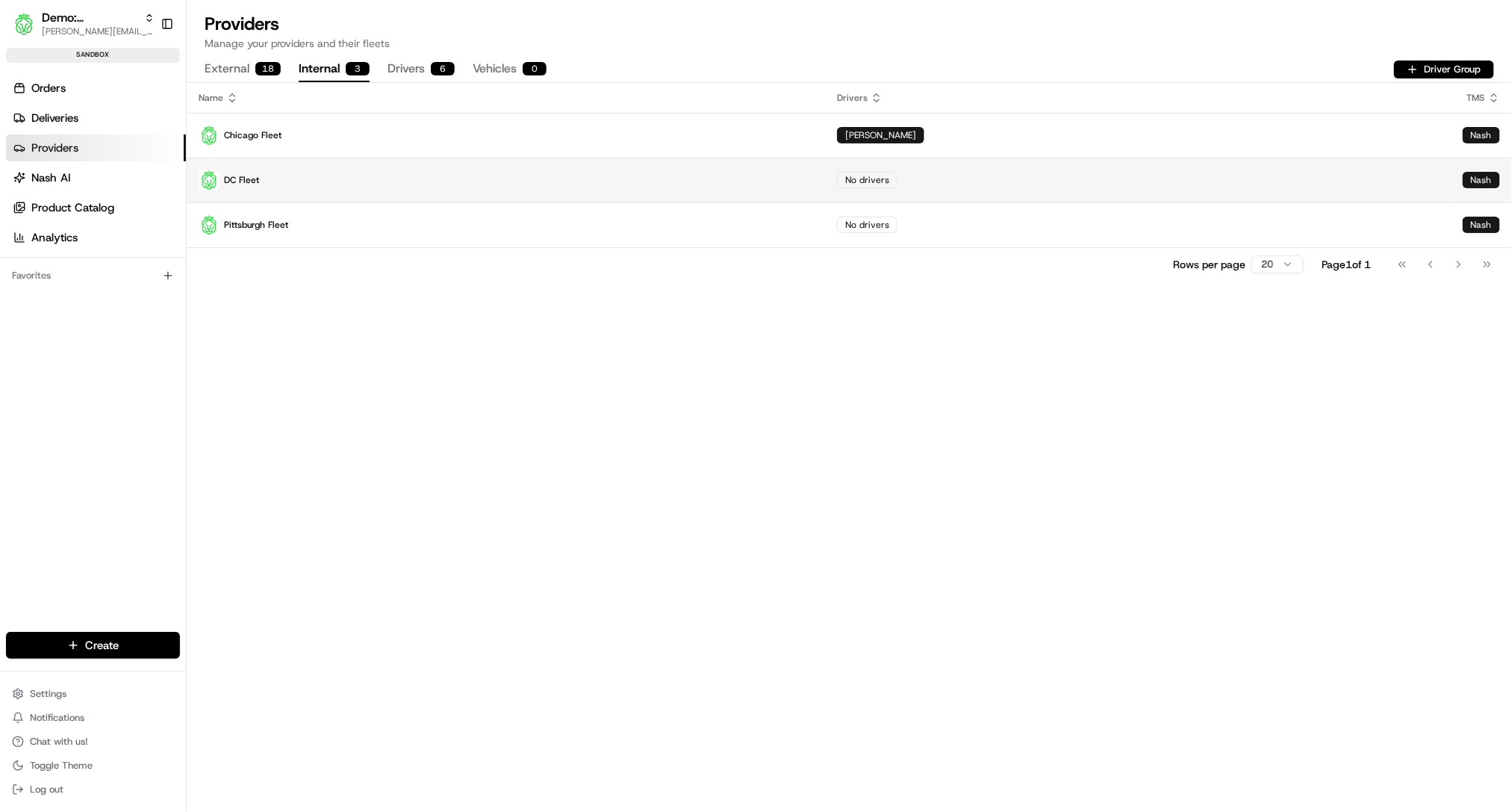 click on "No drivers" at bounding box center (867, 180) 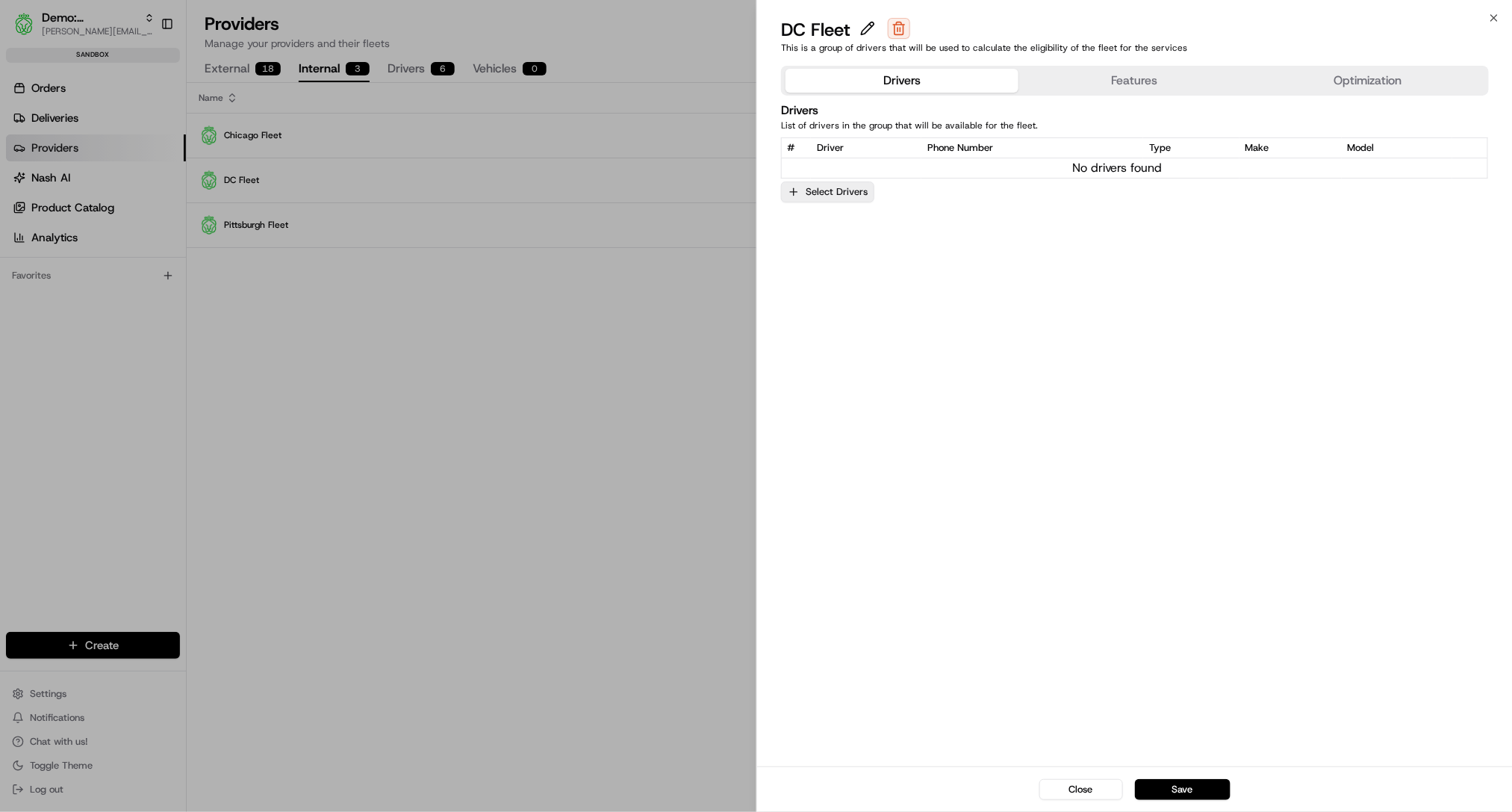 click on "Select Drivers" at bounding box center [827, 192] 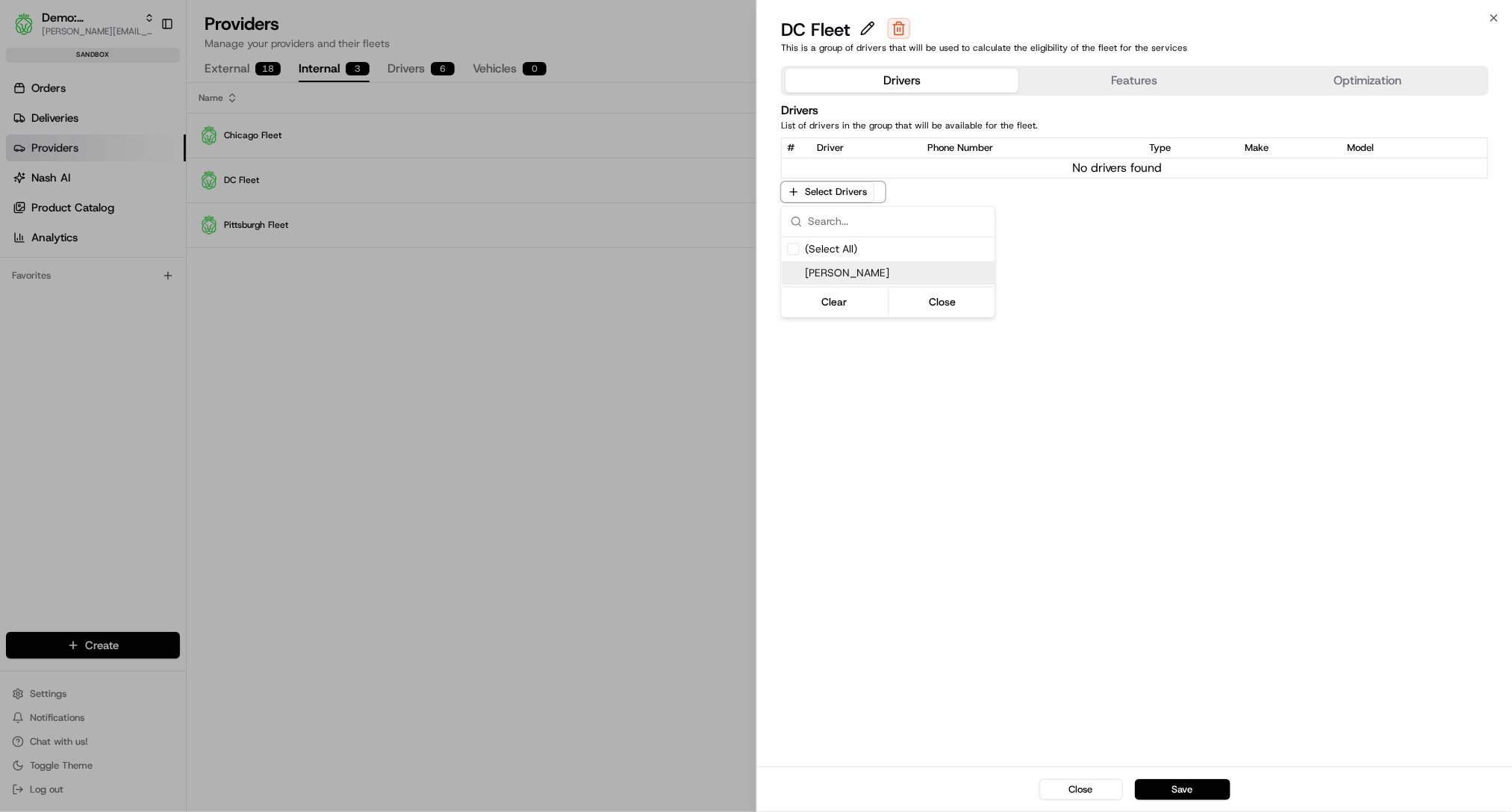 click on "Benny Hammond" at bounding box center [897, 273] 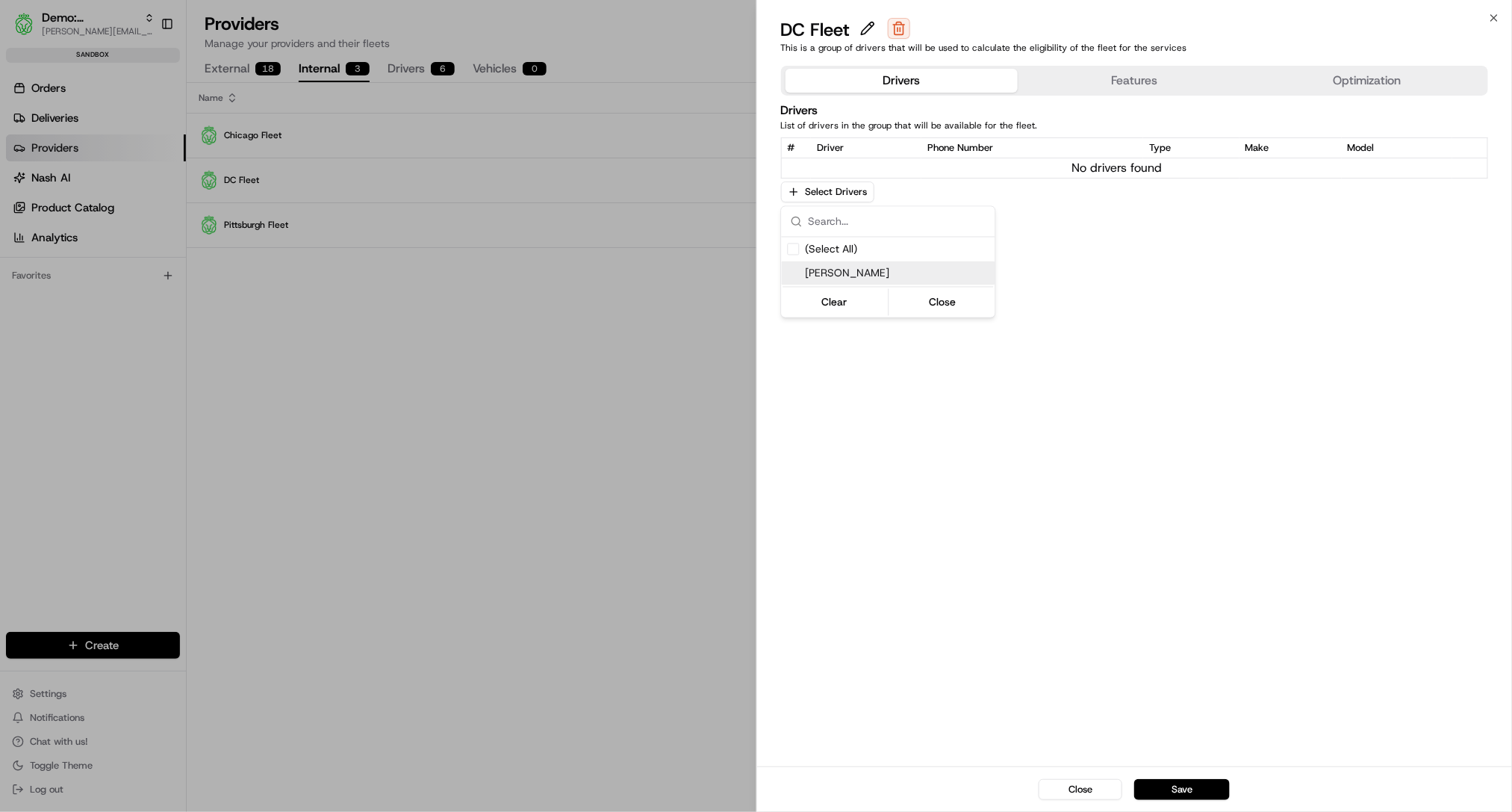 click at bounding box center (756, 406) 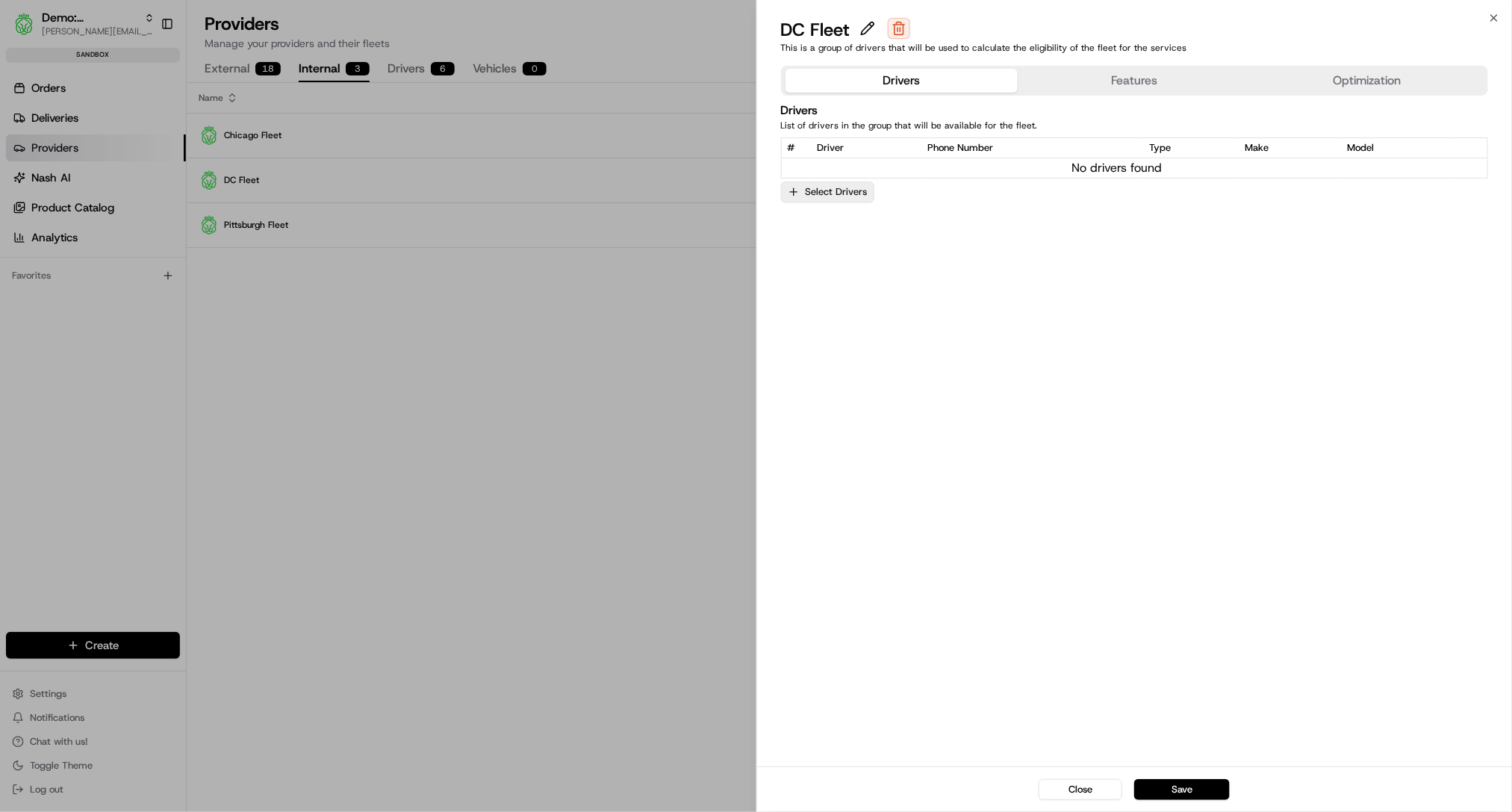 click on "Select Drivers" at bounding box center [827, 192] 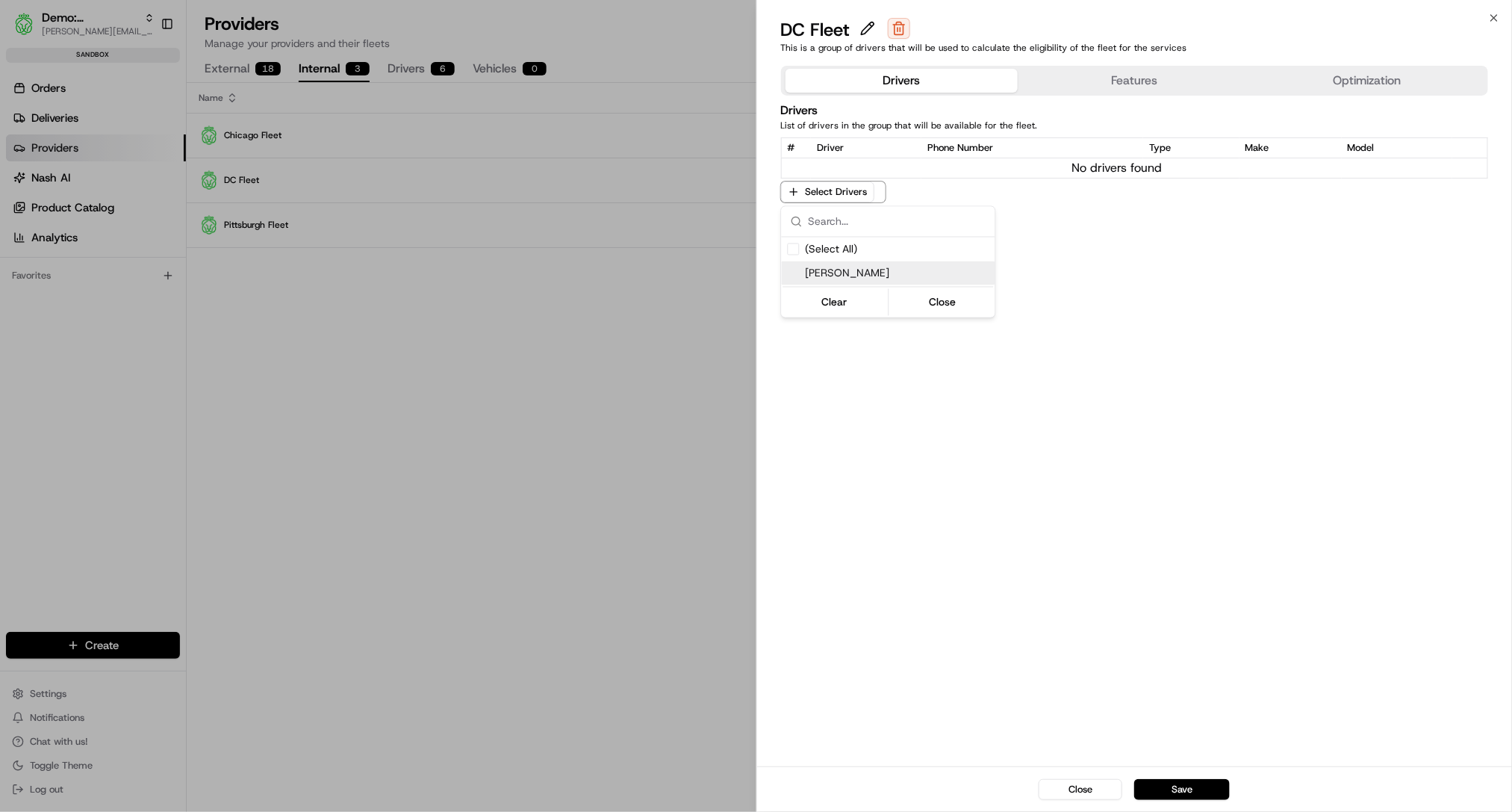click on "Benny Hammond" at bounding box center [897, 273] 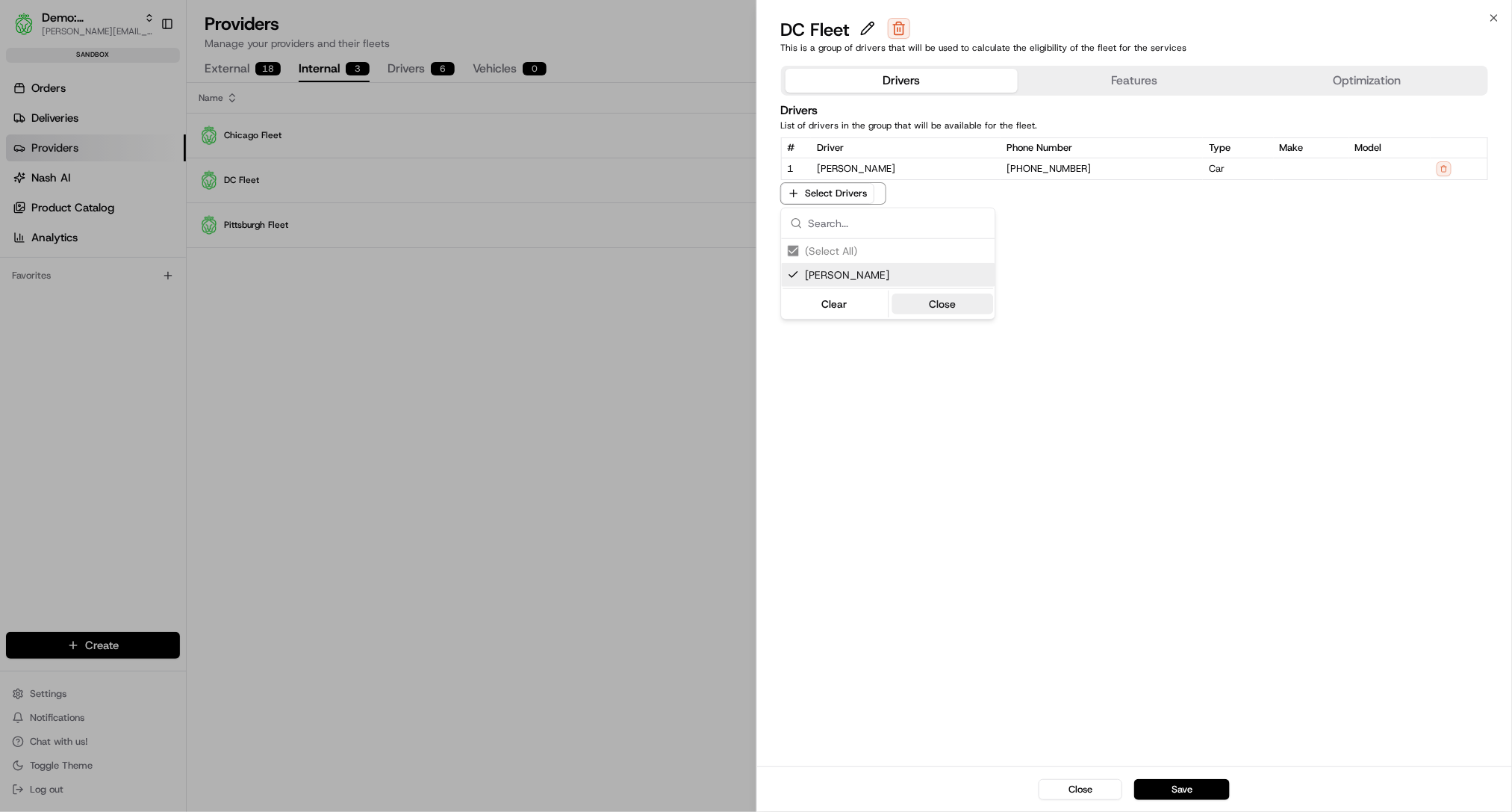 click on "Close" at bounding box center [942, 304] 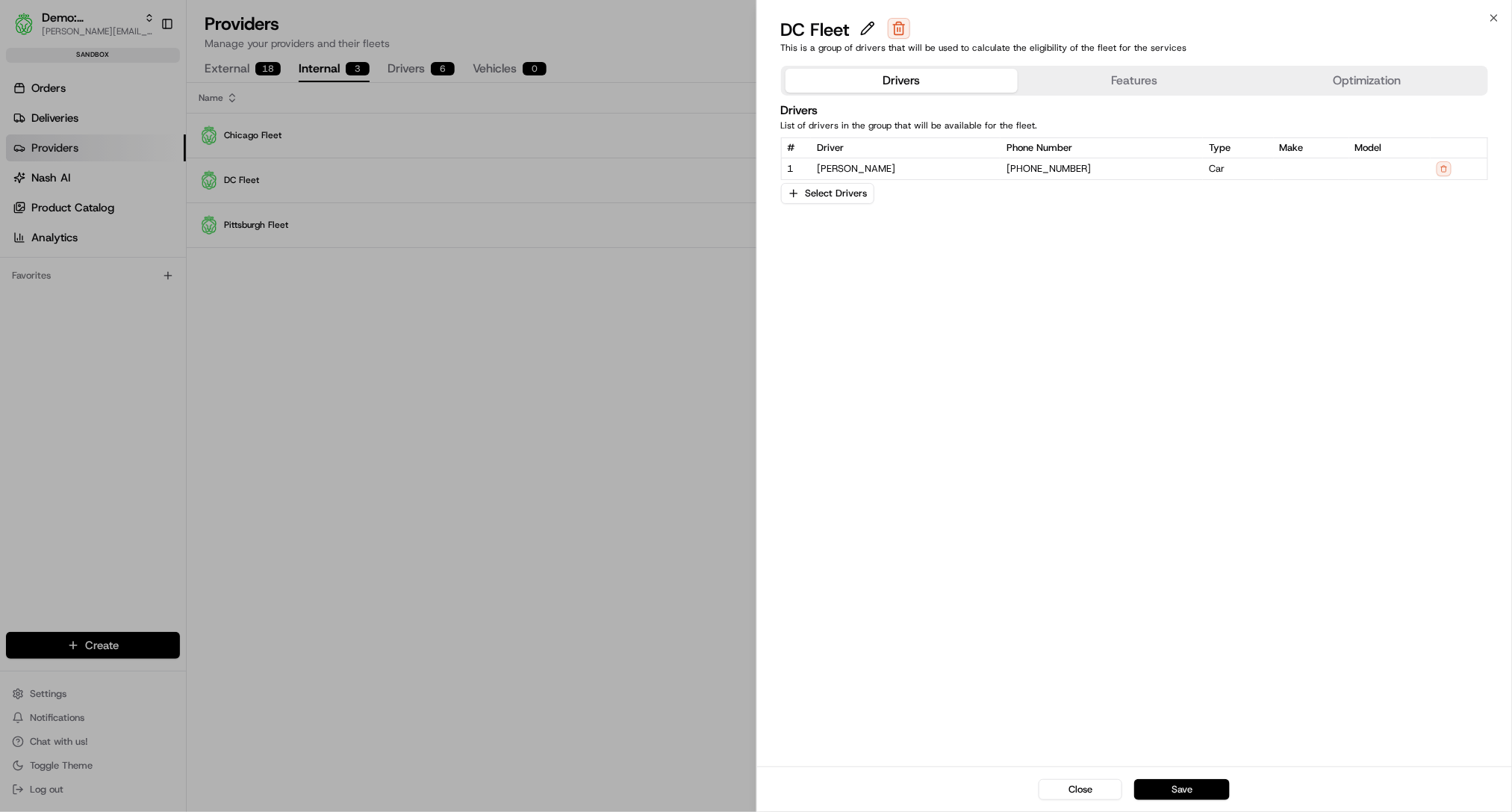 click on "Save" at bounding box center [1182, 790] 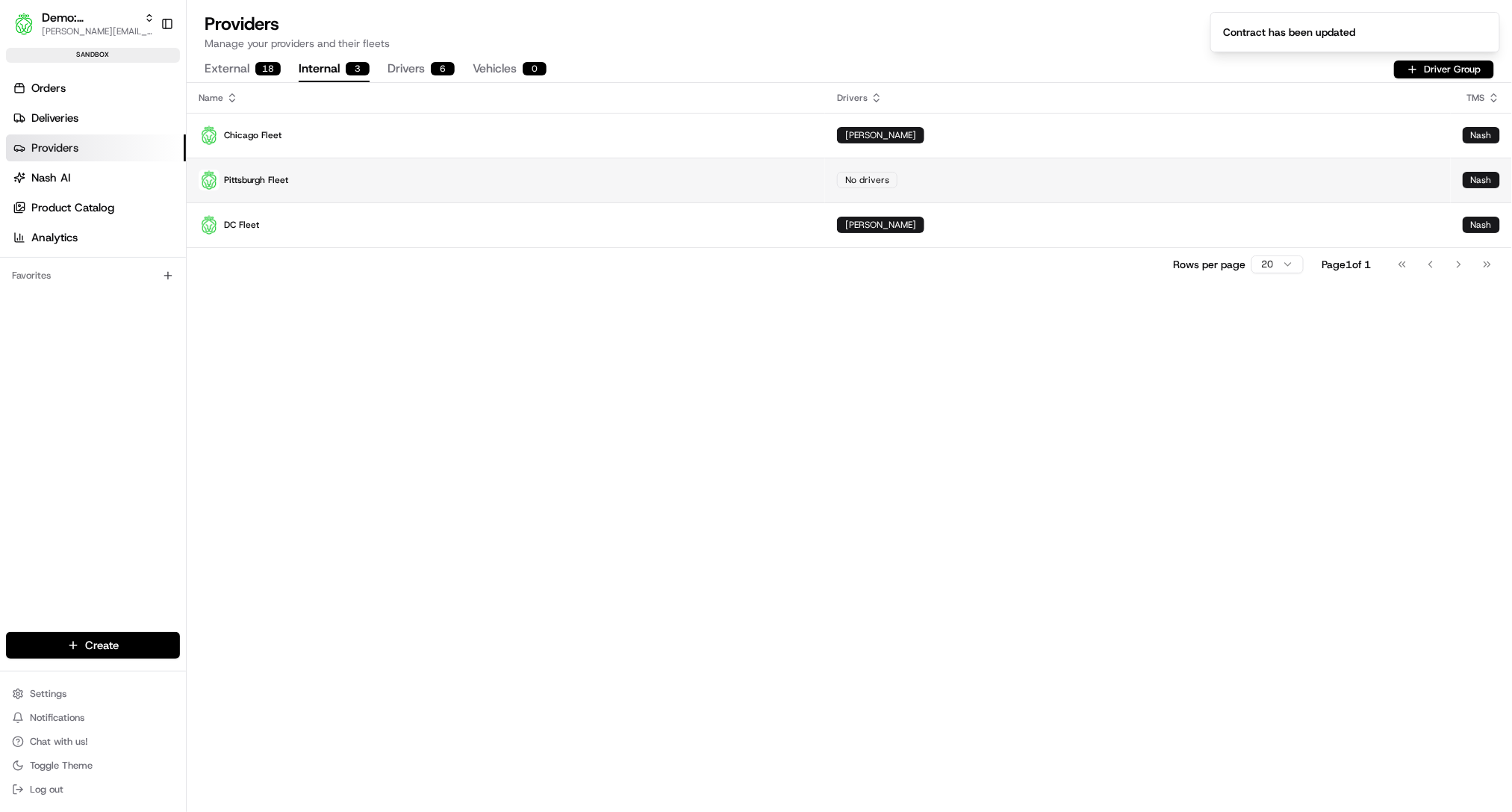 click on "No drivers" at bounding box center (867, 180) 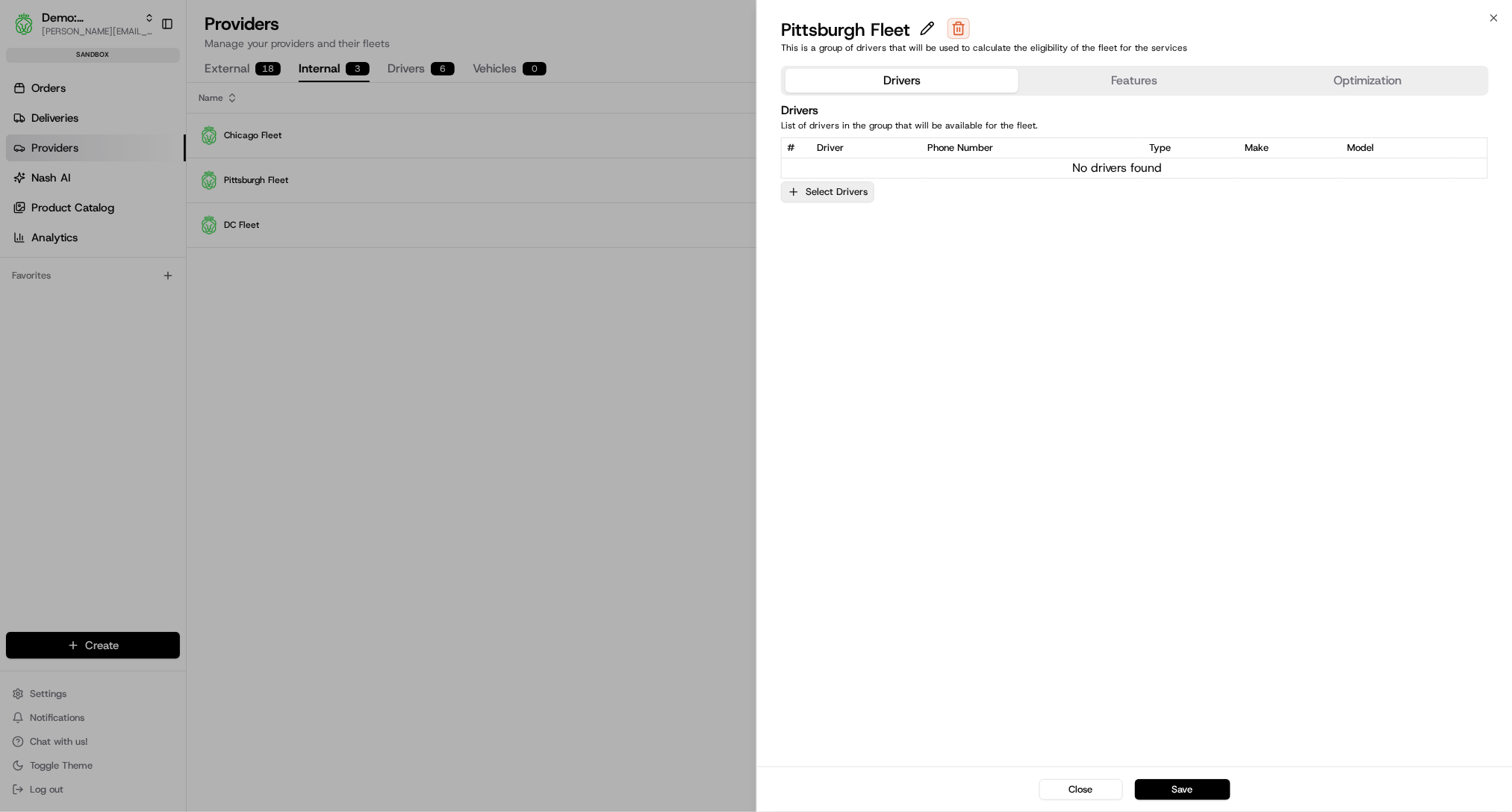 click on "Select Drivers" at bounding box center [827, 192] 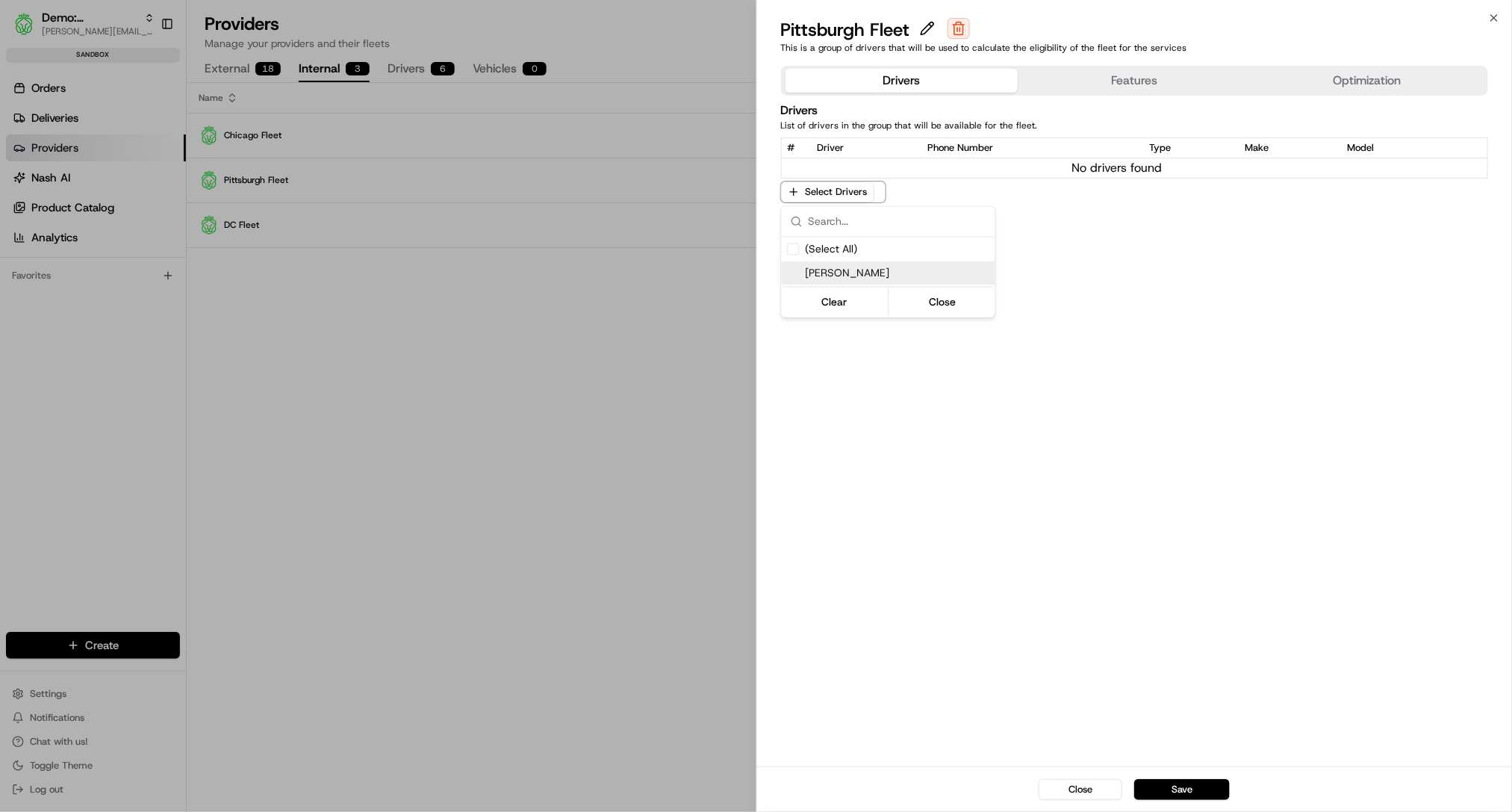 click at bounding box center [756, 406] 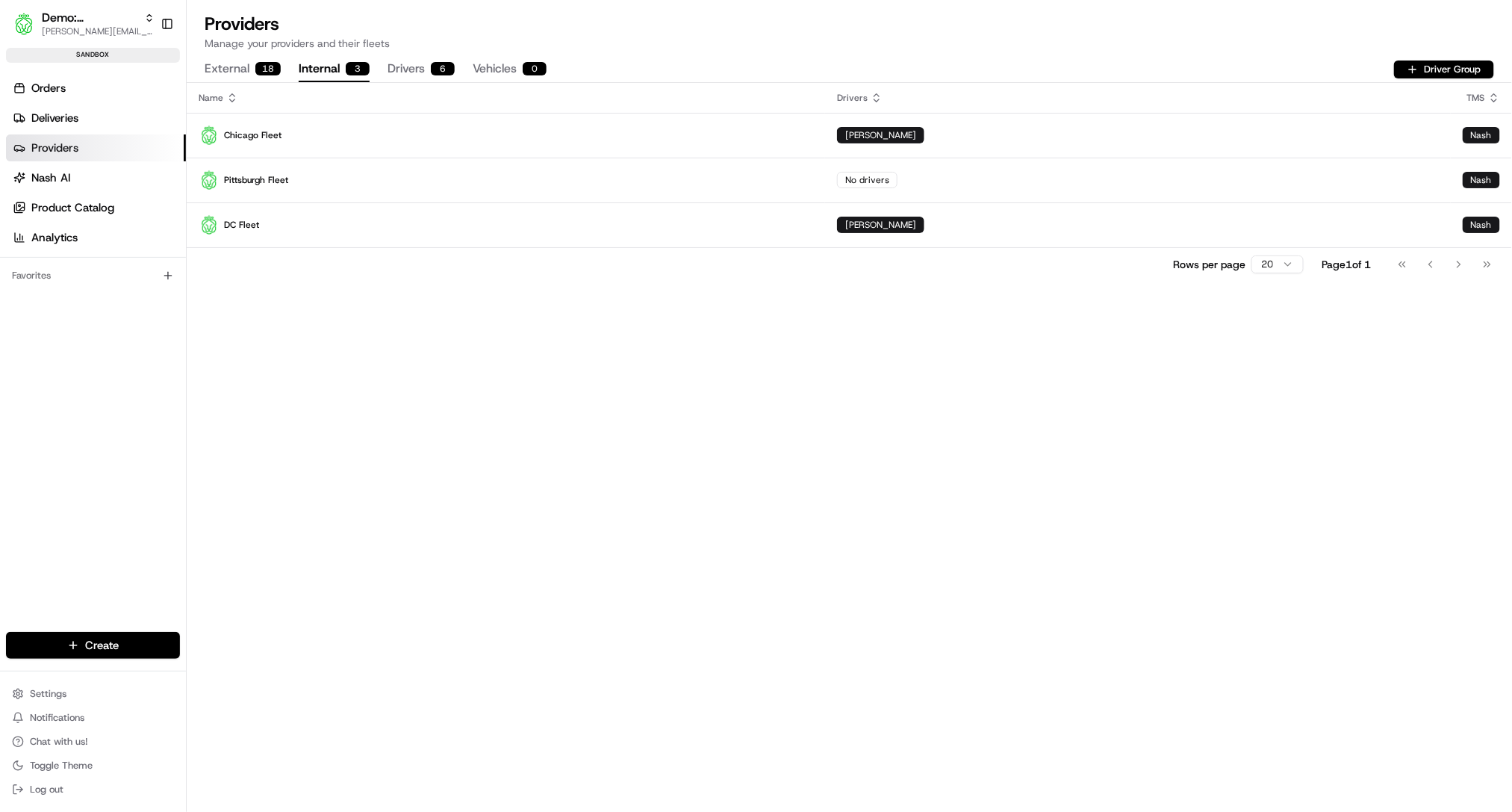 click on "Drivers 6" at bounding box center [421, 69] 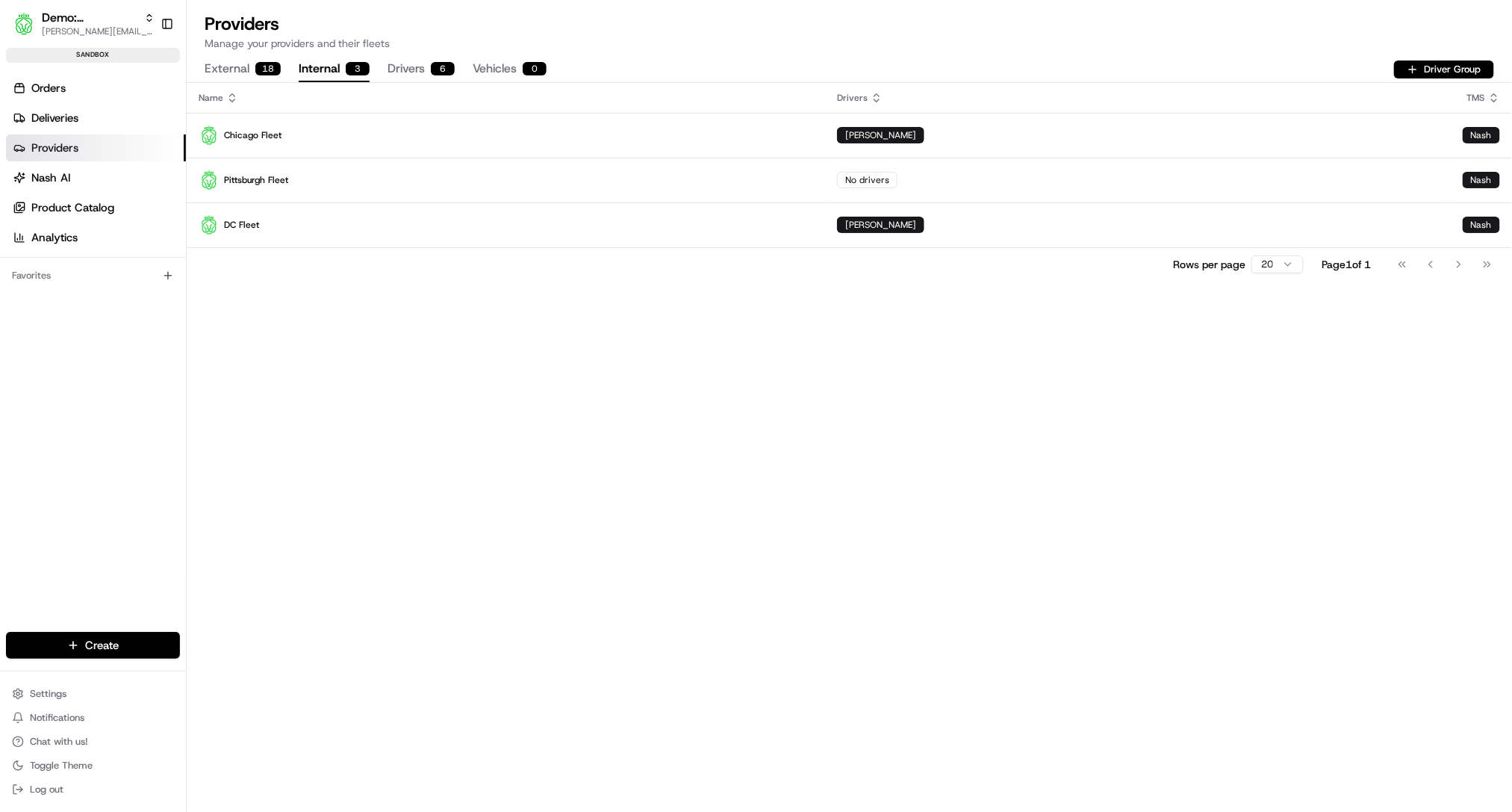 click on "Internal 3" at bounding box center (334, 69) 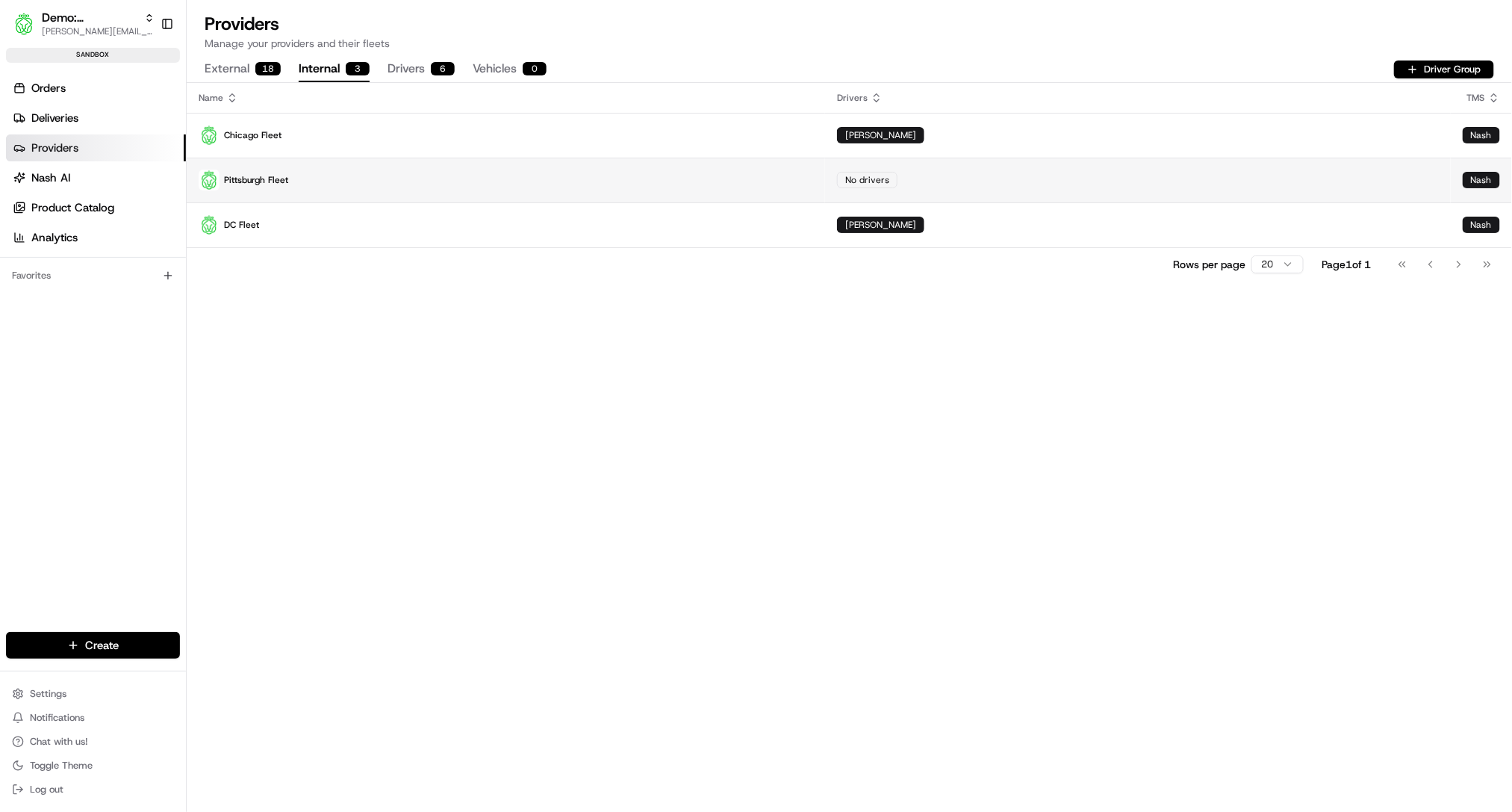 click on "No drivers" at bounding box center [867, 180] 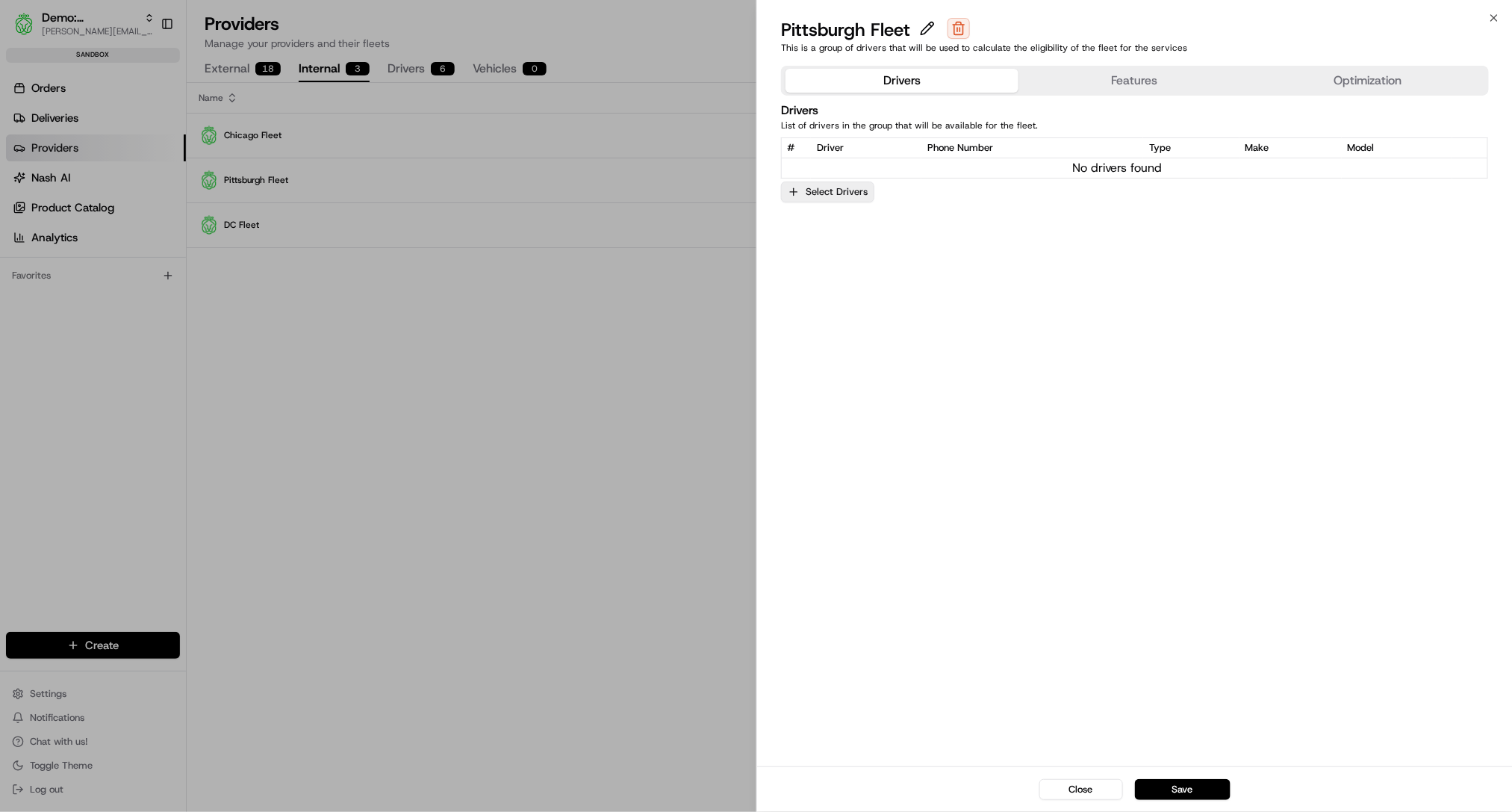 click on "Select Drivers" at bounding box center [827, 192] 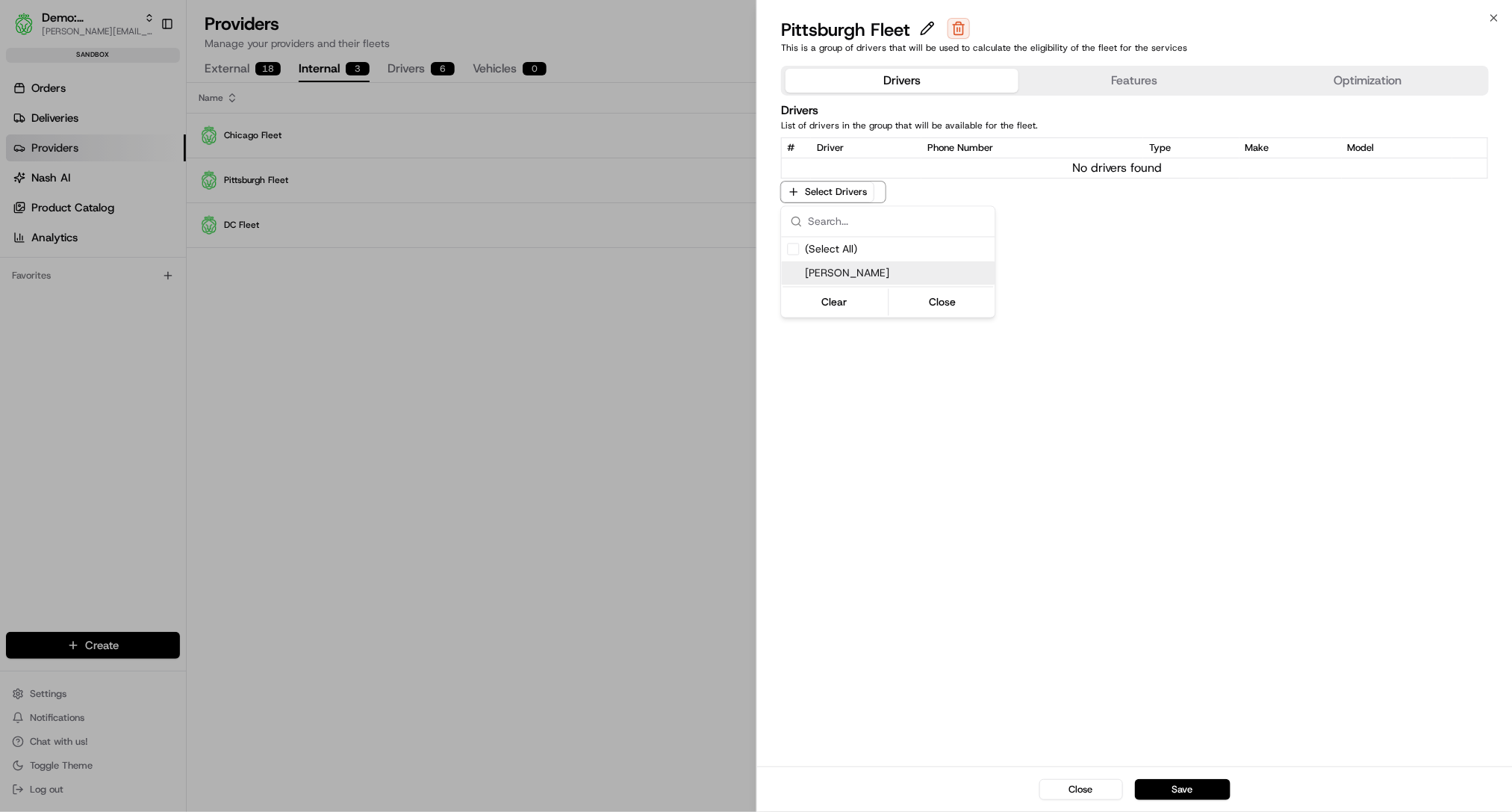 click on "Benny Hammond" at bounding box center (889, 273) 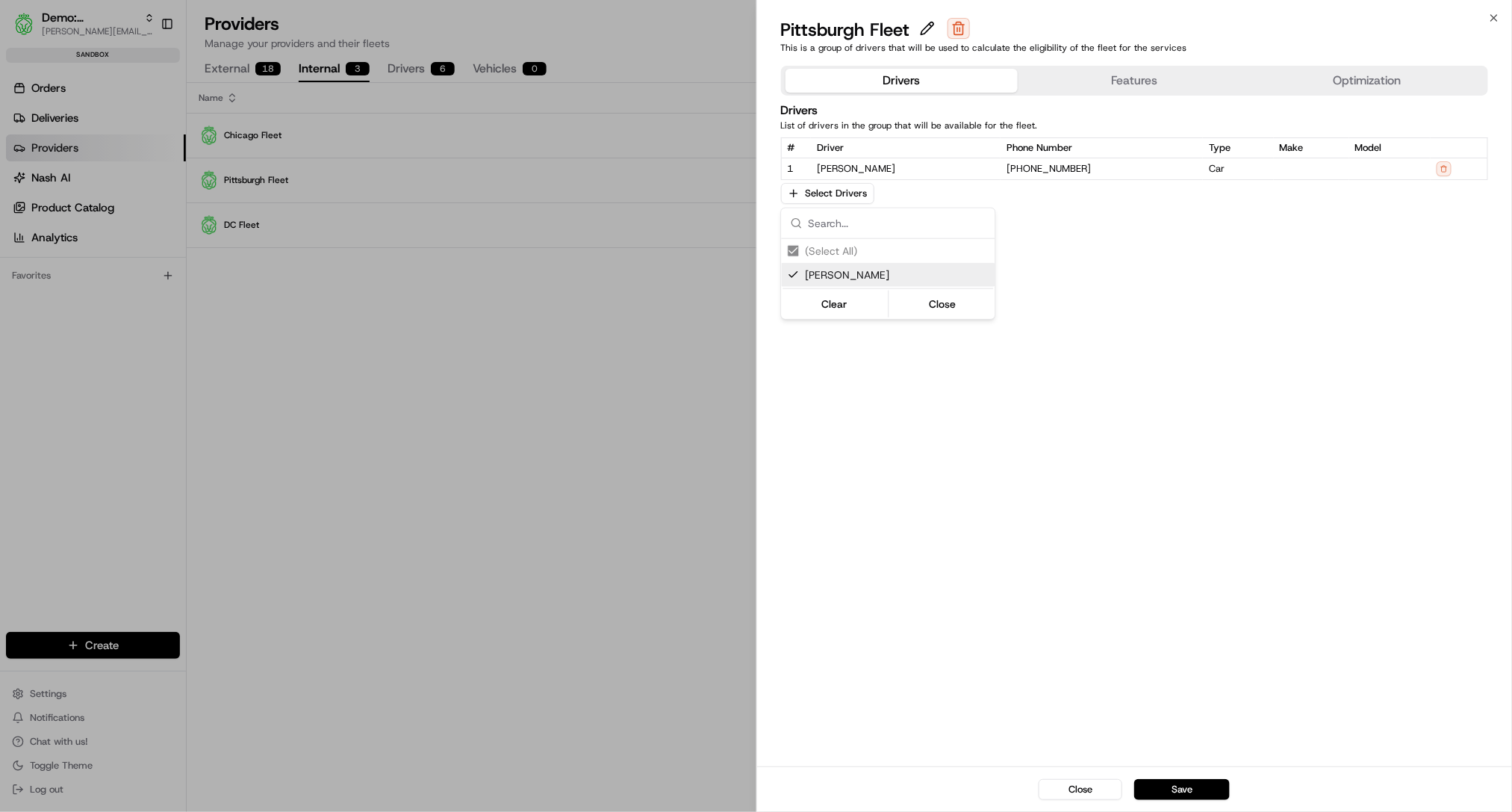 click at bounding box center [756, 406] 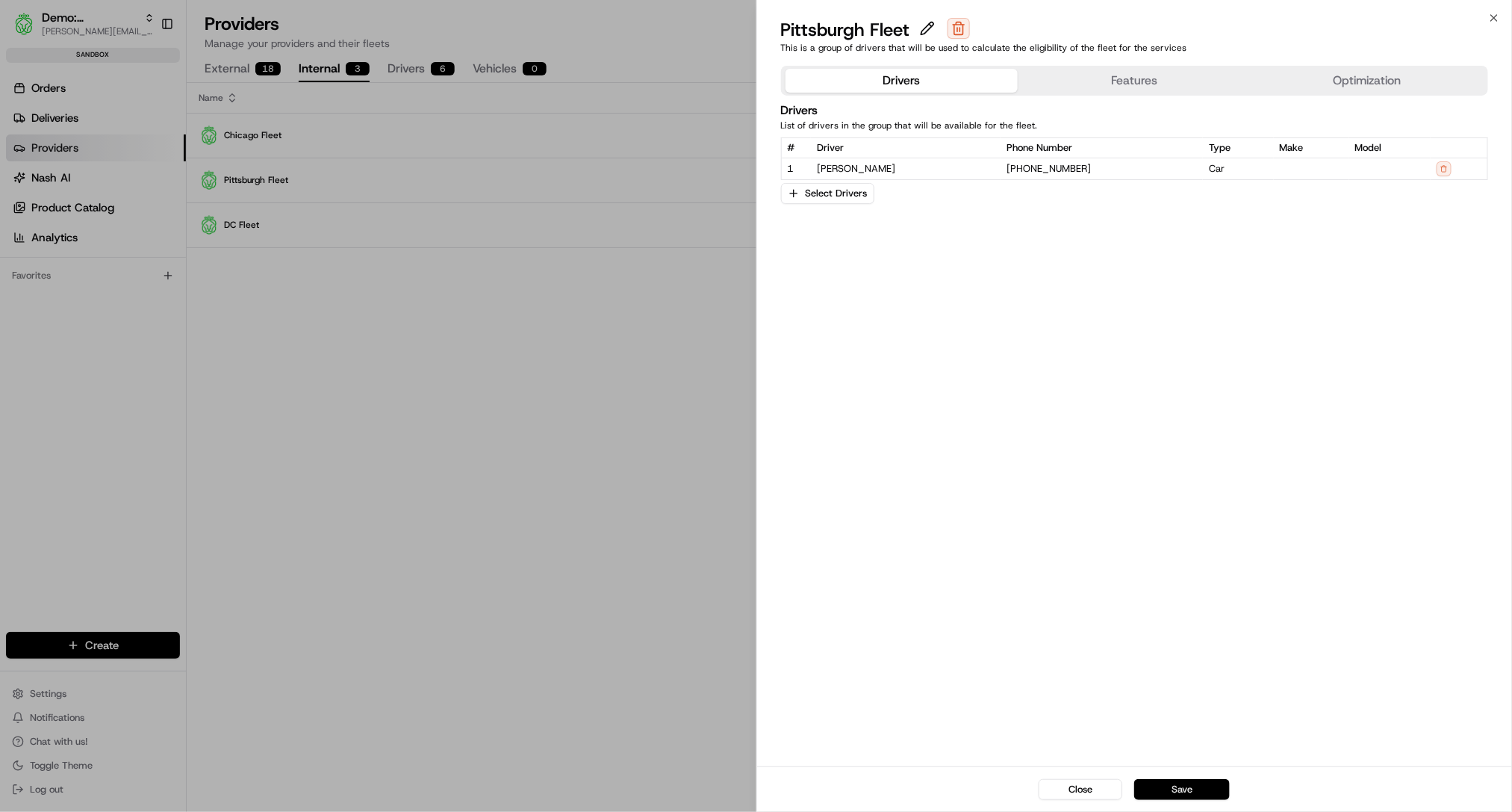 click on "Save" at bounding box center (1182, 790) 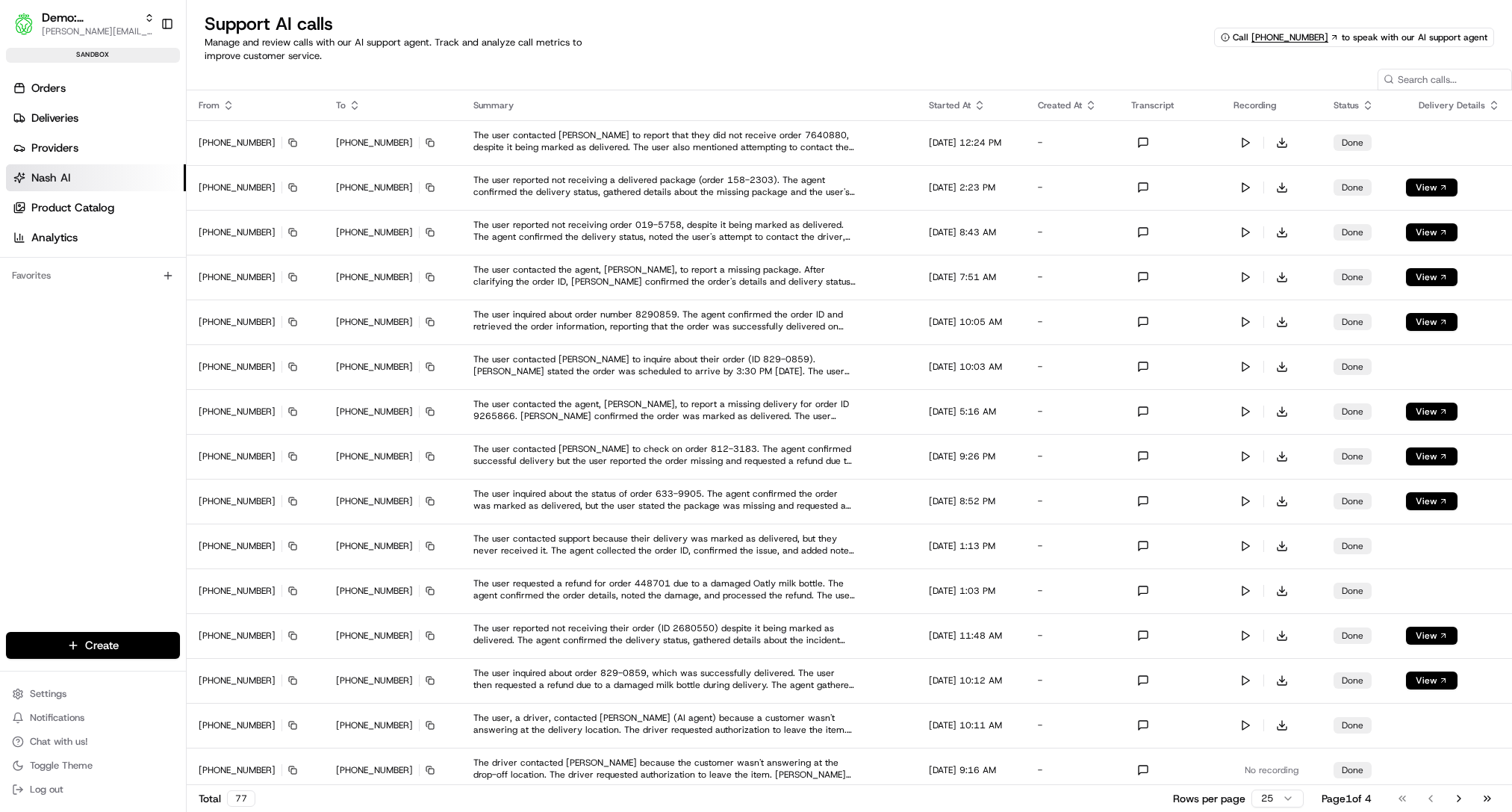 scroll, scrollTop: 0, scrollLeft: 0, axis: both 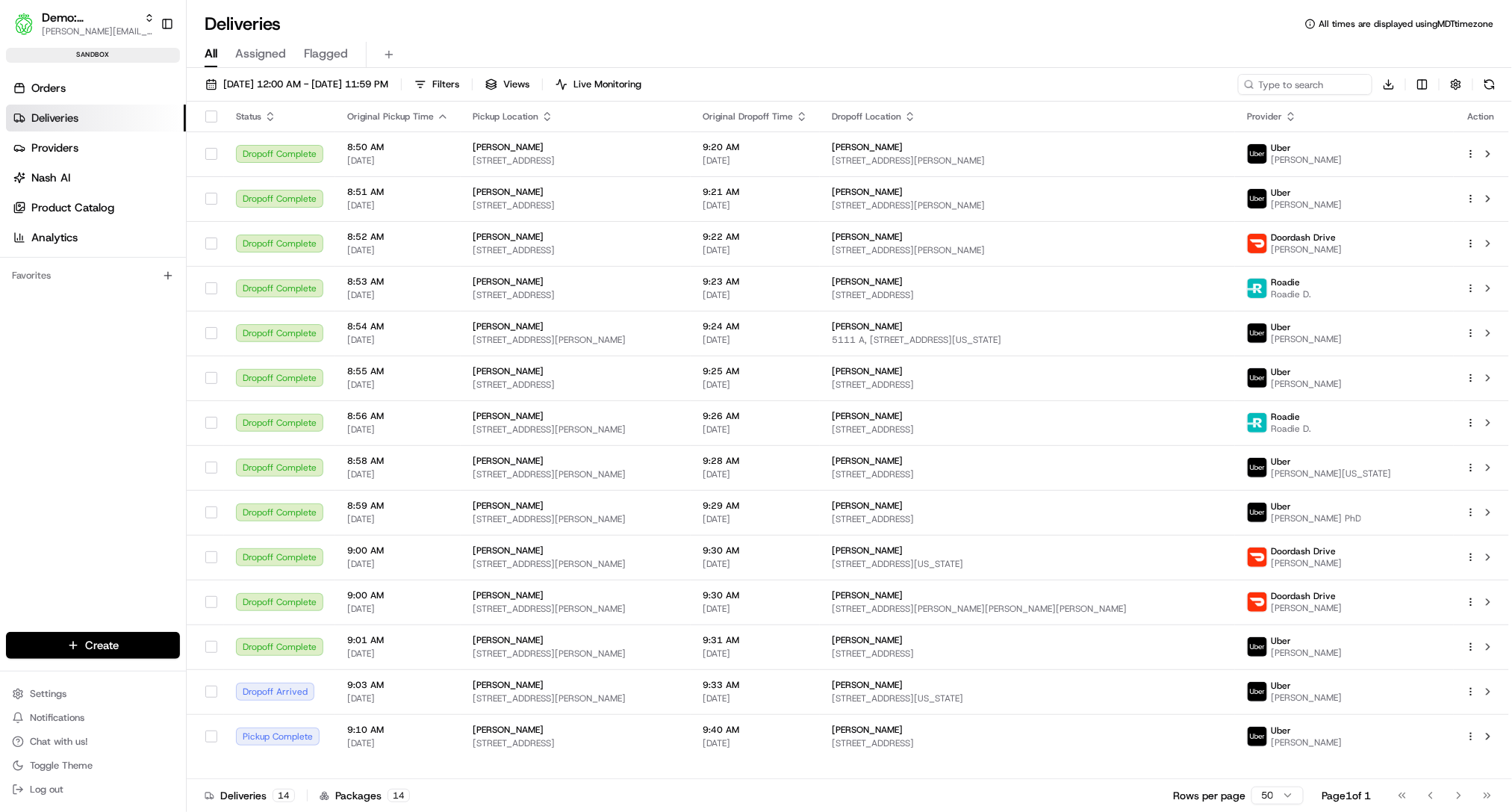 type 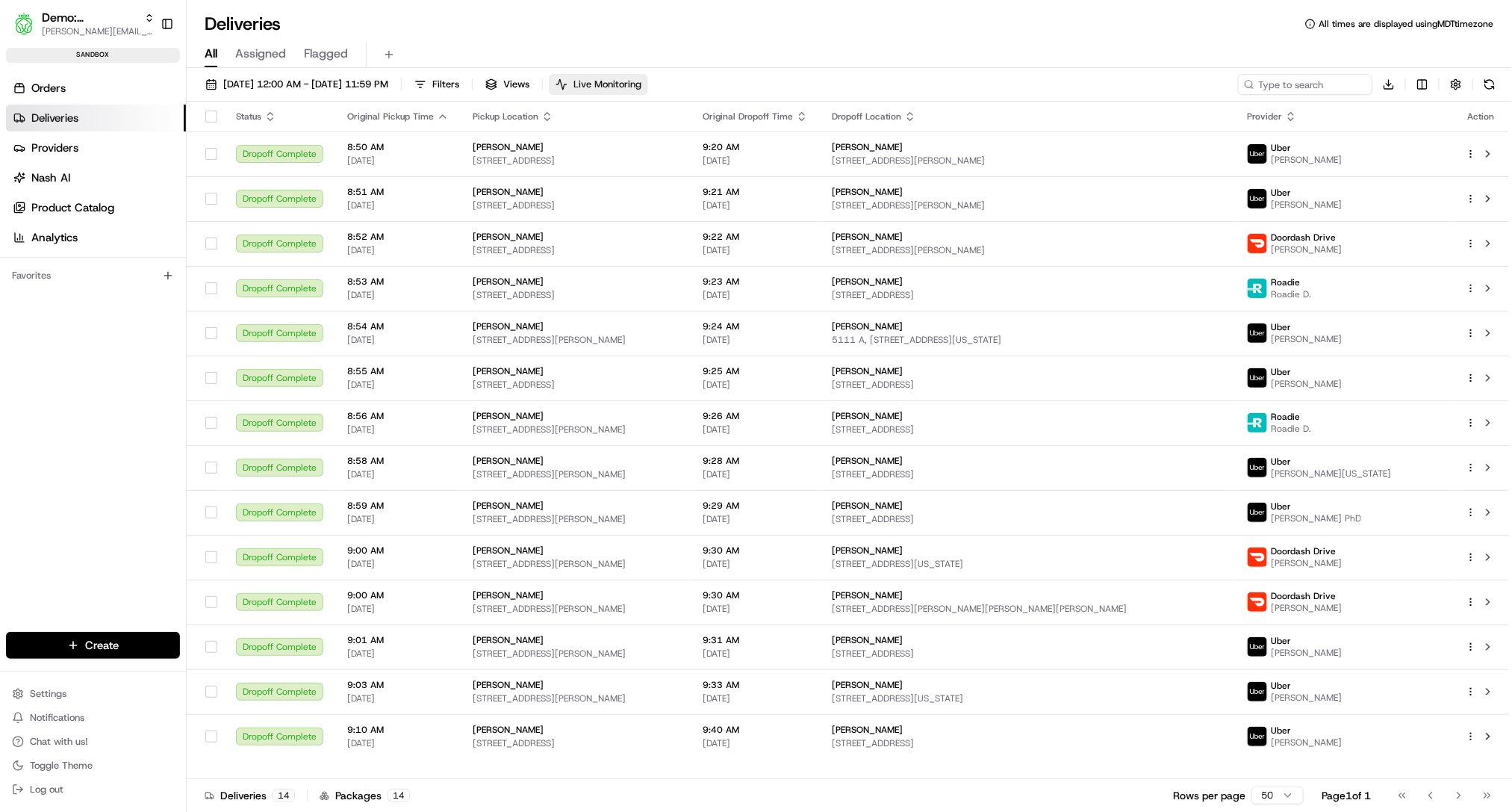 click on "Live Monitoring" at bounding box center [607, 84] 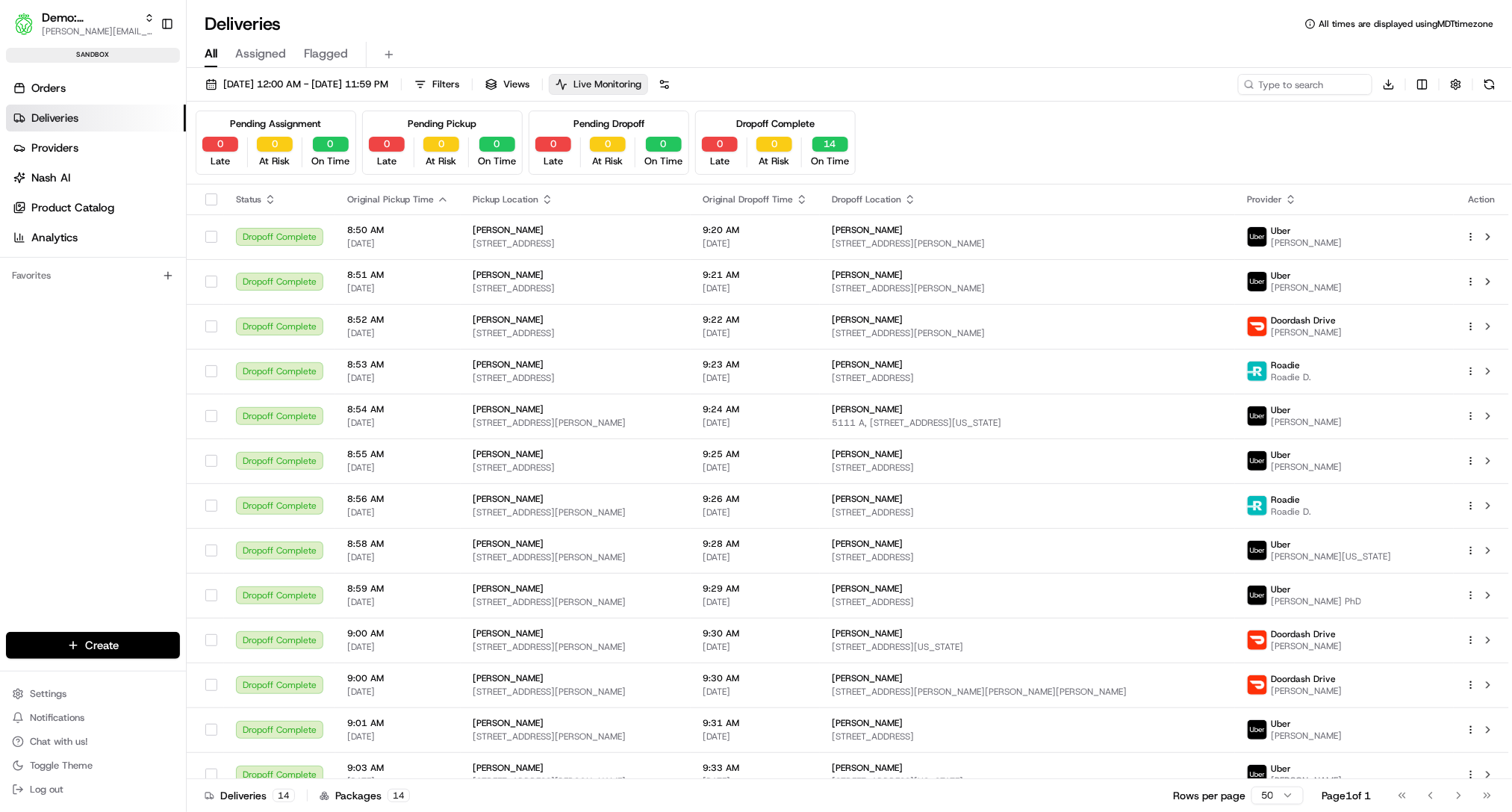 click on "Live Monitoring" at bounding box center [607, 84] 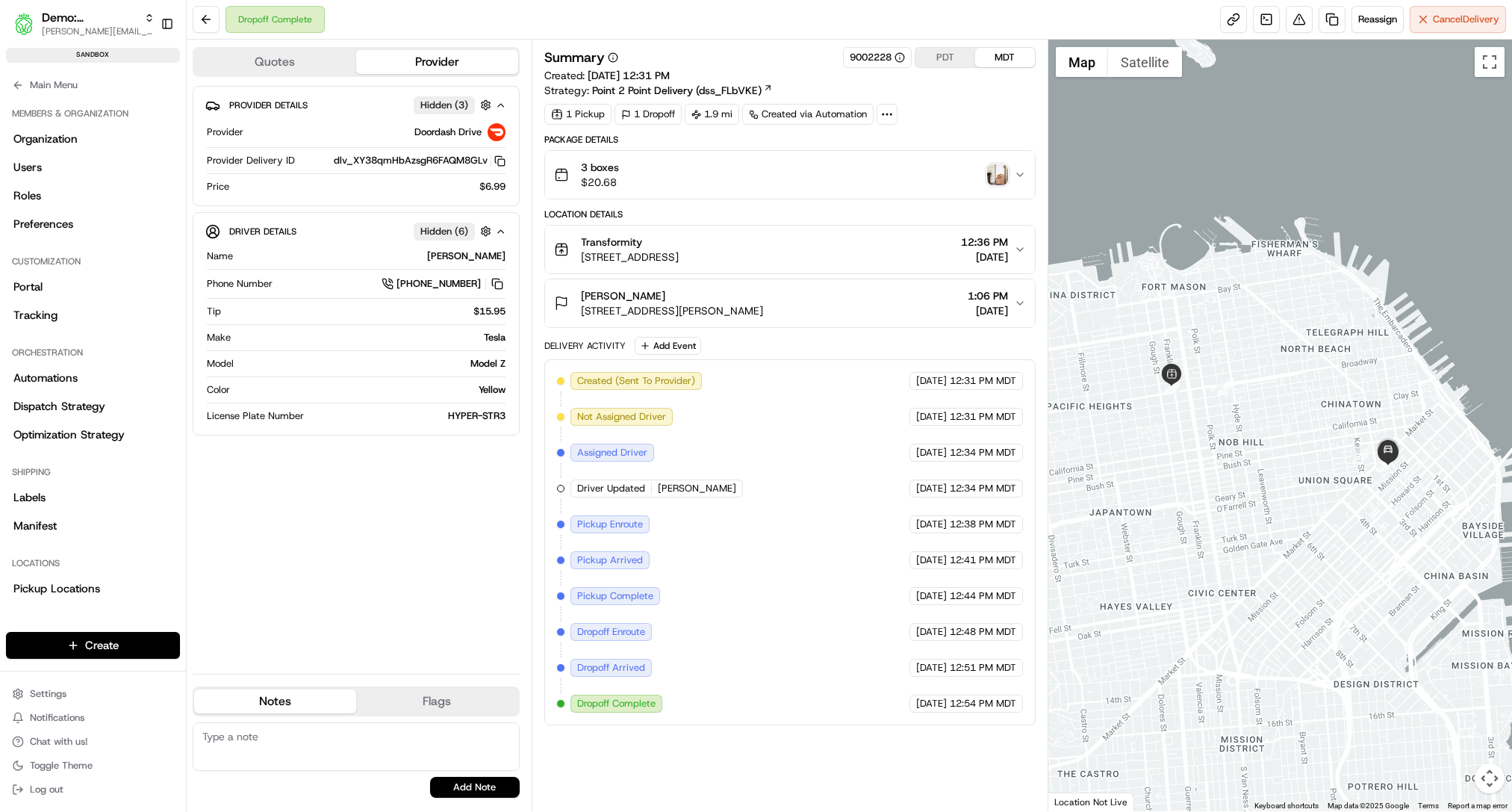 scroll, scrollTop: 0, scrollLeft: 0, axis: both 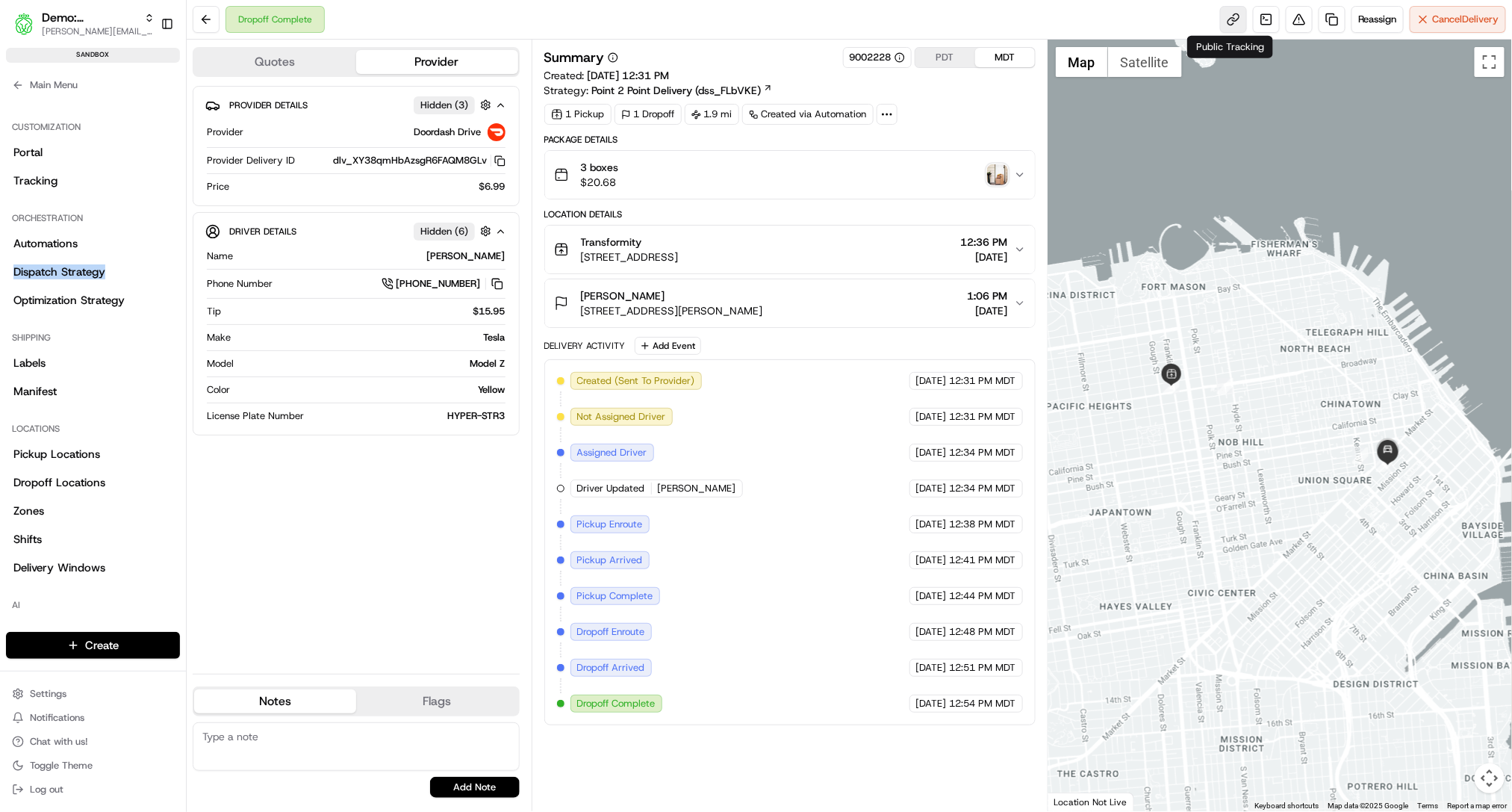 click at bounding box center [1233, 19] 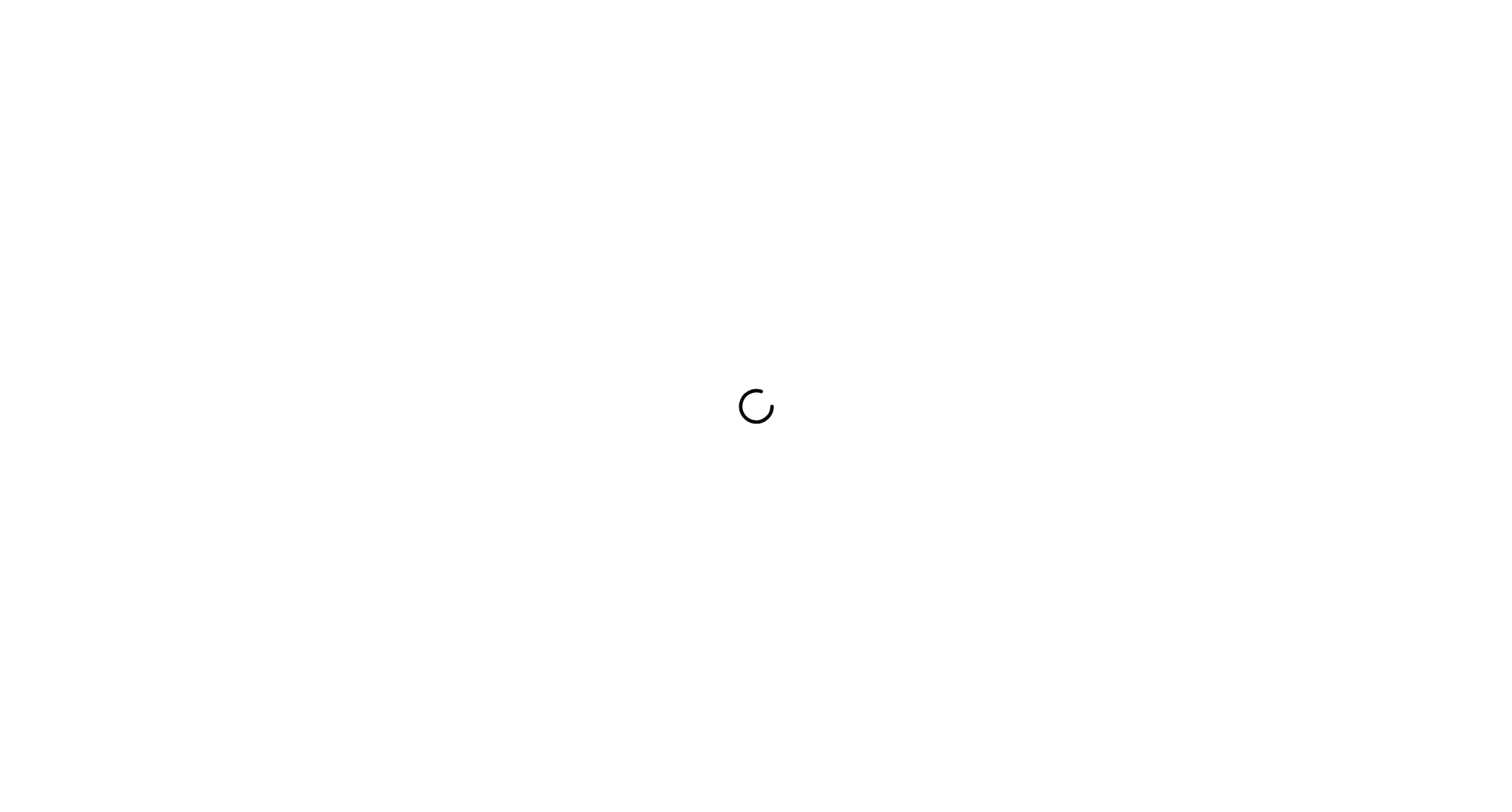 scroll, scrollTop: 0, scrollLeft: 0, axis: both 